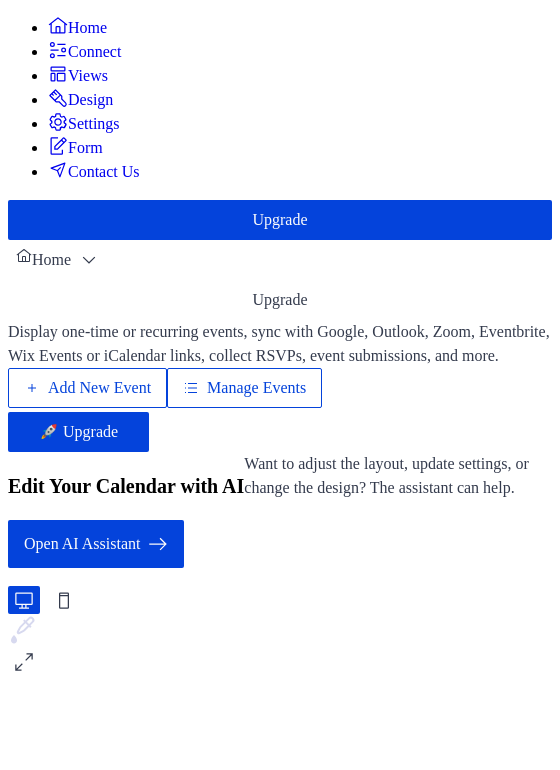 scroll, scrollTop: 0, scrollLeft: 0, axis: both 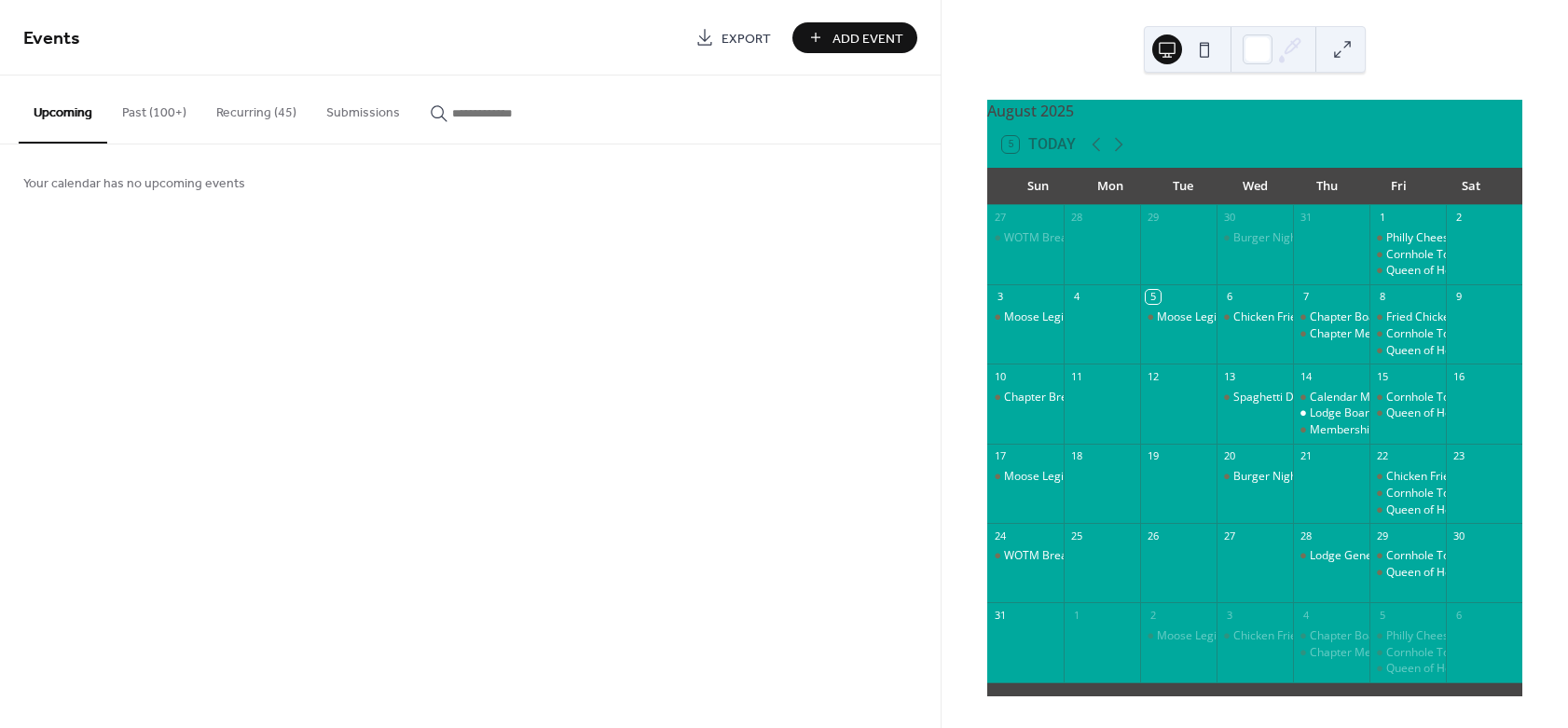 click on "Recurring (45)" at bounding box center (256, 108) 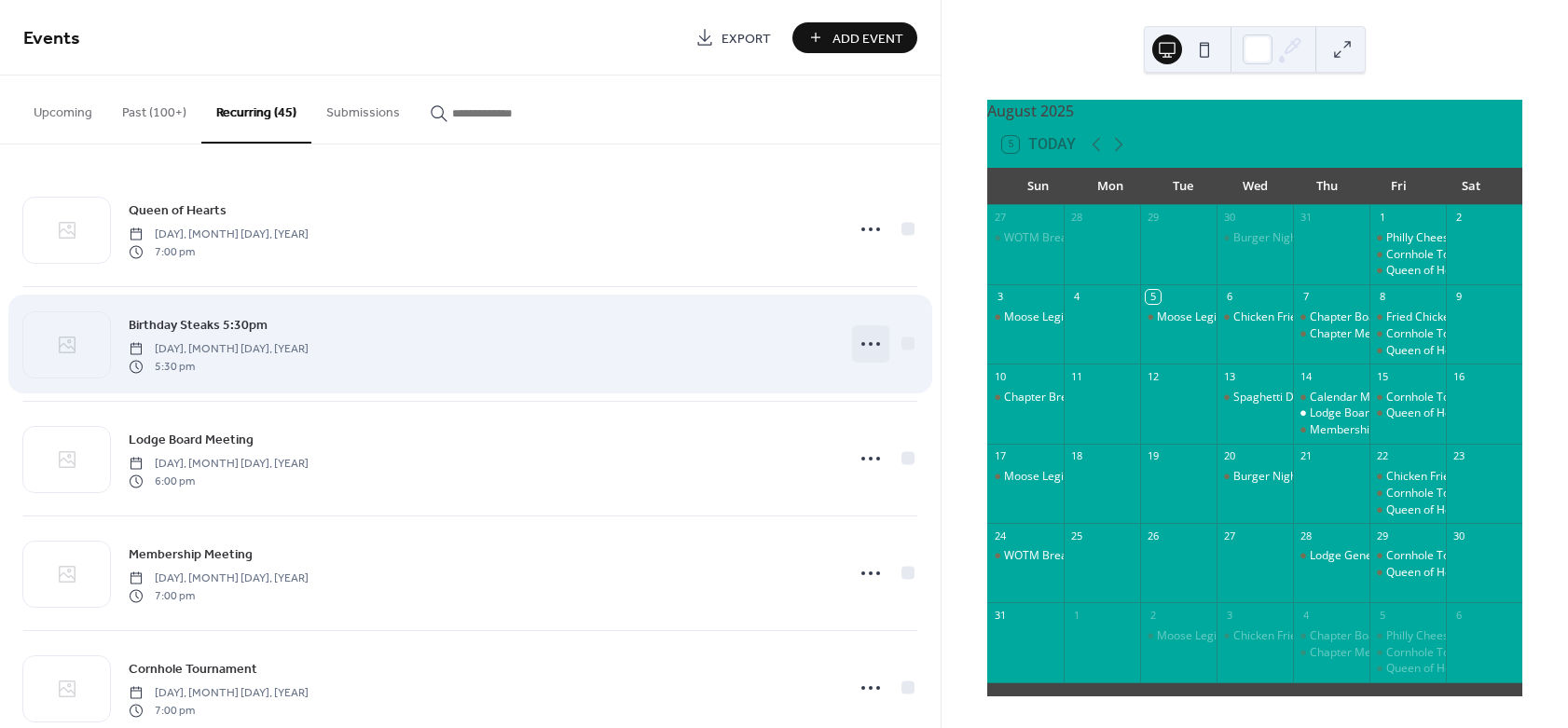 click 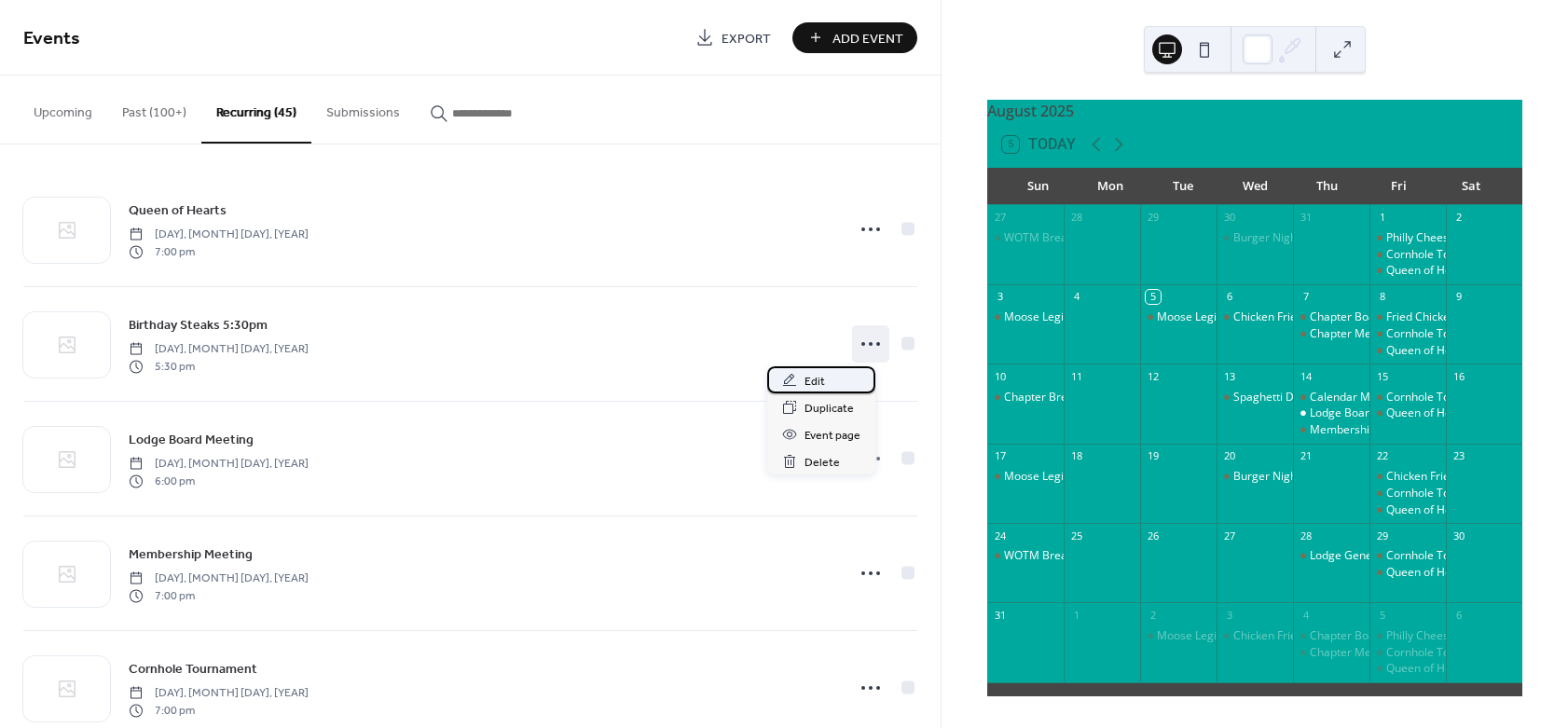 click on "Edit" at bounding box center (815, 381) 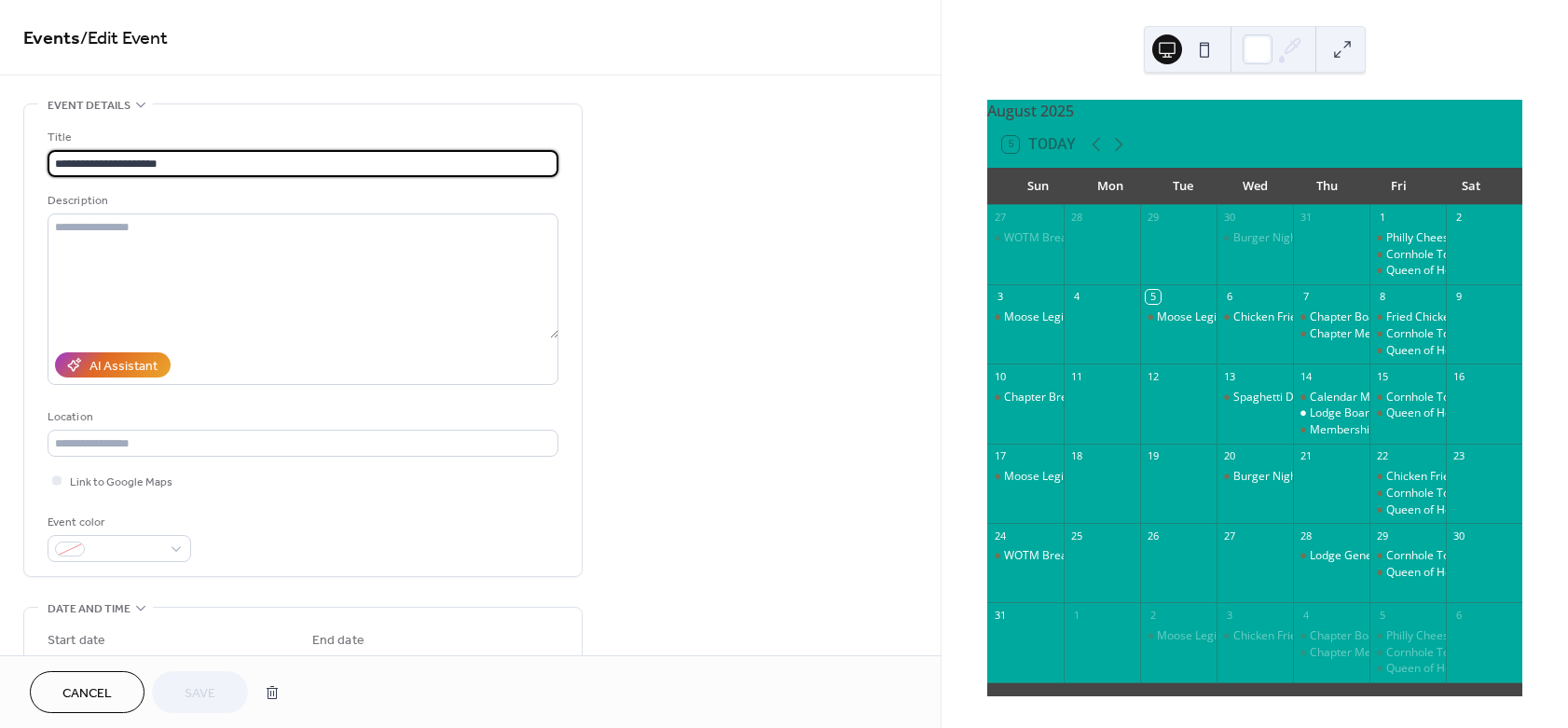 type on "**********" 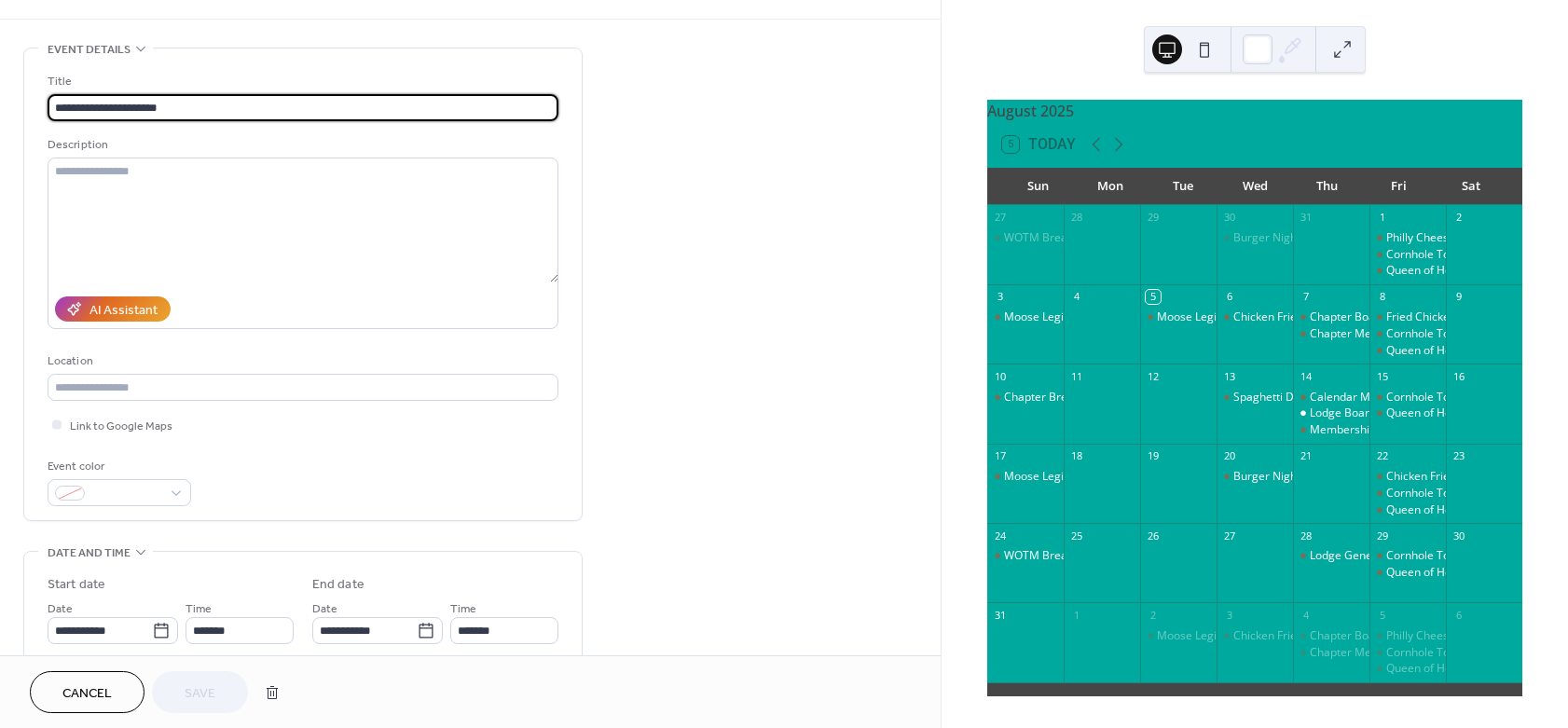 scroll, scrollTop: 0, scrollLeft: 0, axis: both 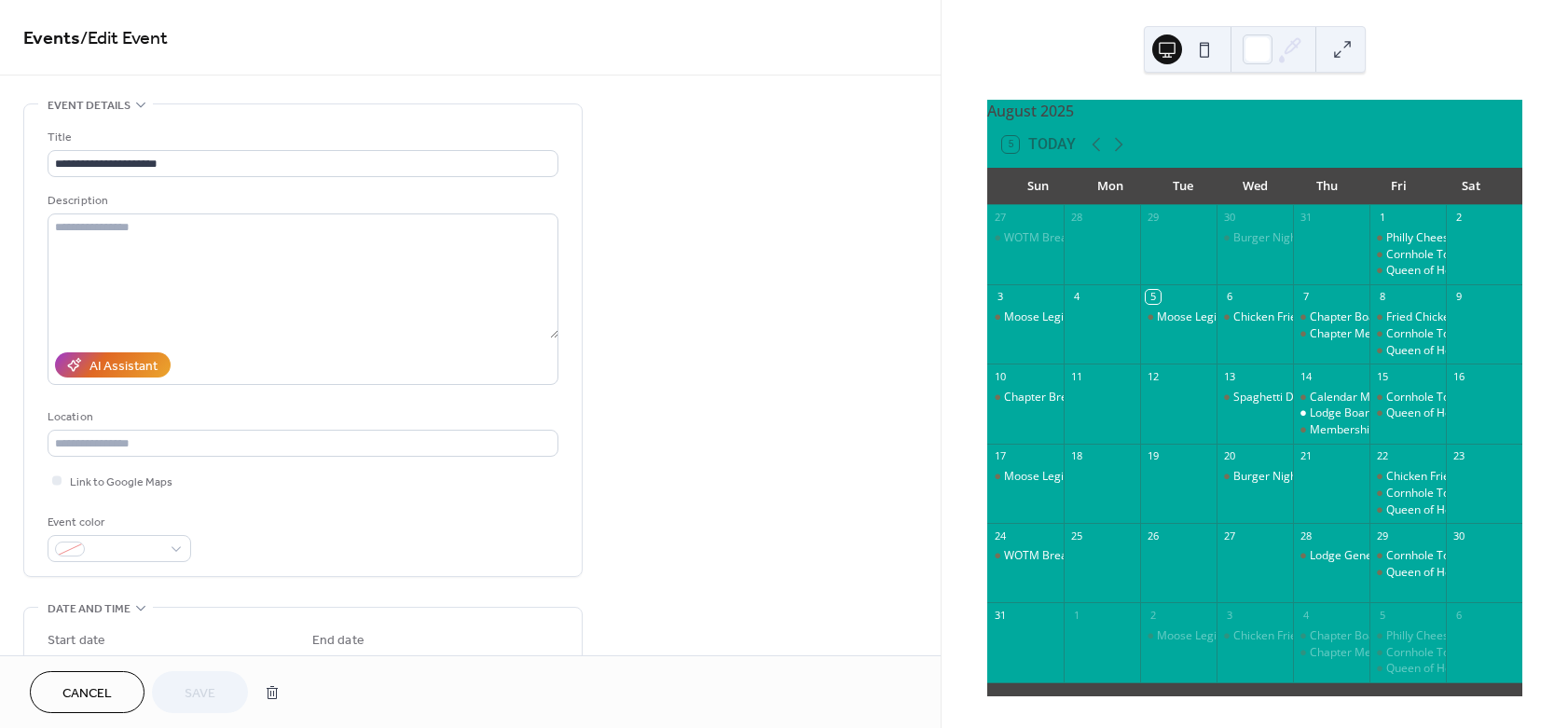 click on "Cancel" at bounding box center (87, 694) 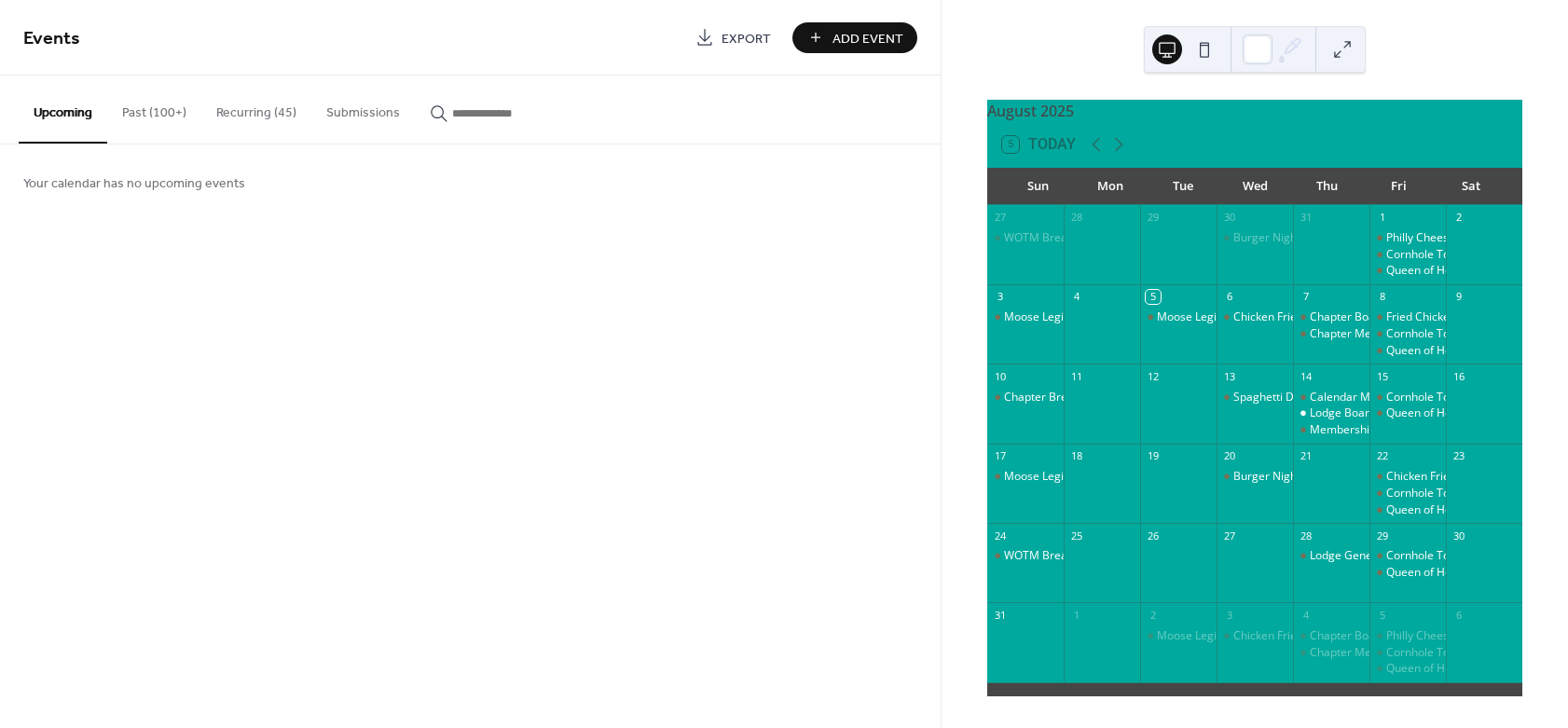 click on "Recurring (45)" at bounding box center (256, 108) 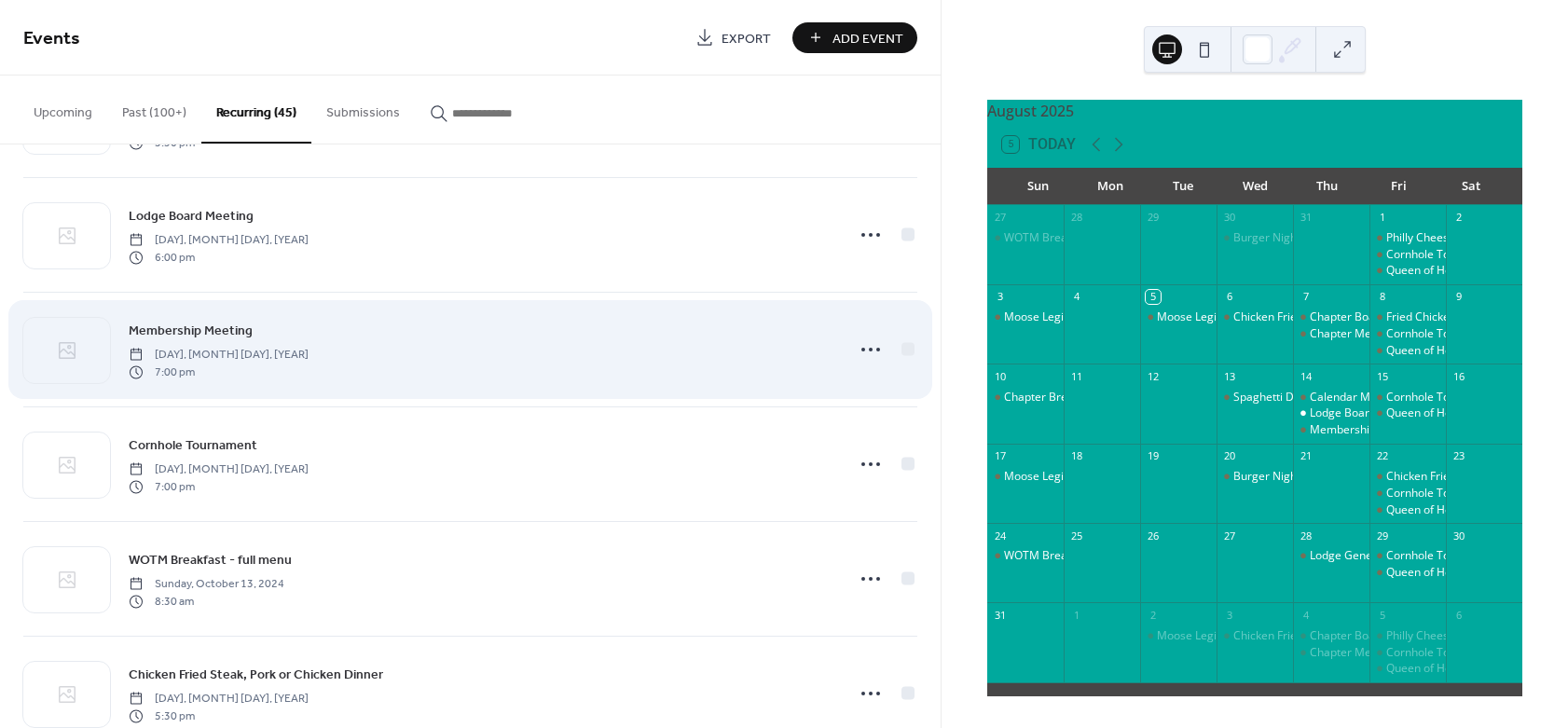 scroll, scrollTop: 168, scrollLeft: 0, axis: vertical 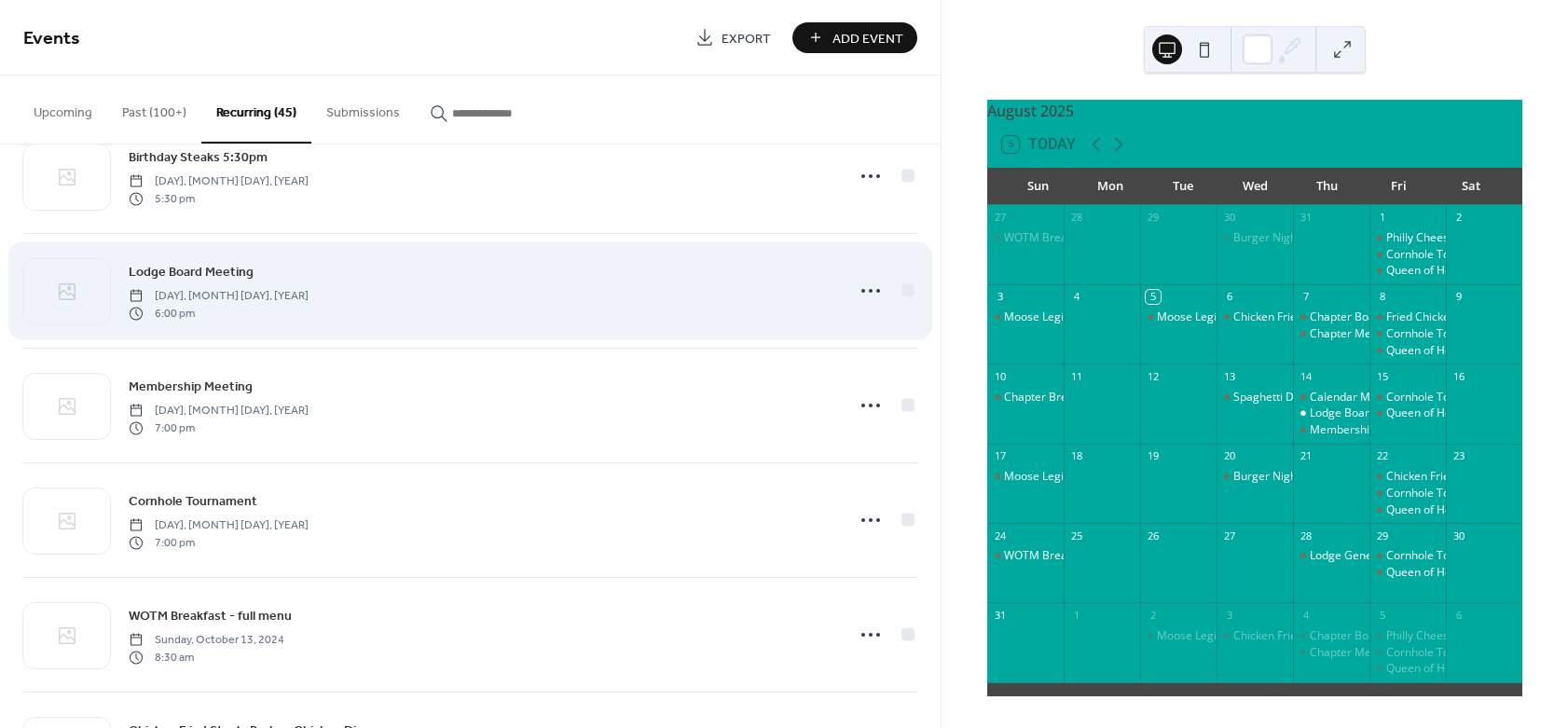 click on "Lodge Board Meeting [DAY], [MONTH] [DAY], [YEAR] 6:00 pm" at bounding box center [481, 291] 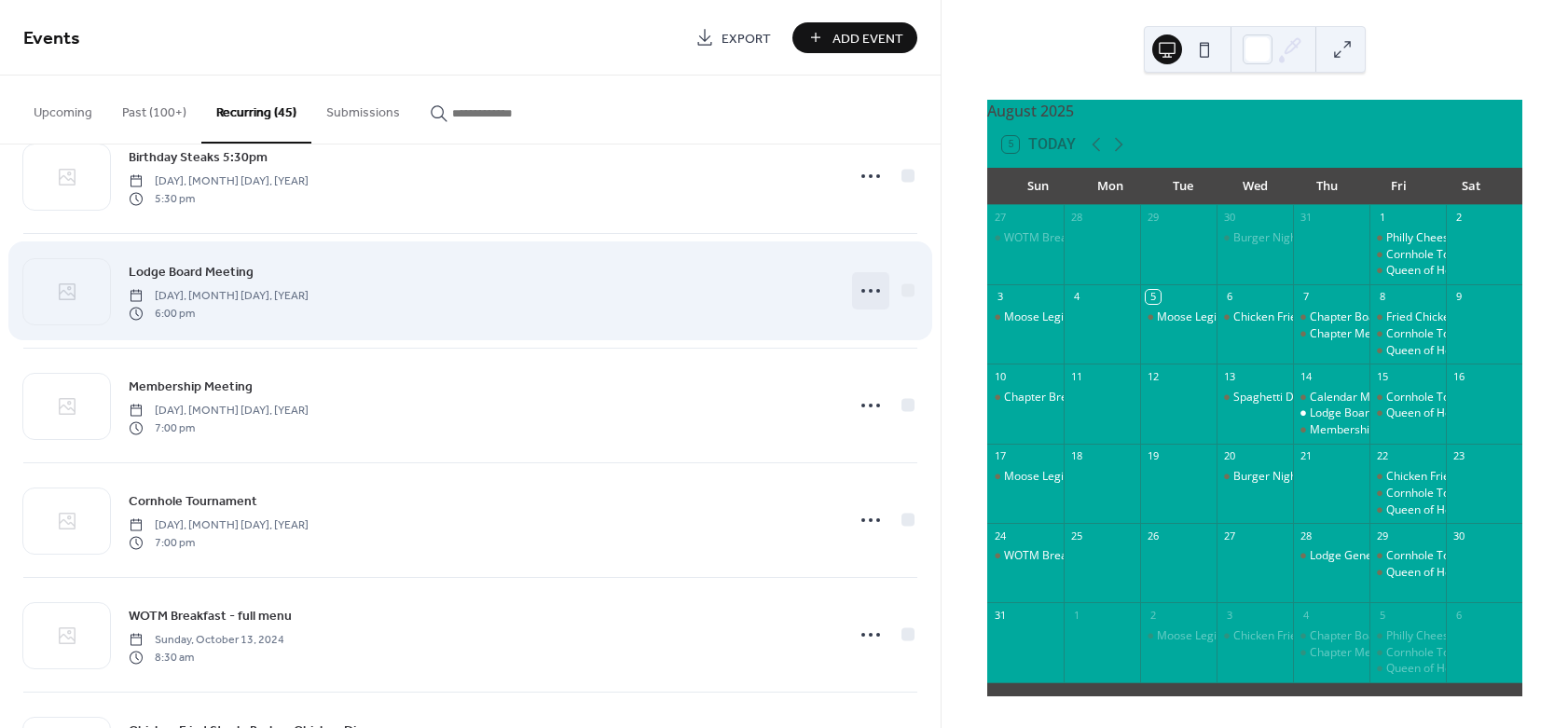click 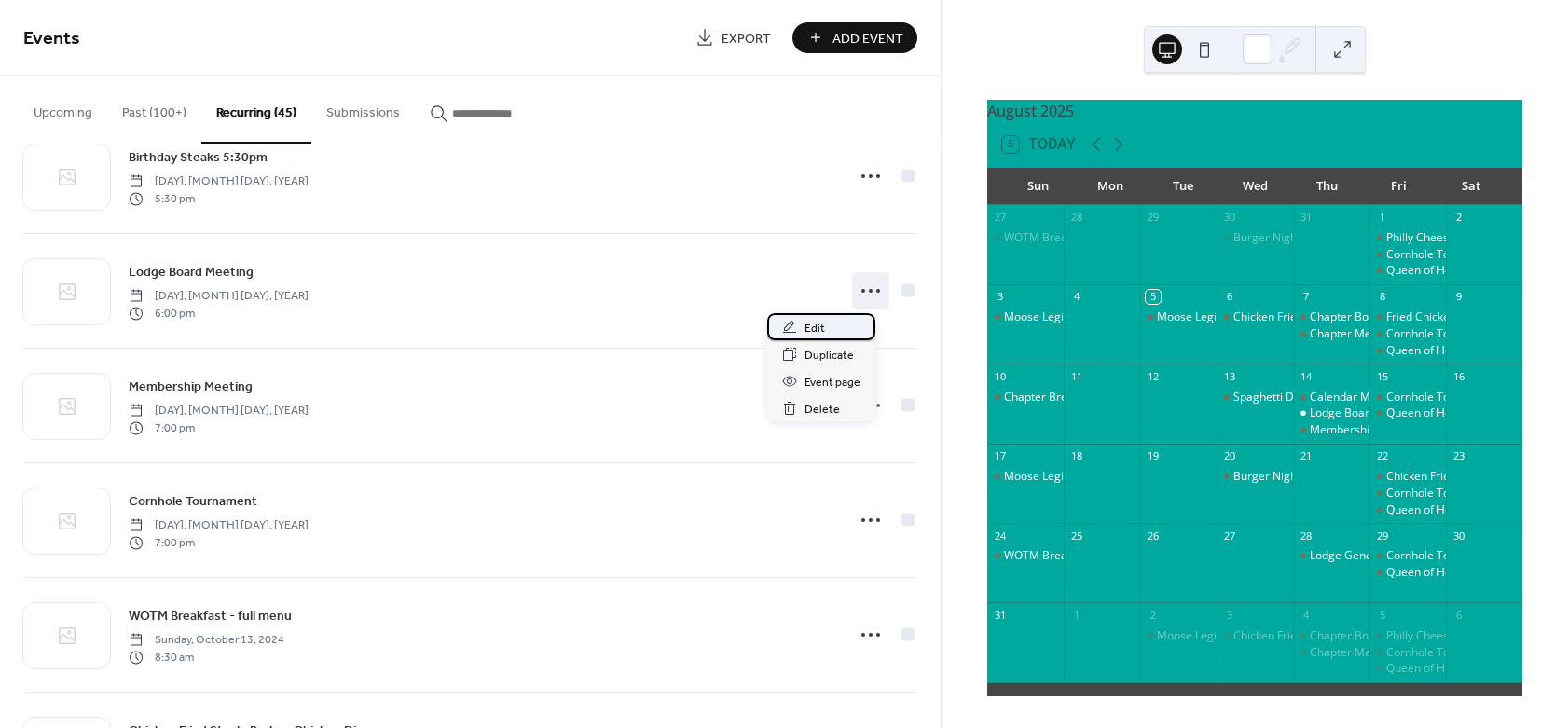 click on "Edit" at bounding box center (815, 328) 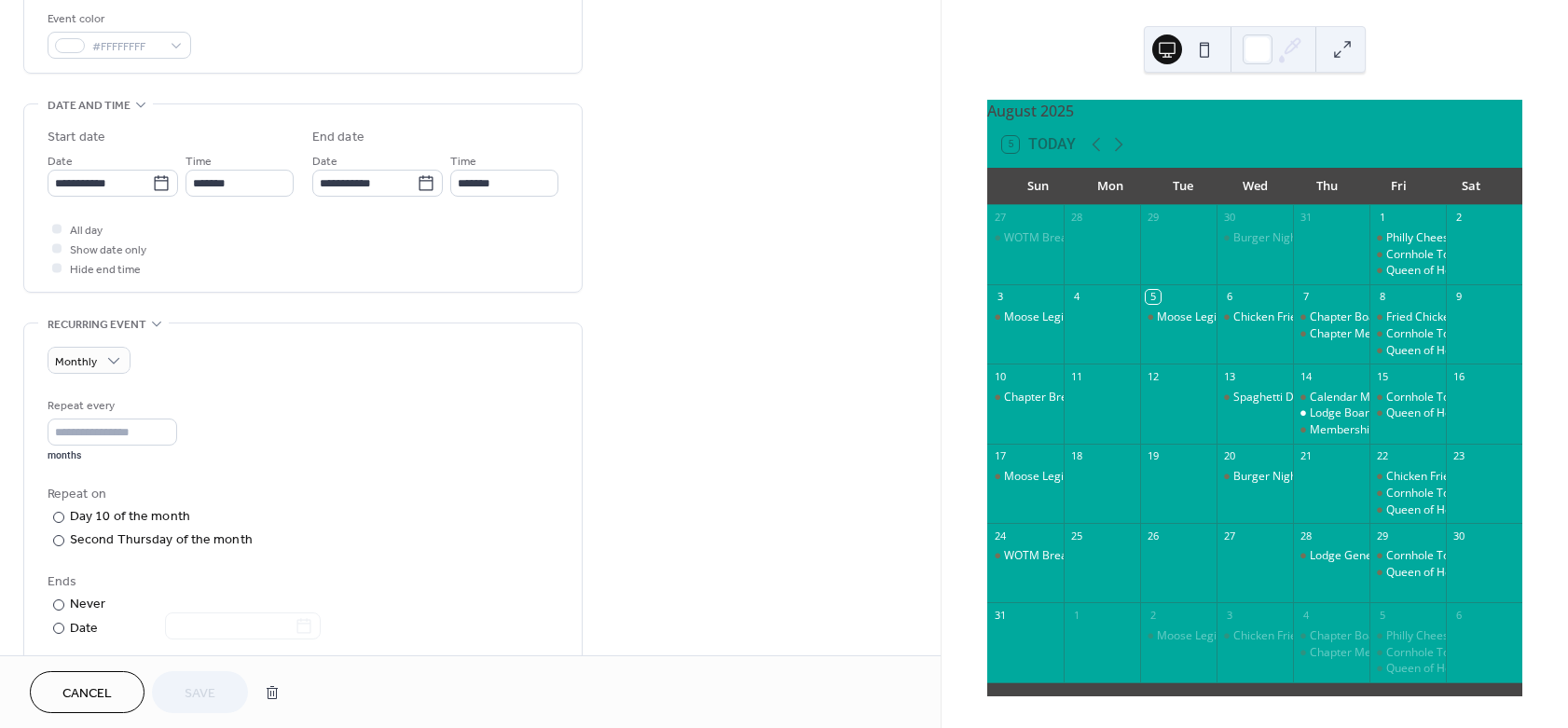 scroll, scrollTop: 615, scrollLeft: 0, axis: vertical 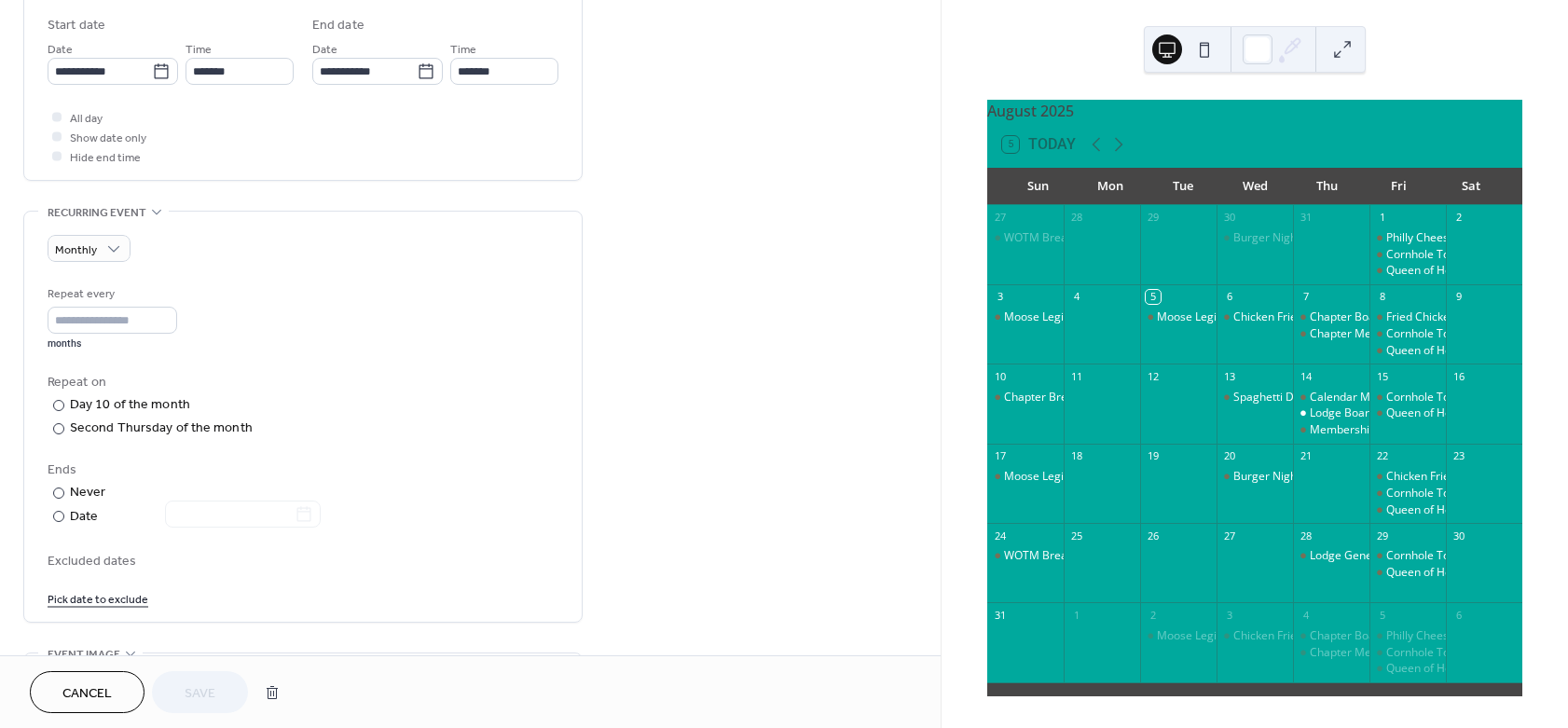 click on "Pick date to exclude" at bounding box center [98, 598] 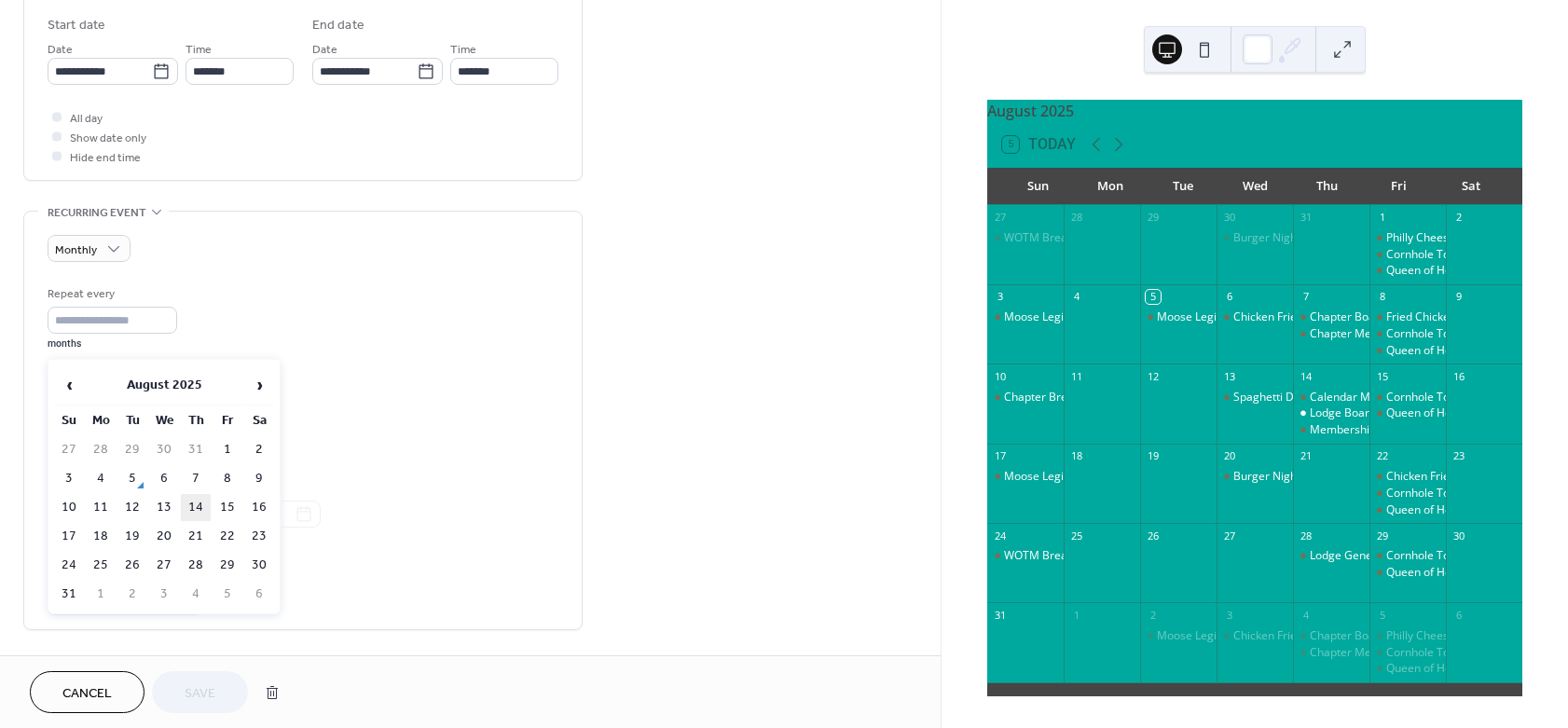 click on "14" at bounding box center (196, 507) 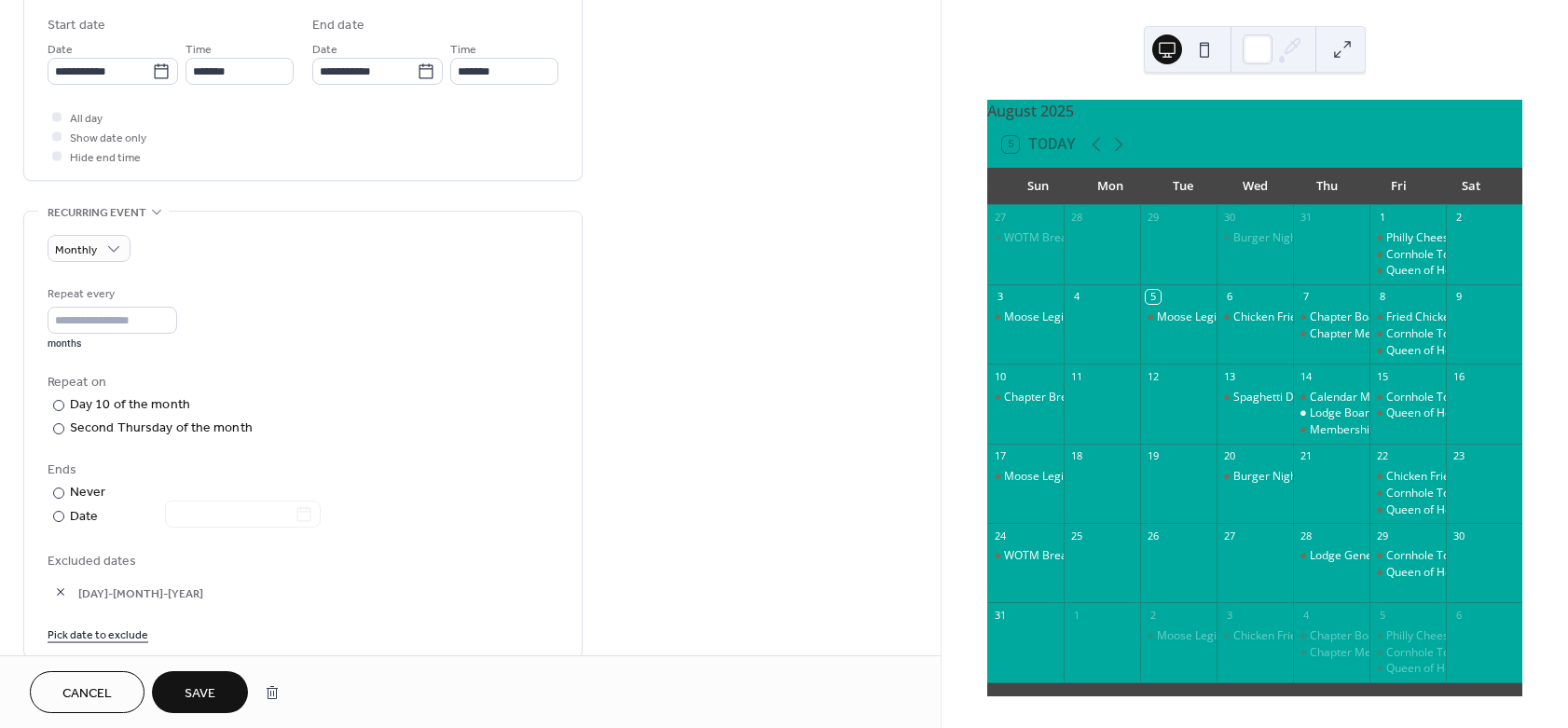 click on "Save" at bounding box center (199, 694) 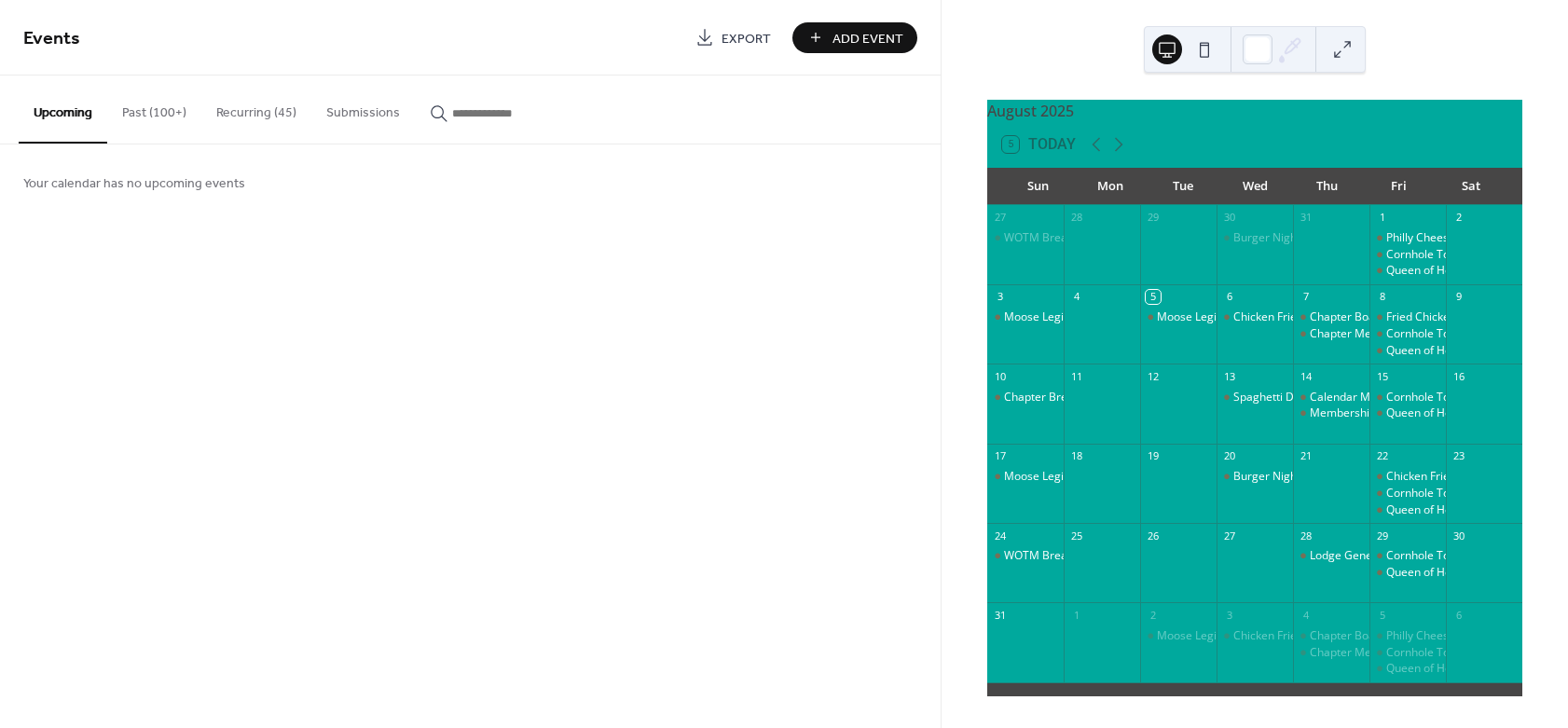 click on "Recurring (45)" at bounding box center (256, 108) 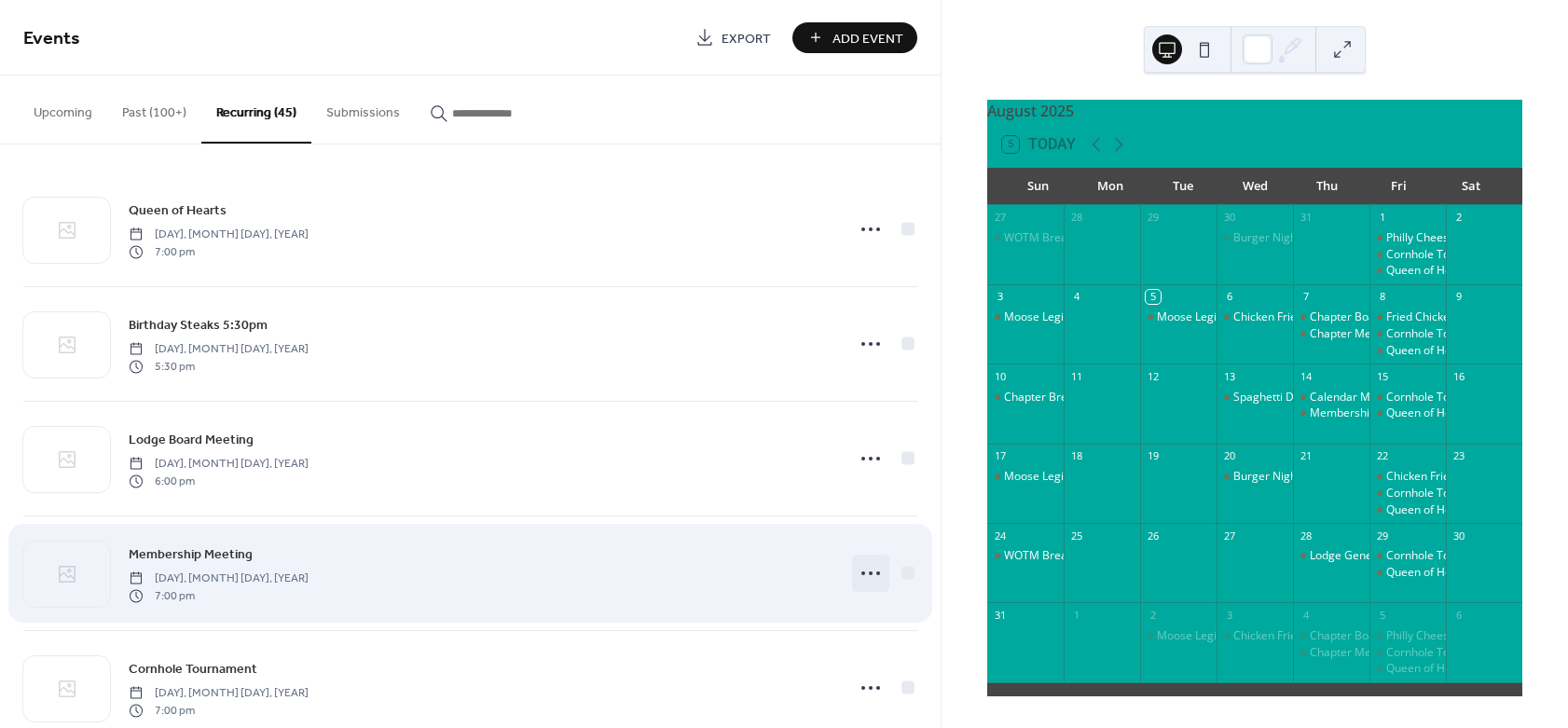 click 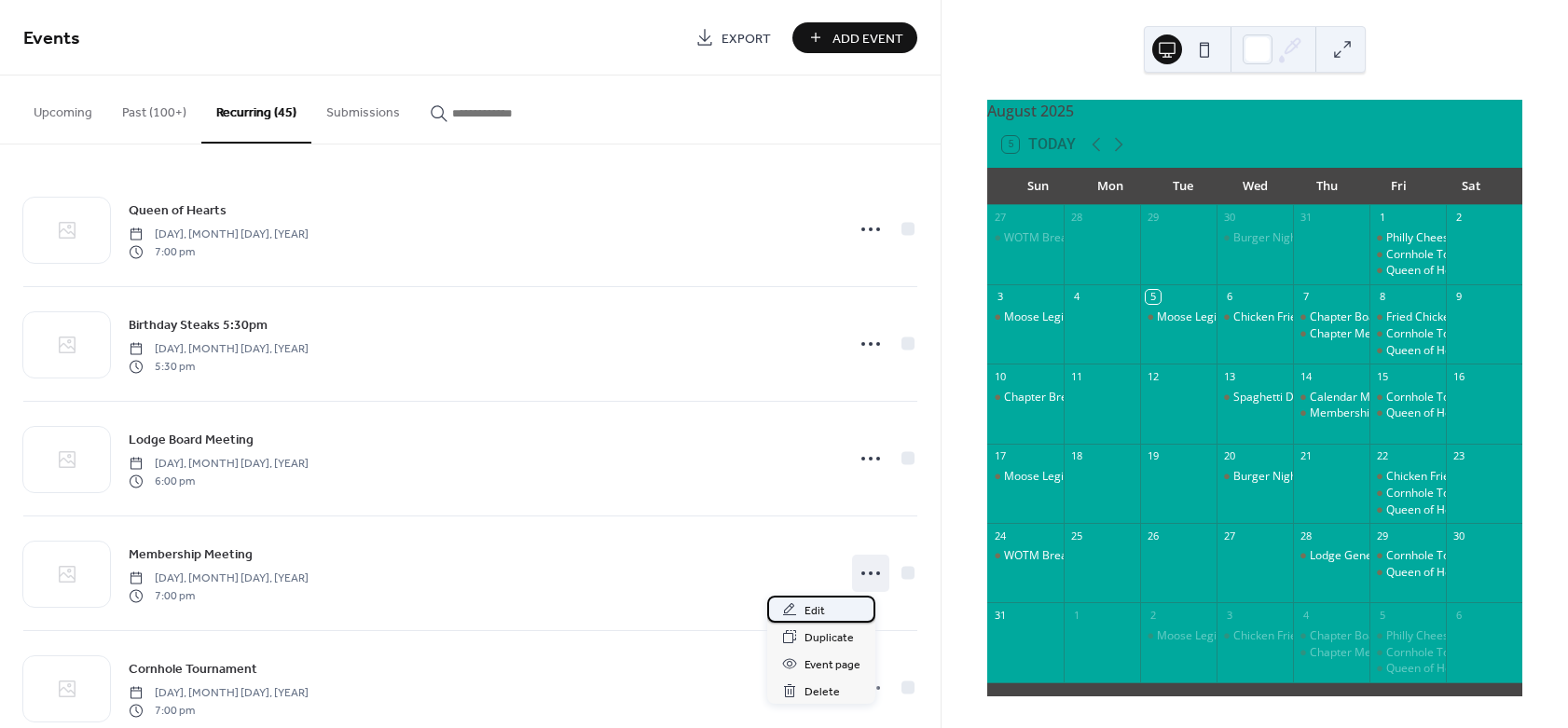 click on "Edit" at bounding box center (815, 611) 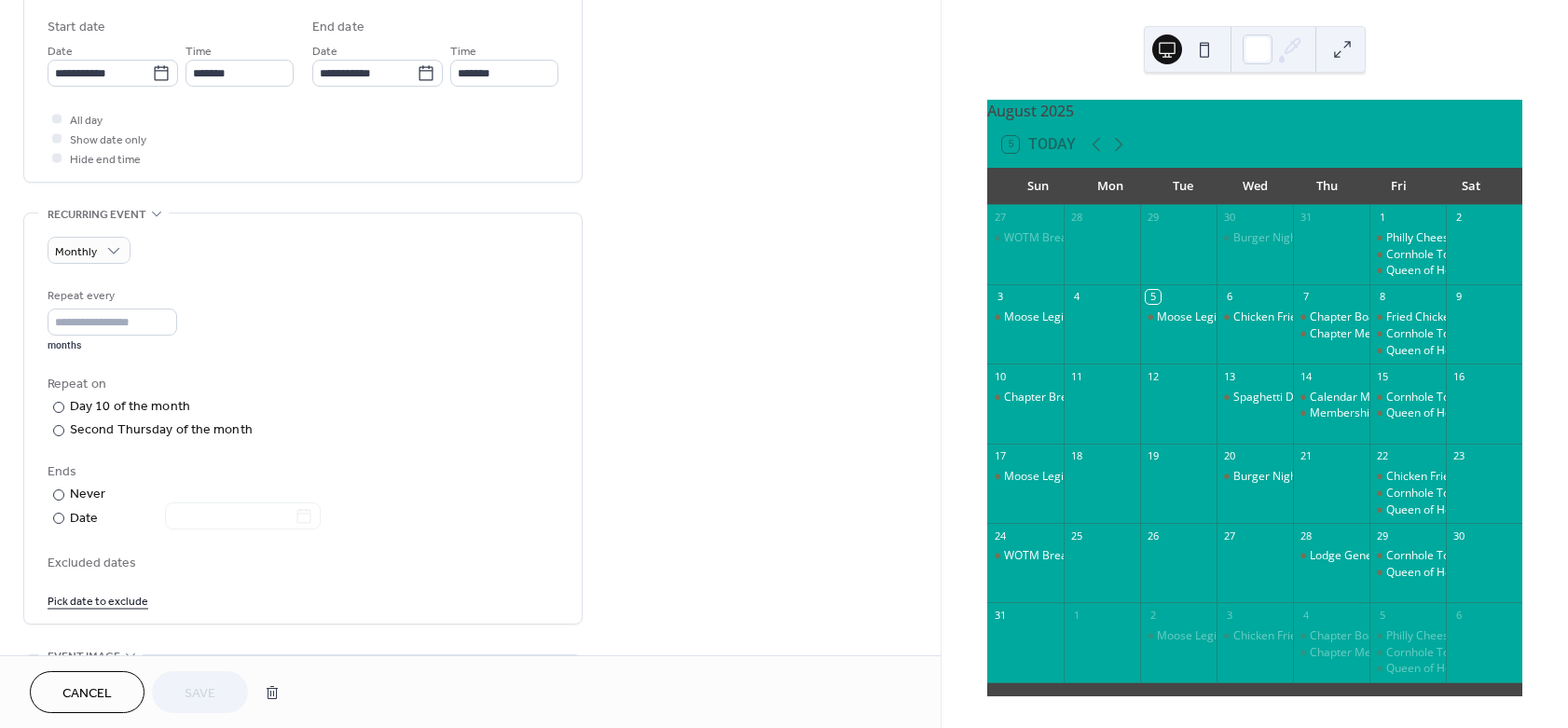 scroll, scrollTop: 615, scrollLeft: 0, axis: vertical 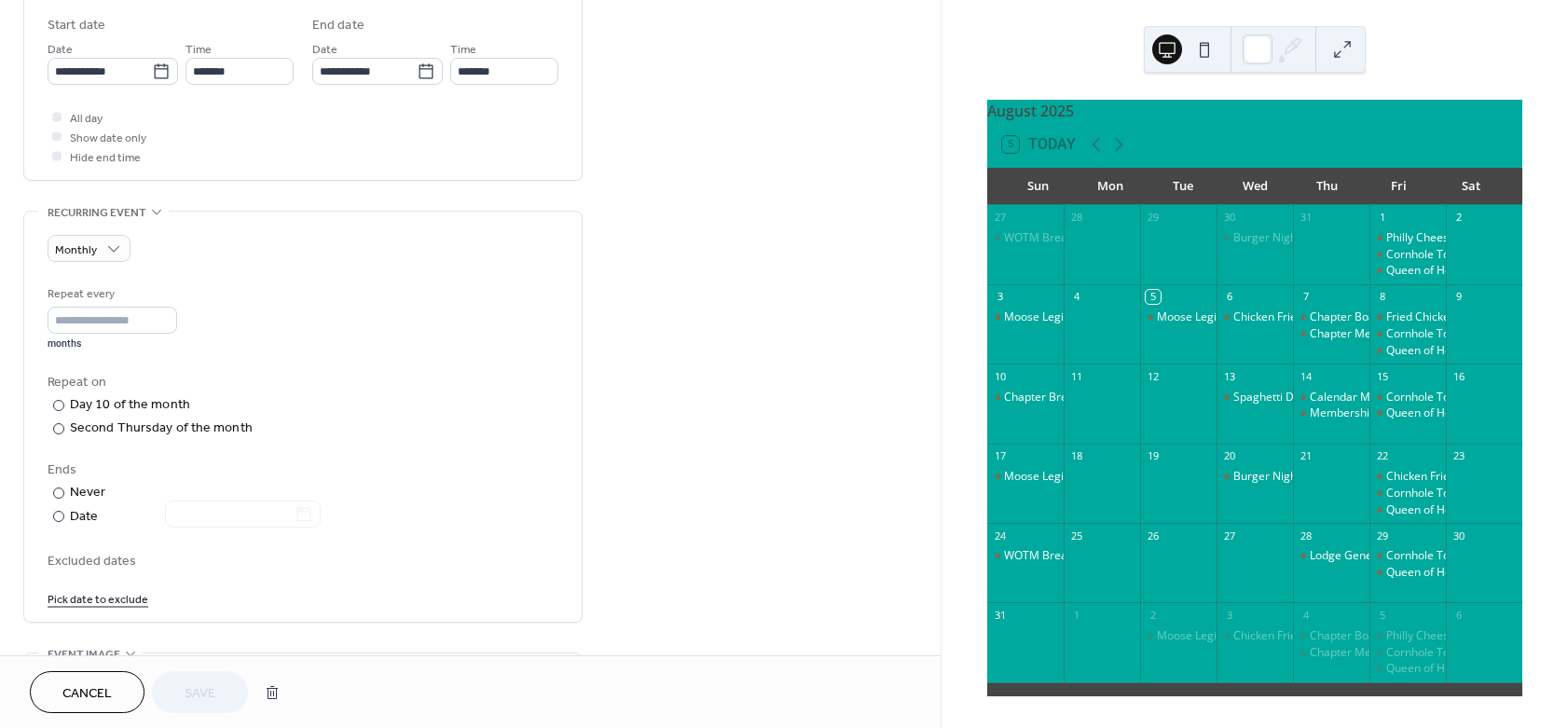 click on "Pick date to exclude" at bounding box center [98, 598] 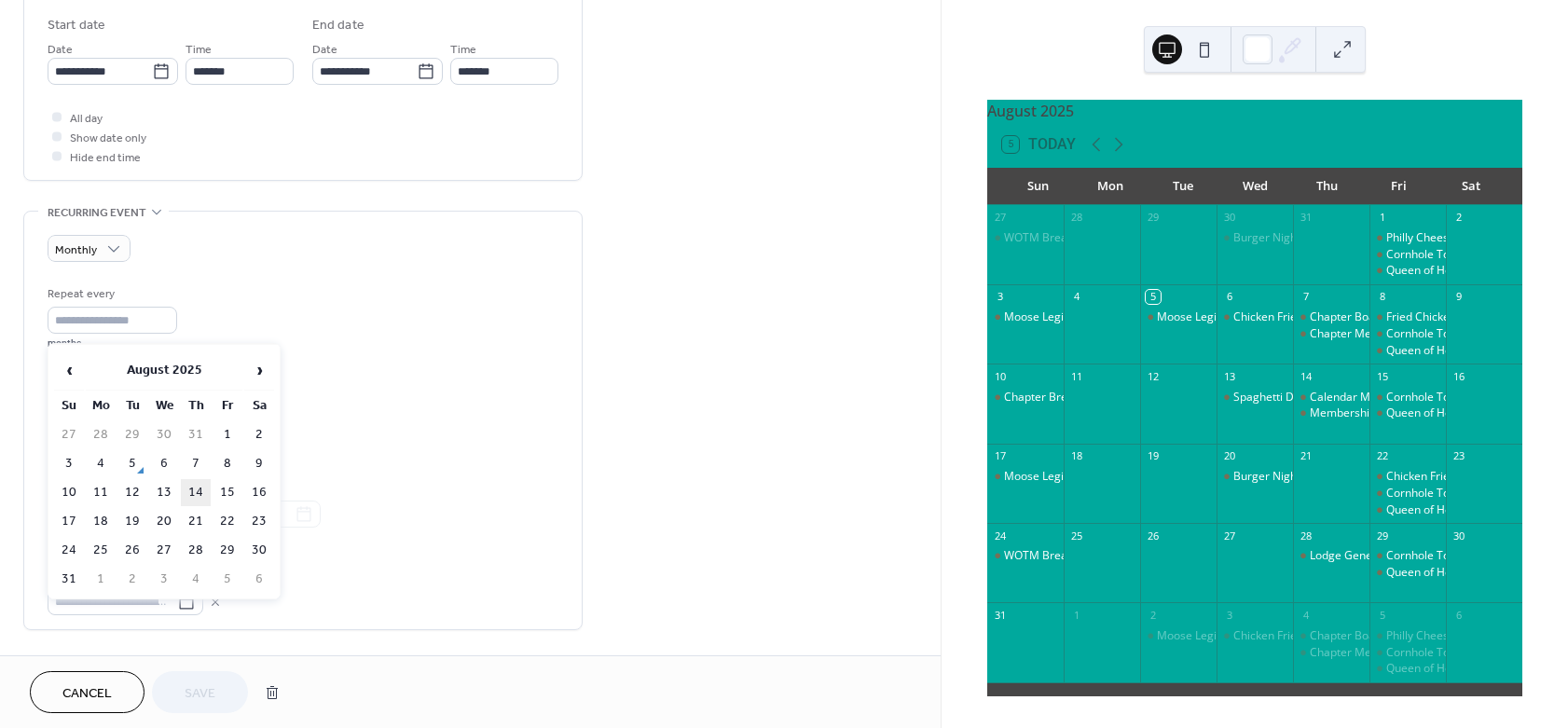 click on "14" at bounding box center (196, 492) 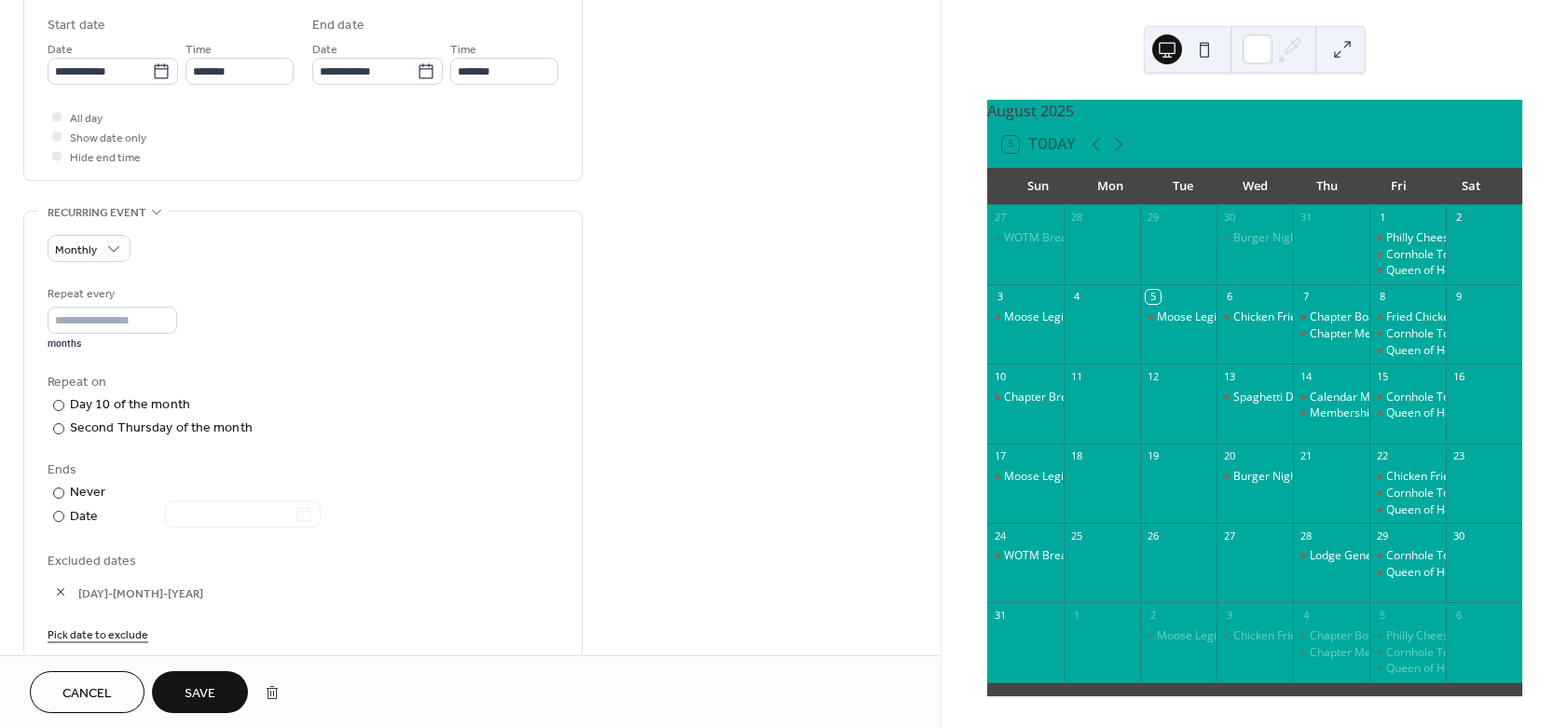 click on "Save" at bounding box center (199, 694) 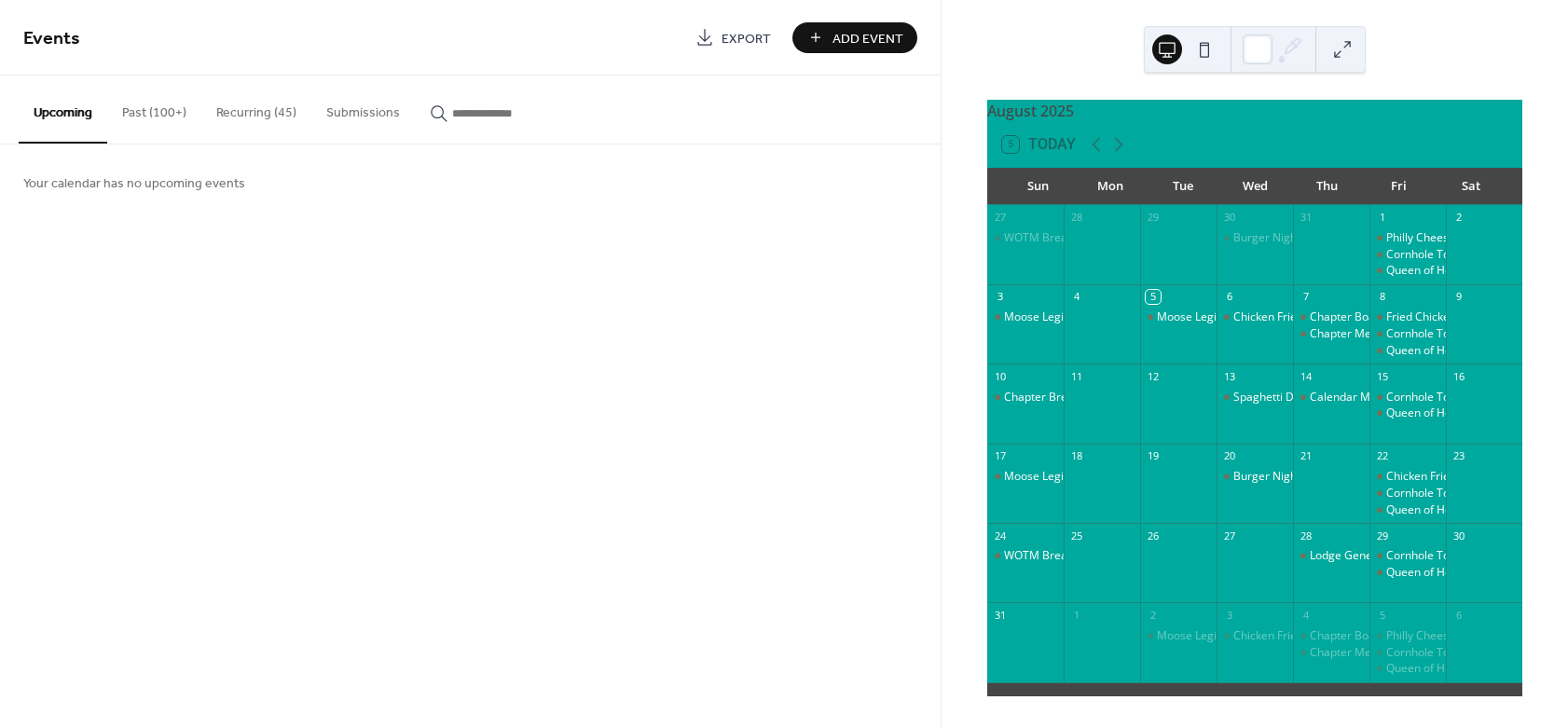 click on "Add Event" at bounding box center [868, 38] 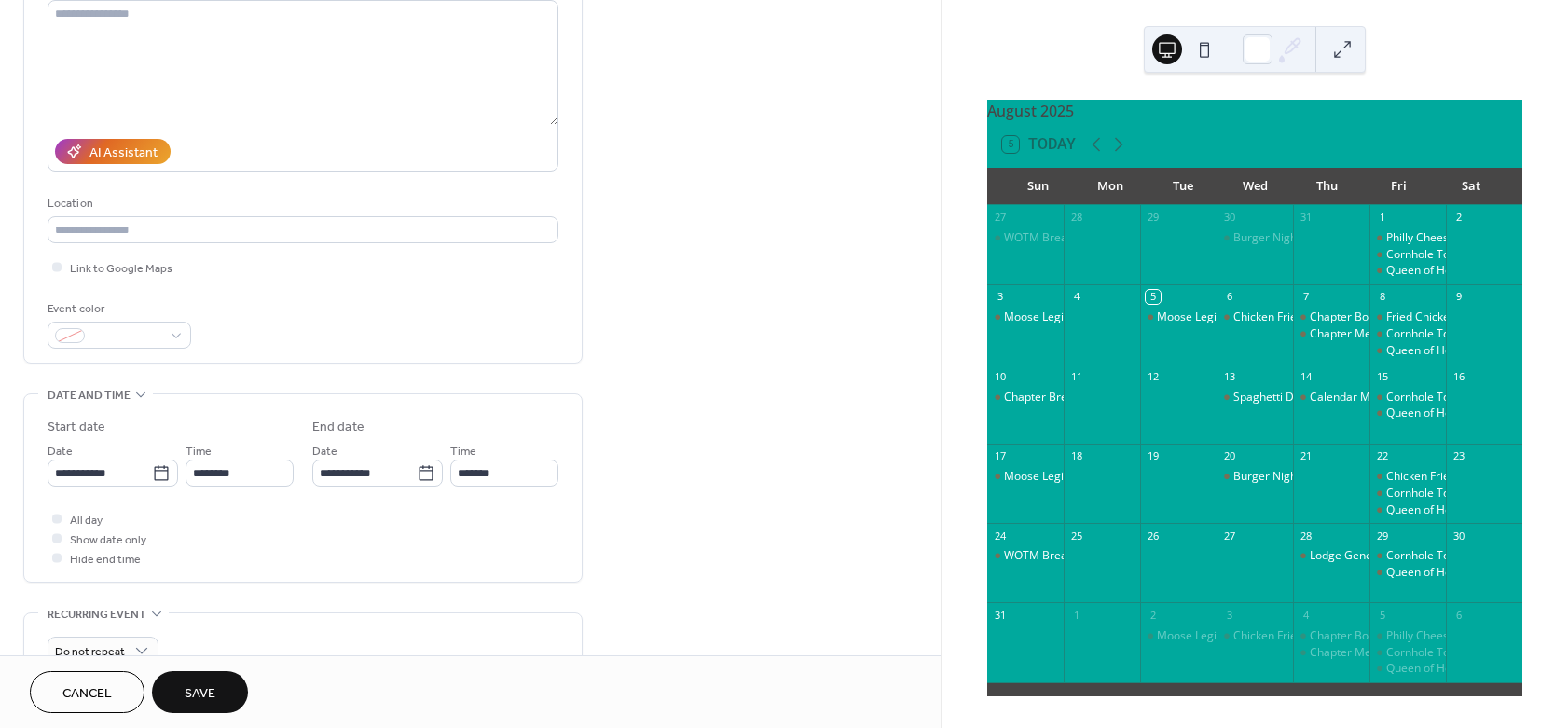 scroll, scrollTop: 224, scrollLeft: 0, axis: vertical 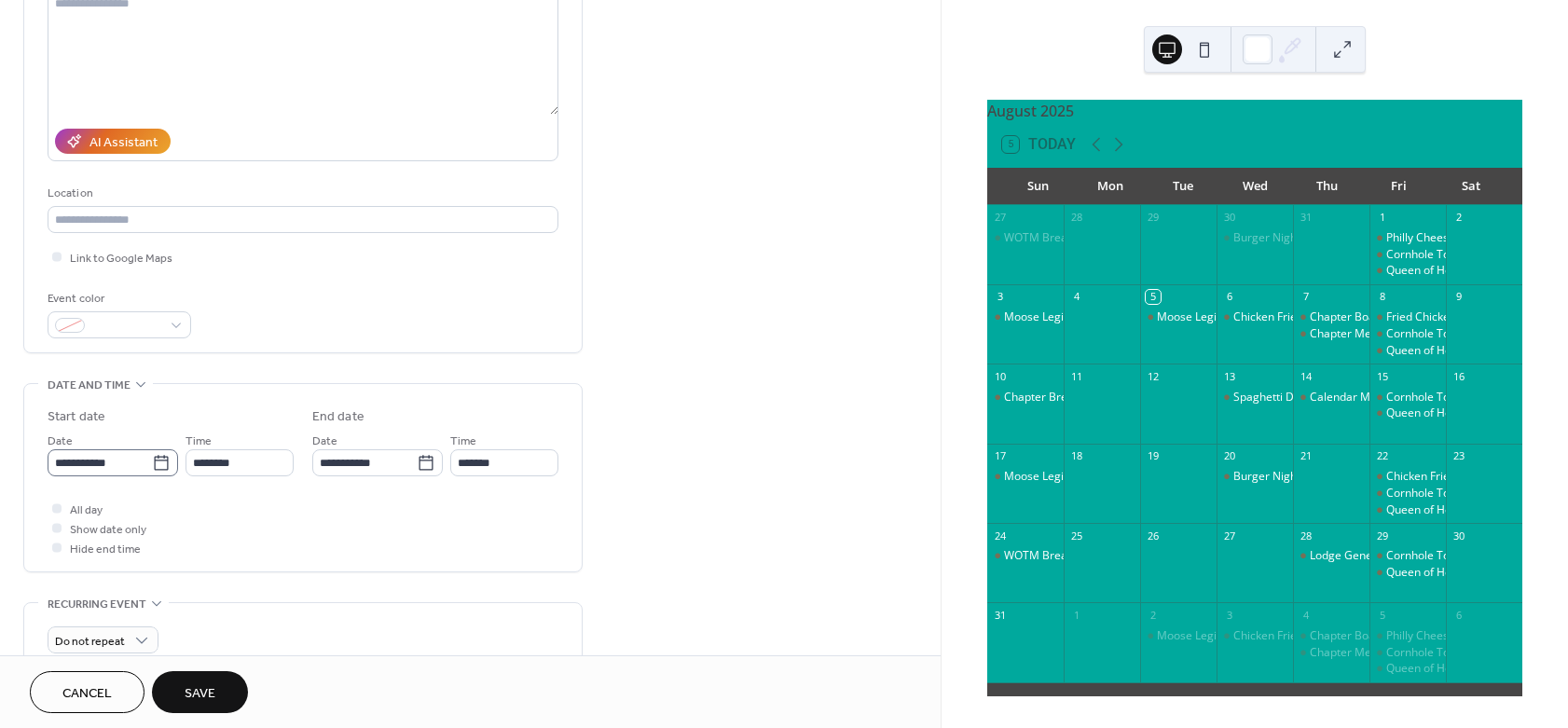 type on "**********" 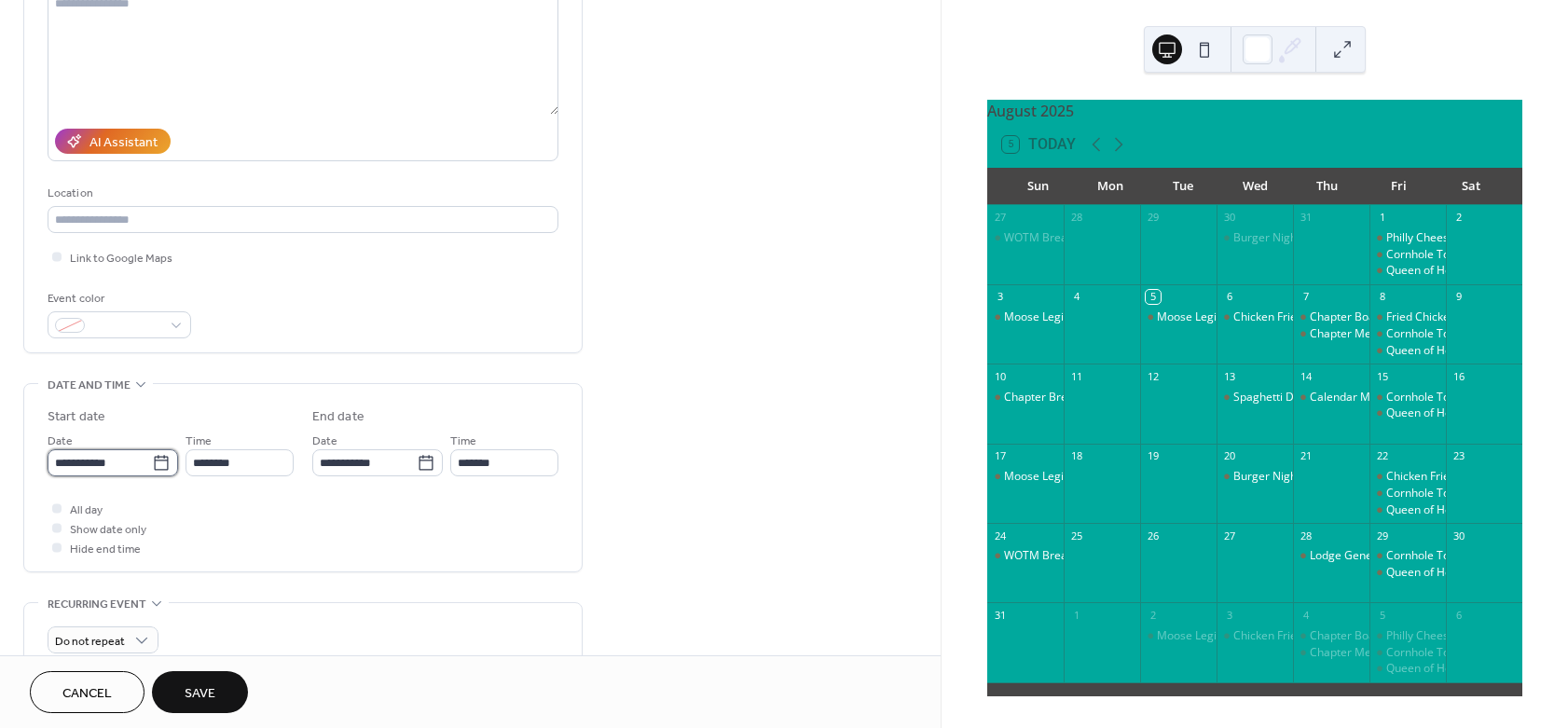 click on "**********" at bounding box center [100, 462] 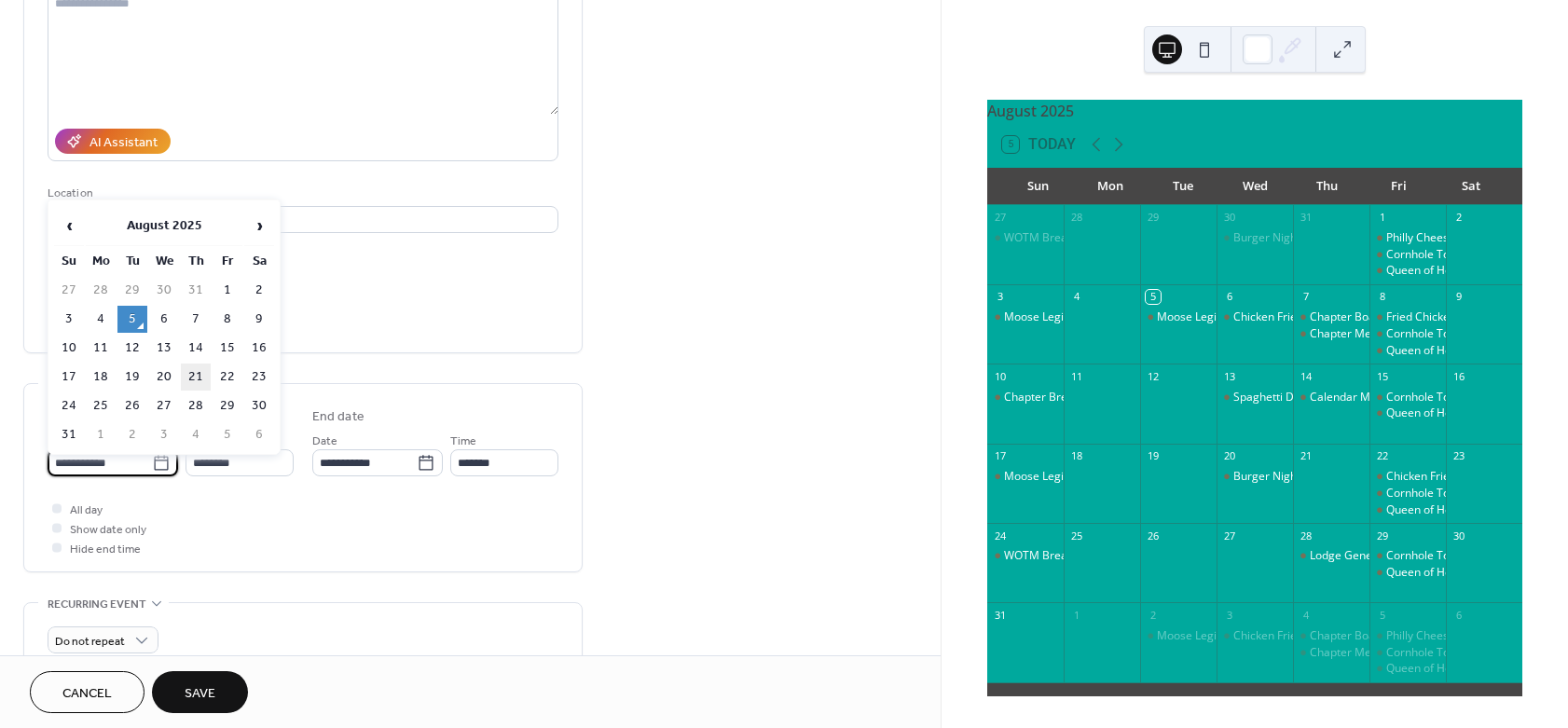 click on "21" at bounding box center (196, 377) 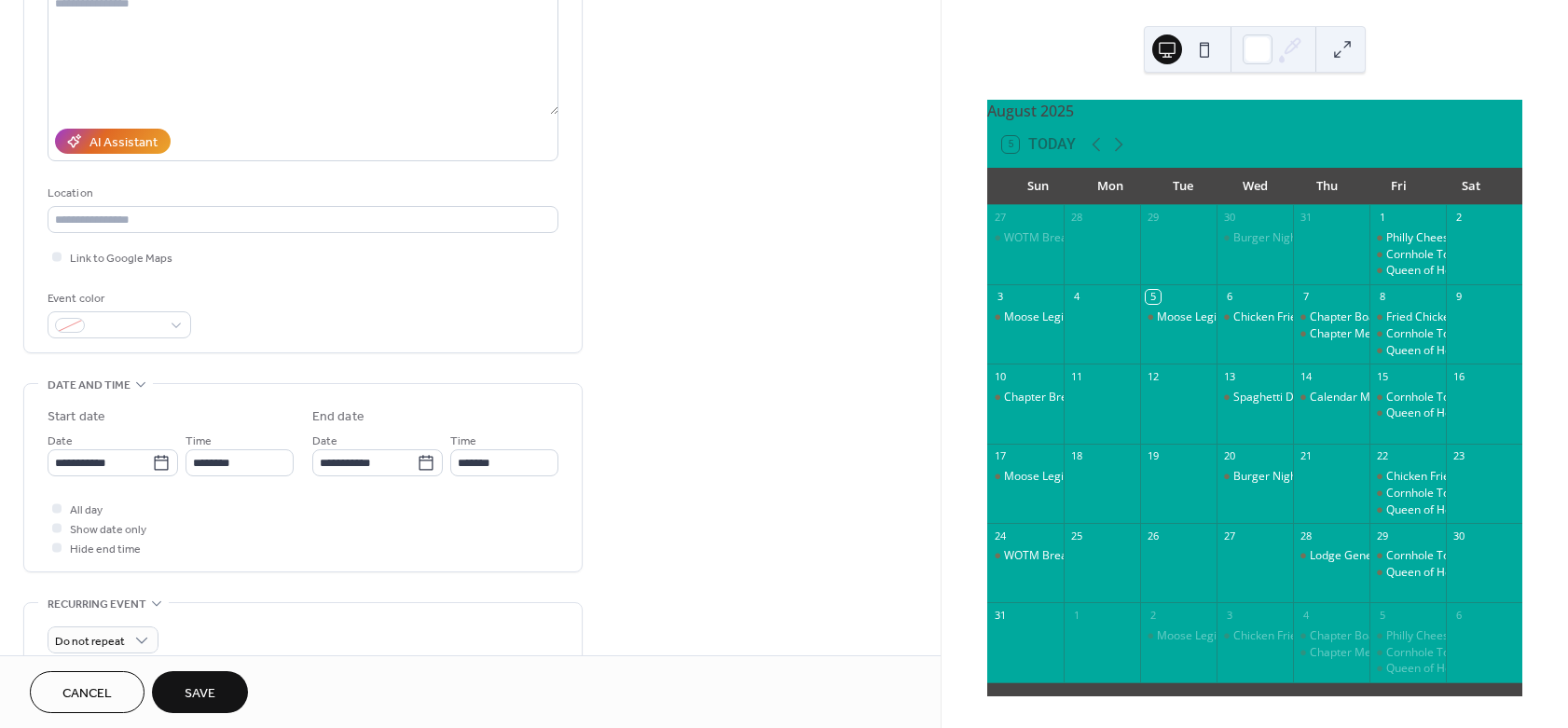 type on "**********" 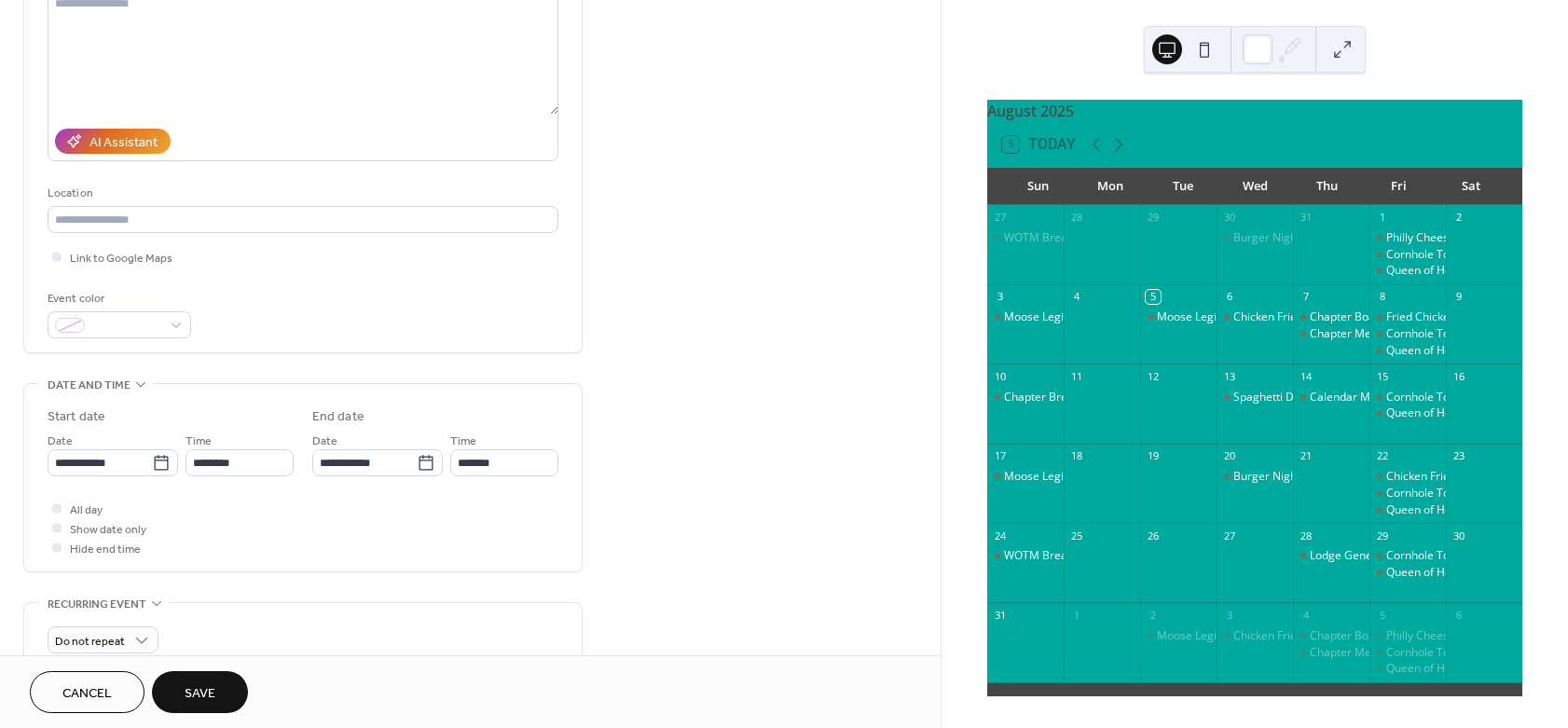 type on "**********" 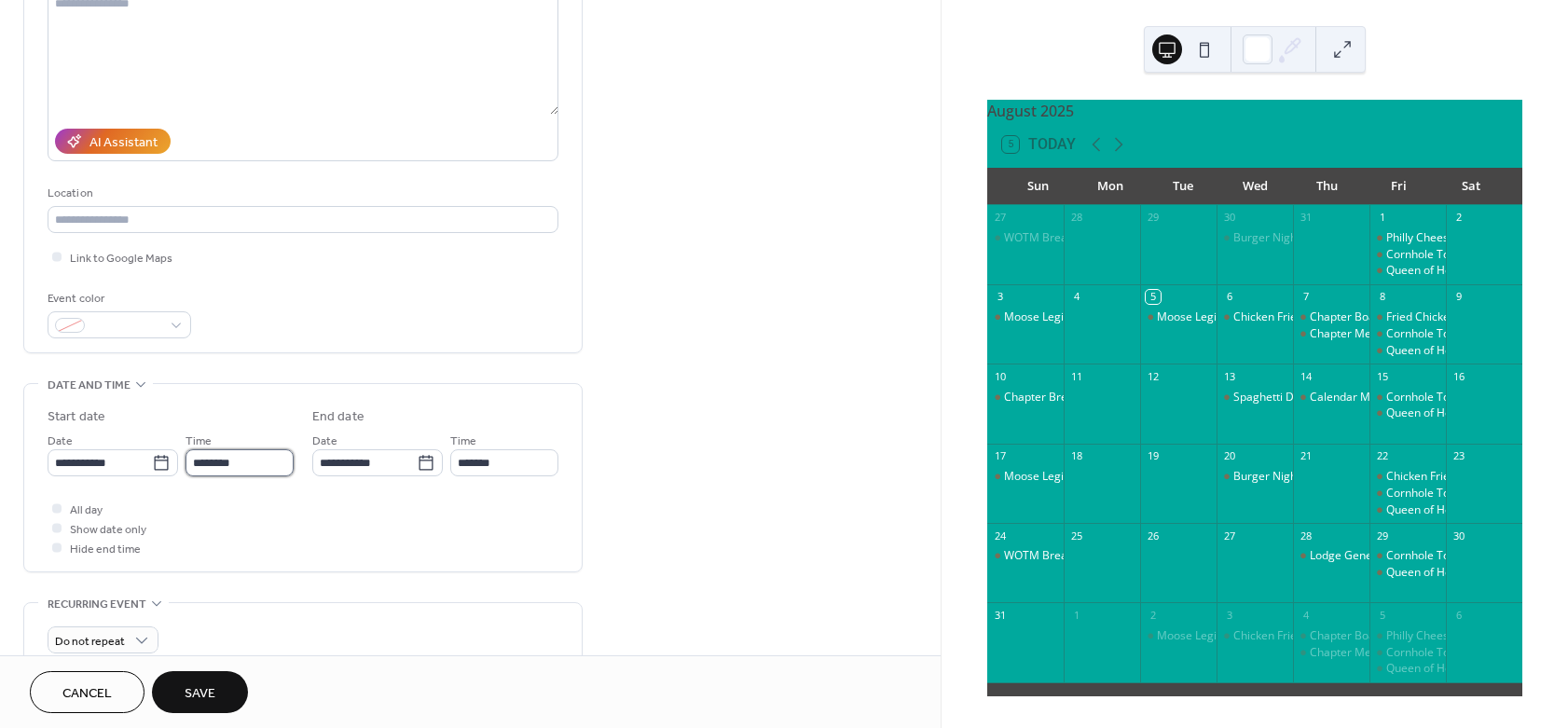 click on "********" at bounding box center [240, 462] 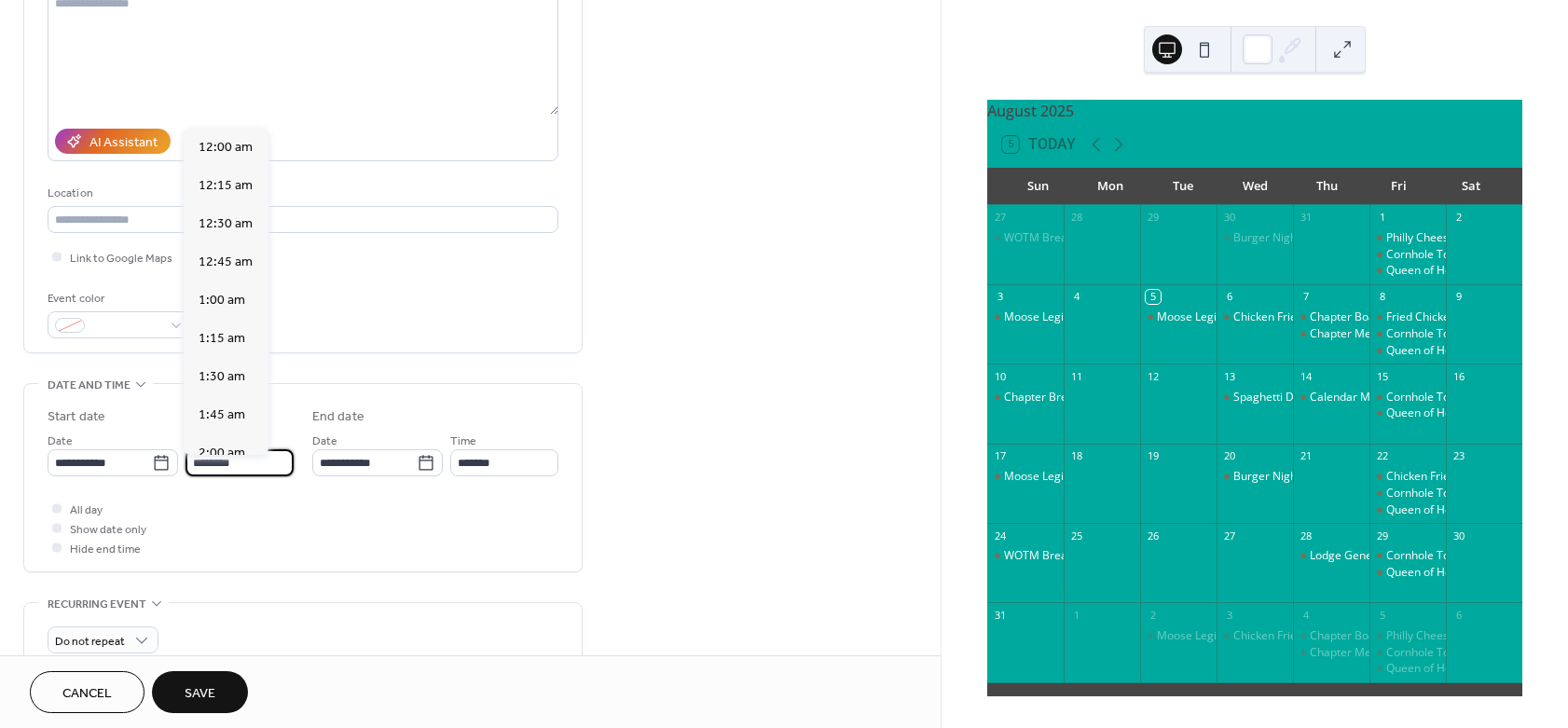 scroll, scrollTop: 1812, scrollLeft: 0, axis: vertical 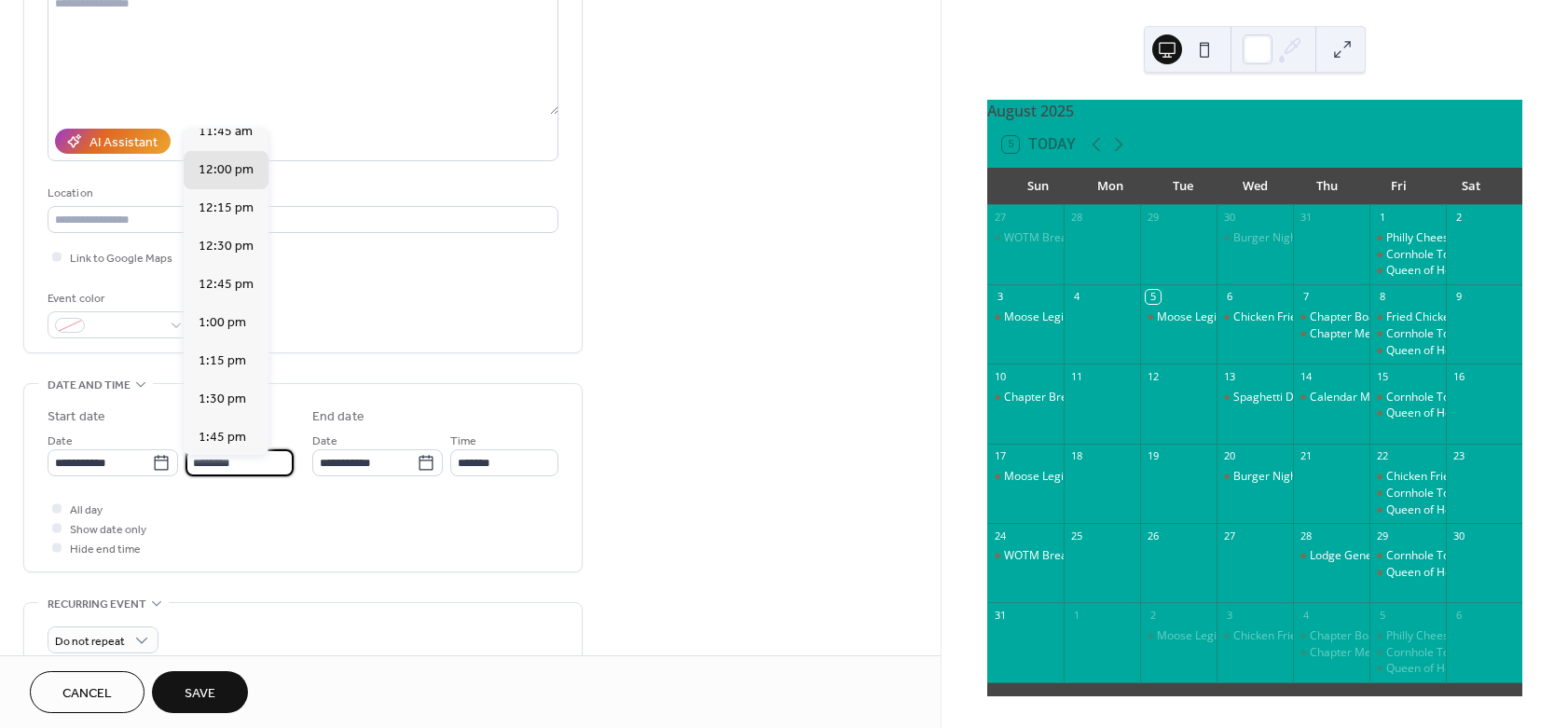 drag, startPoint x: 241, startPoint y: 471, endPoint x: 10, endPoint y: 526, distance: 237.45736 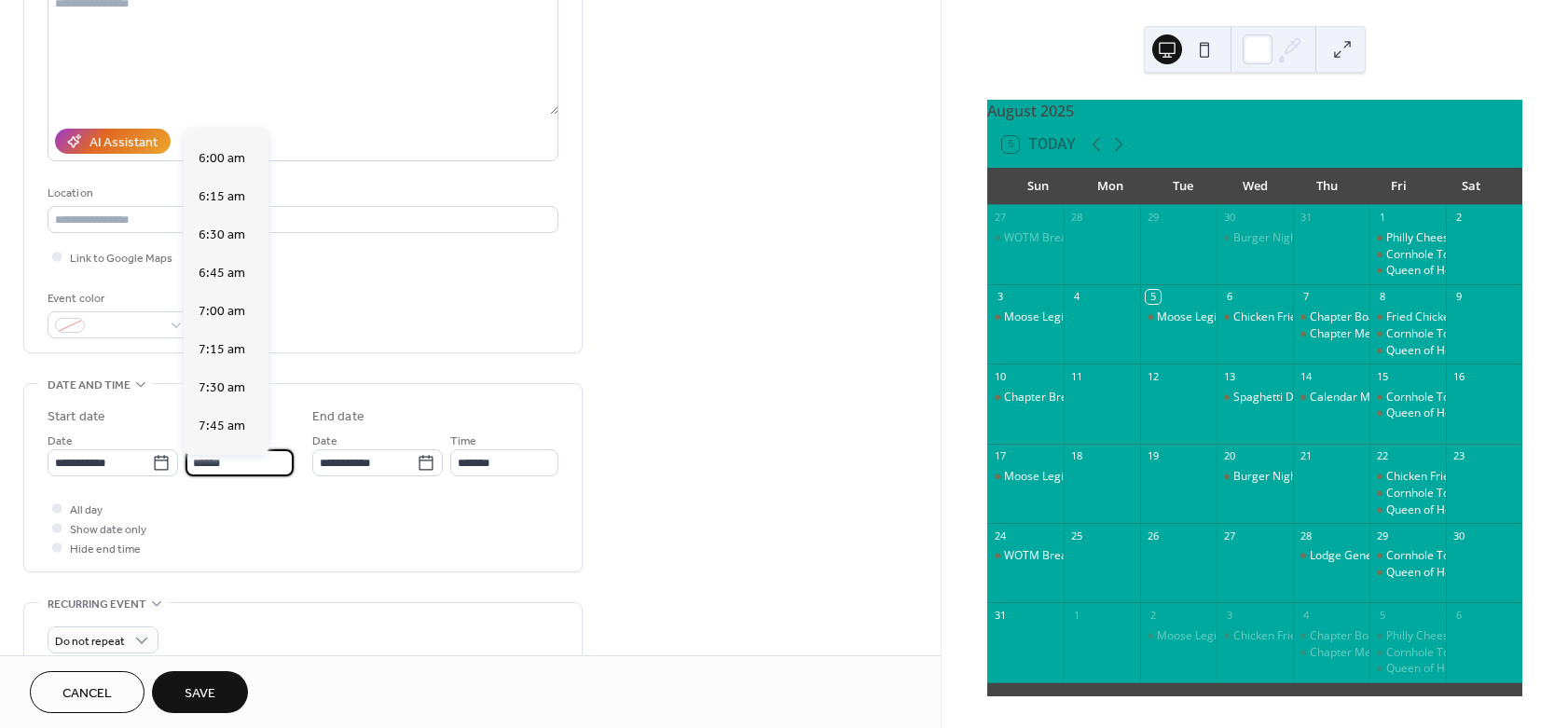 scroll, scrollTop: 2718, scrollLeft: 0, axis: vertical 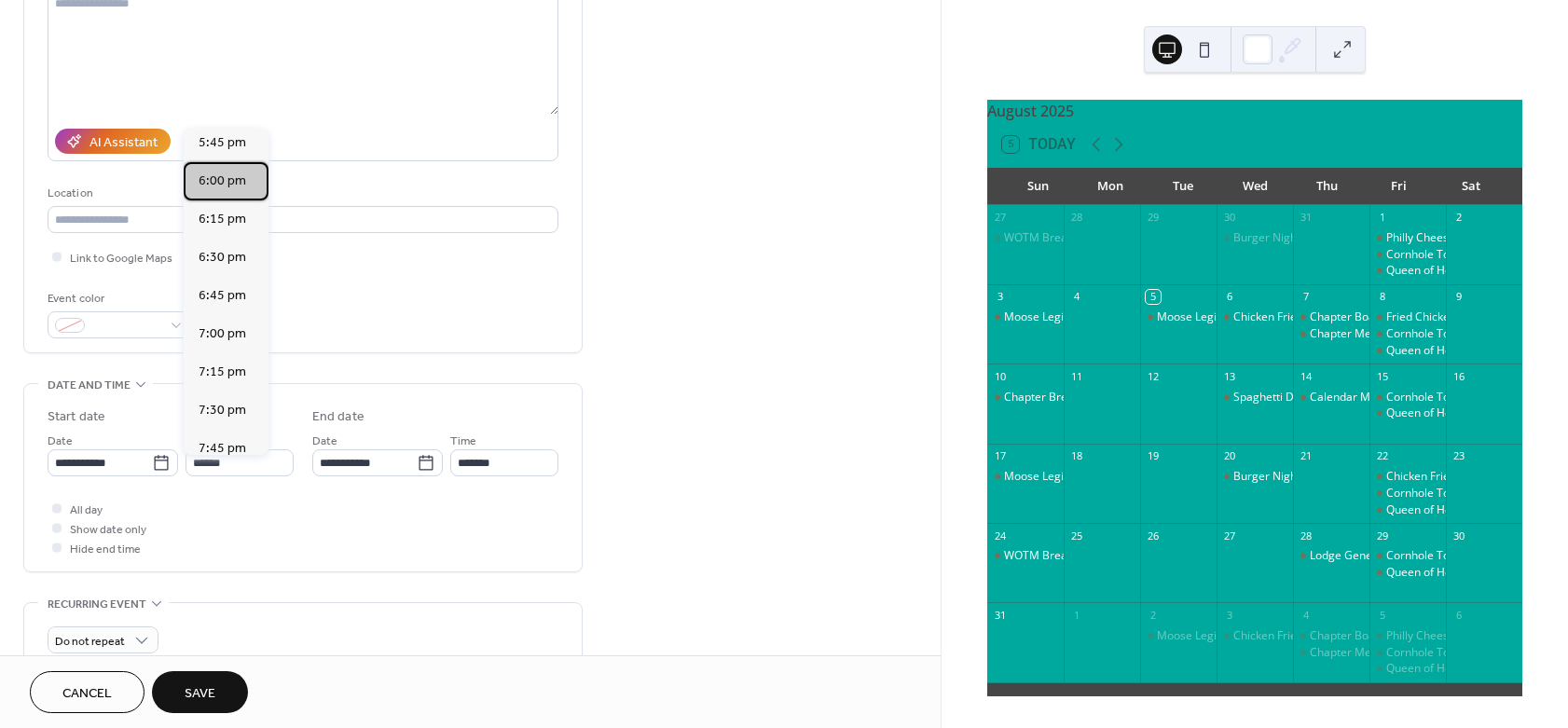click on "6:00 pm" at bounding box center [222, 181] 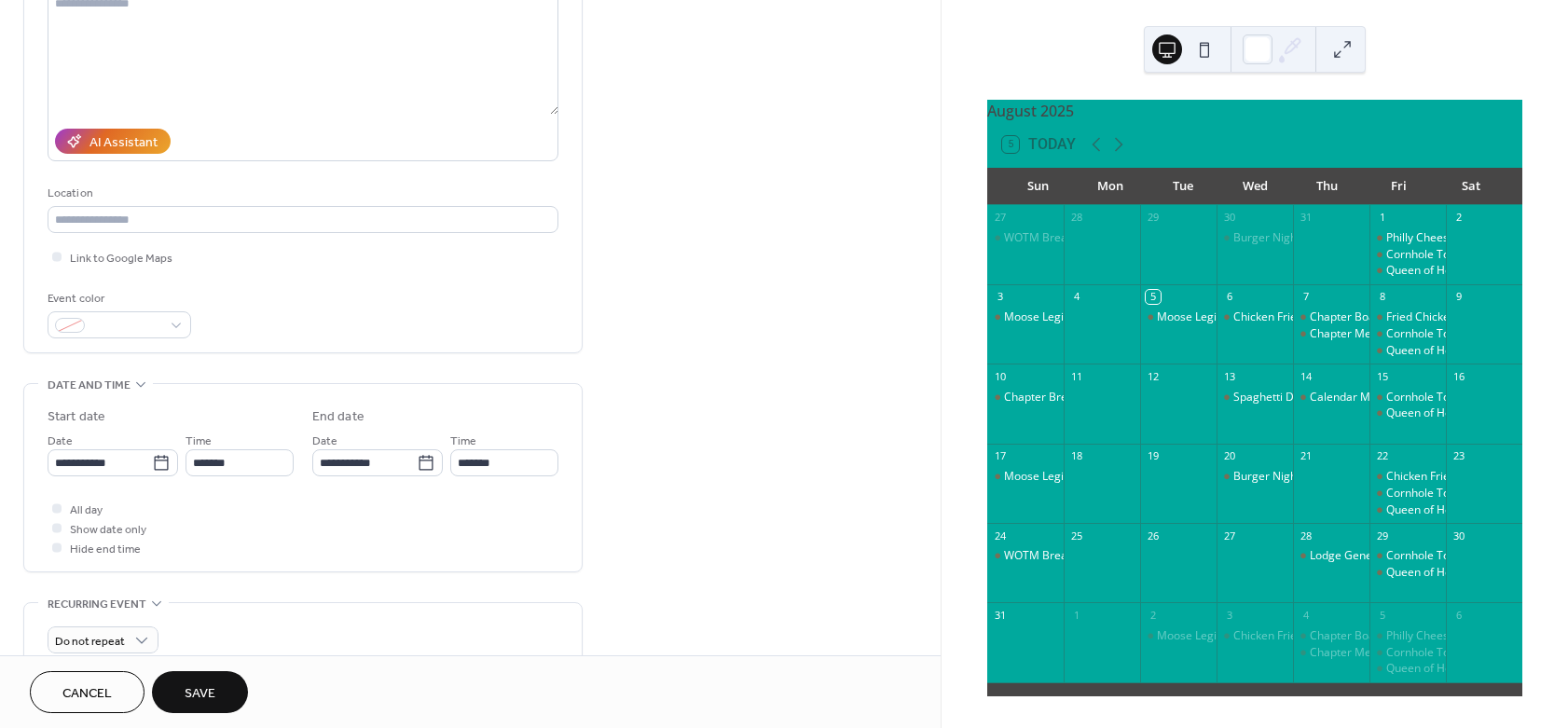 type on "*******" 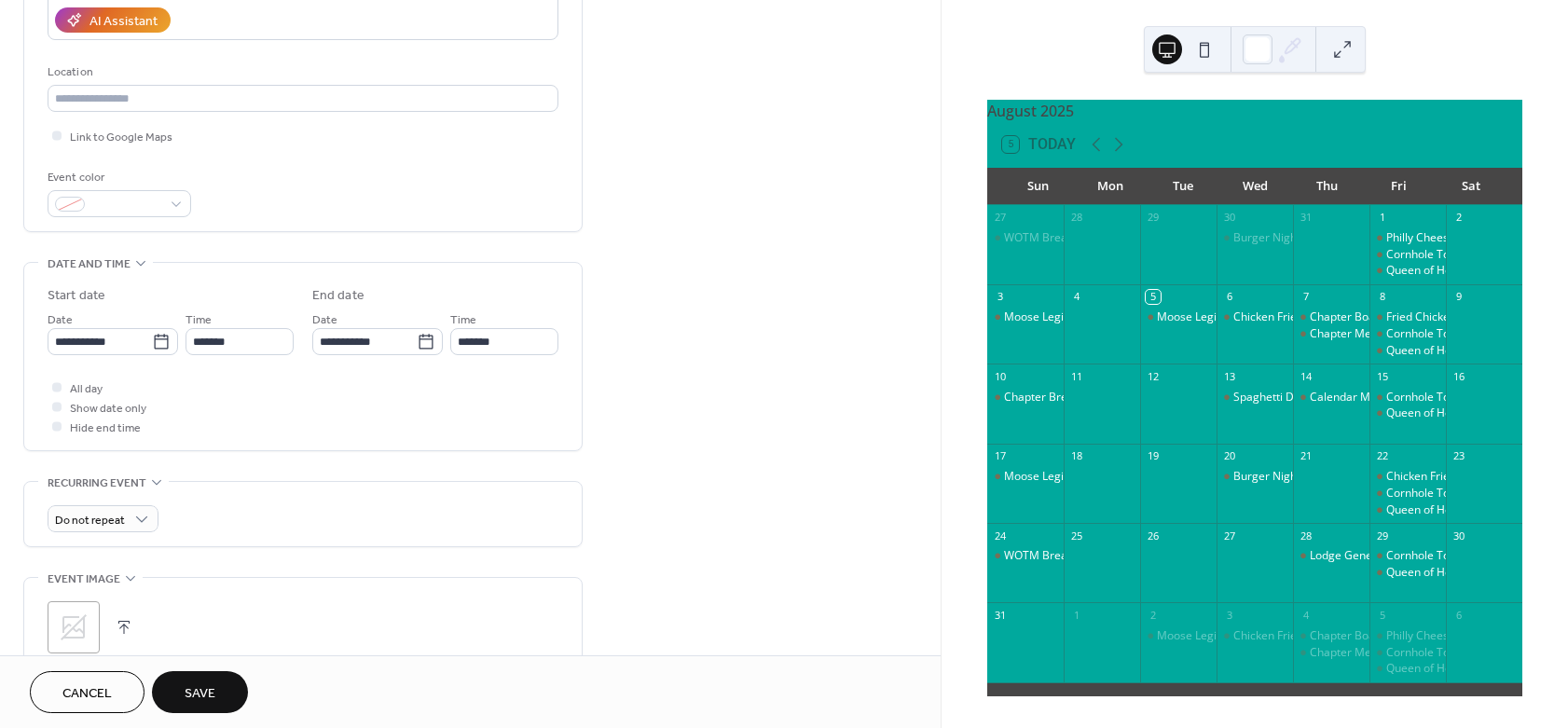 scroll, scrollTop: 391, scrollLeft: 0, axis: vertical 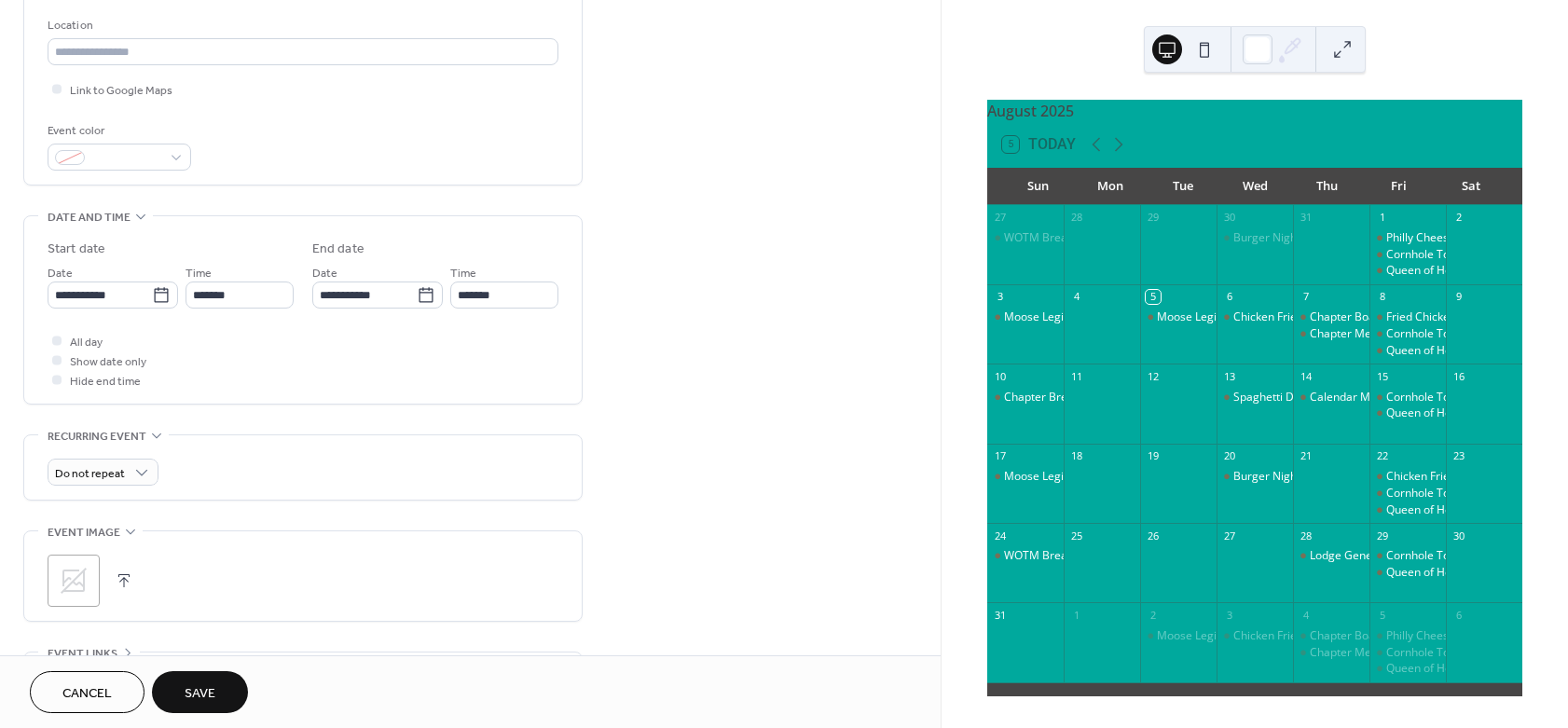 click on "Save" at bounding box center [199, 692] 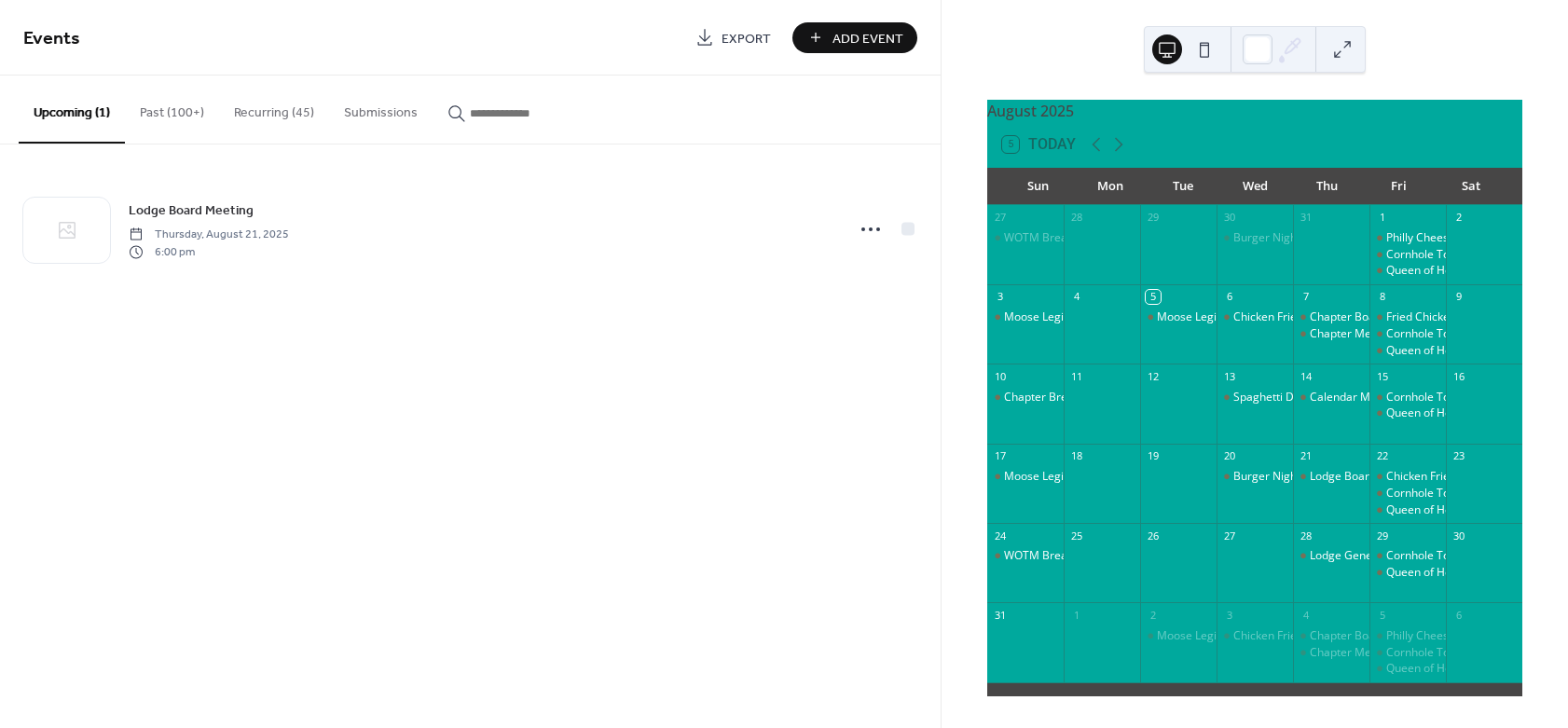 click on "Add Event" at bounding box center (868, 38) 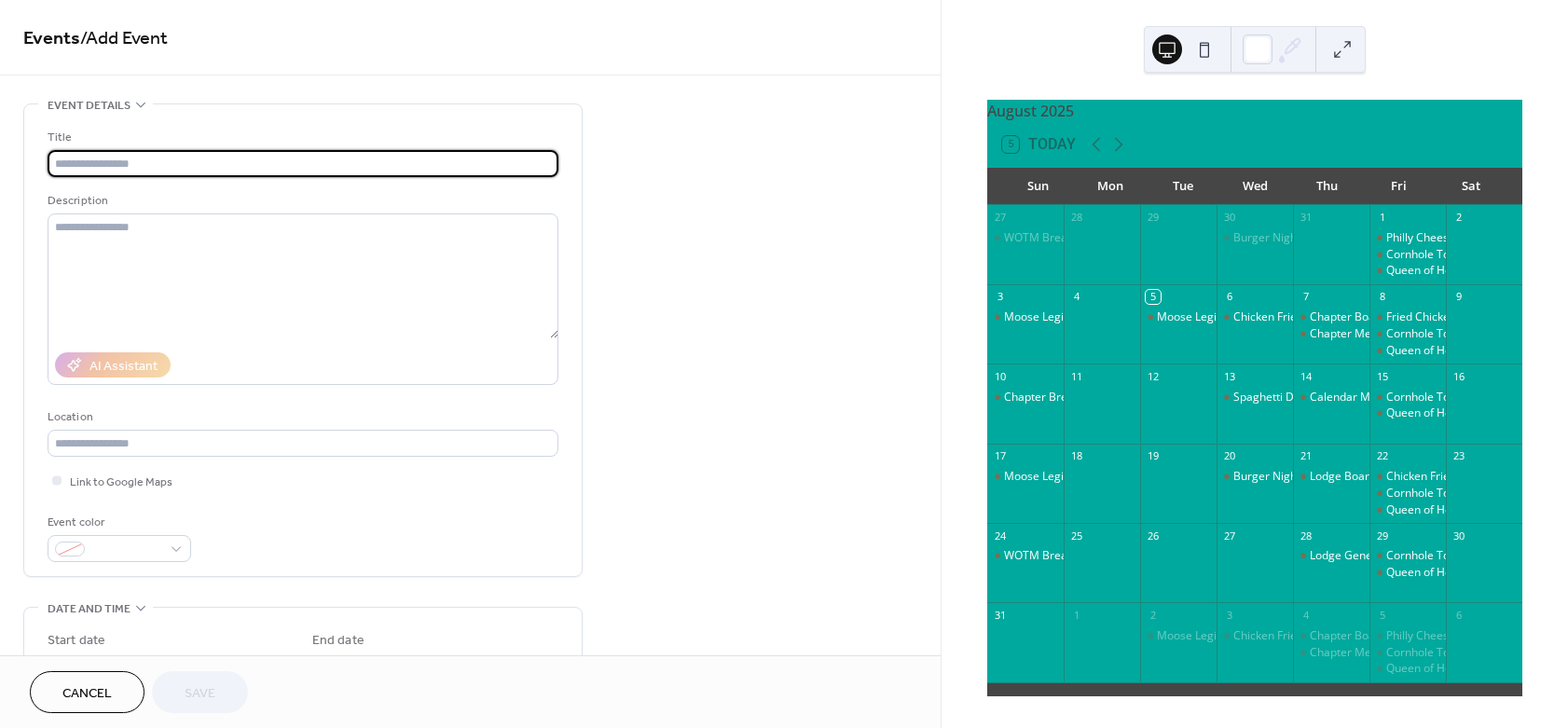 click at bounding box center [303, 163] 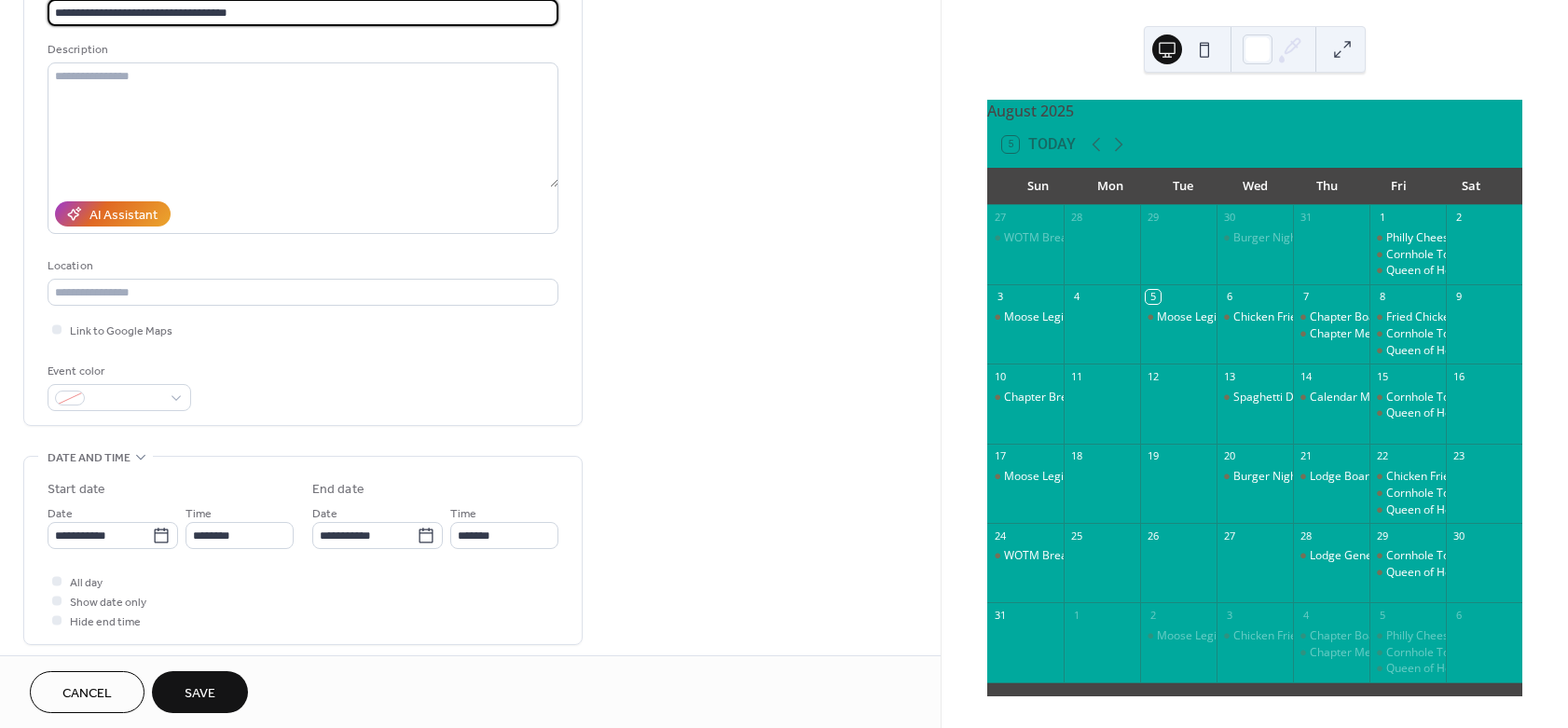 scroll, scrollTop: 168, scrollLeft: 0, axis: vertical 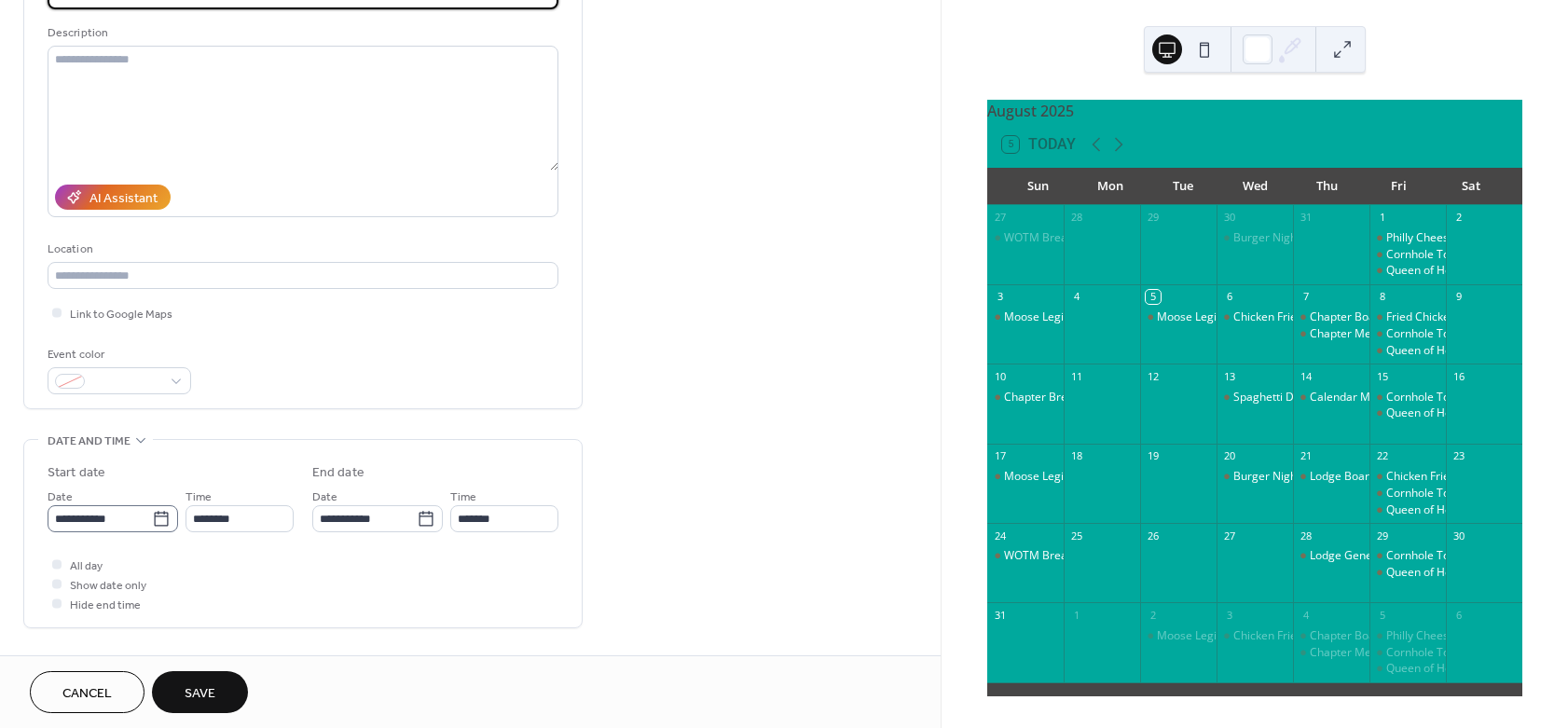 type on "**********" 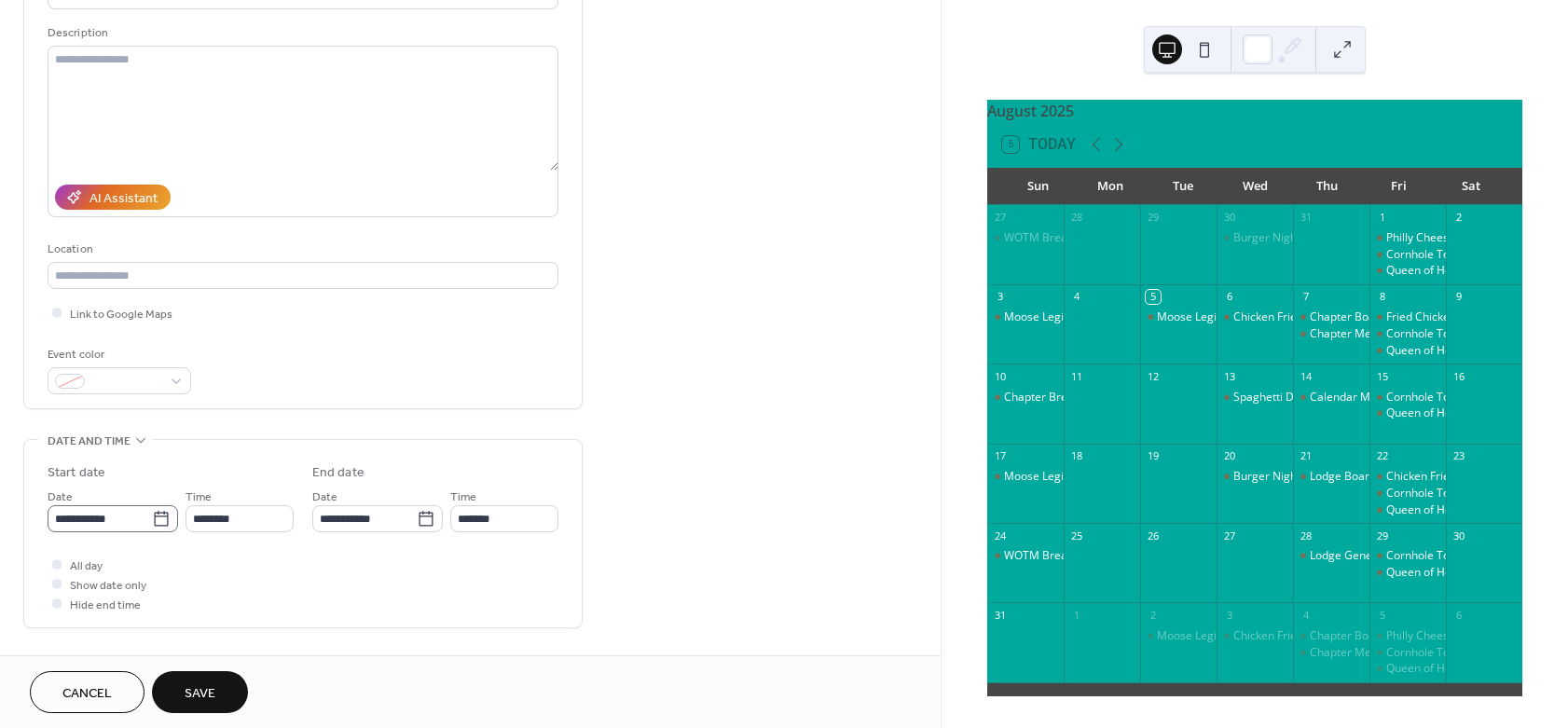 click 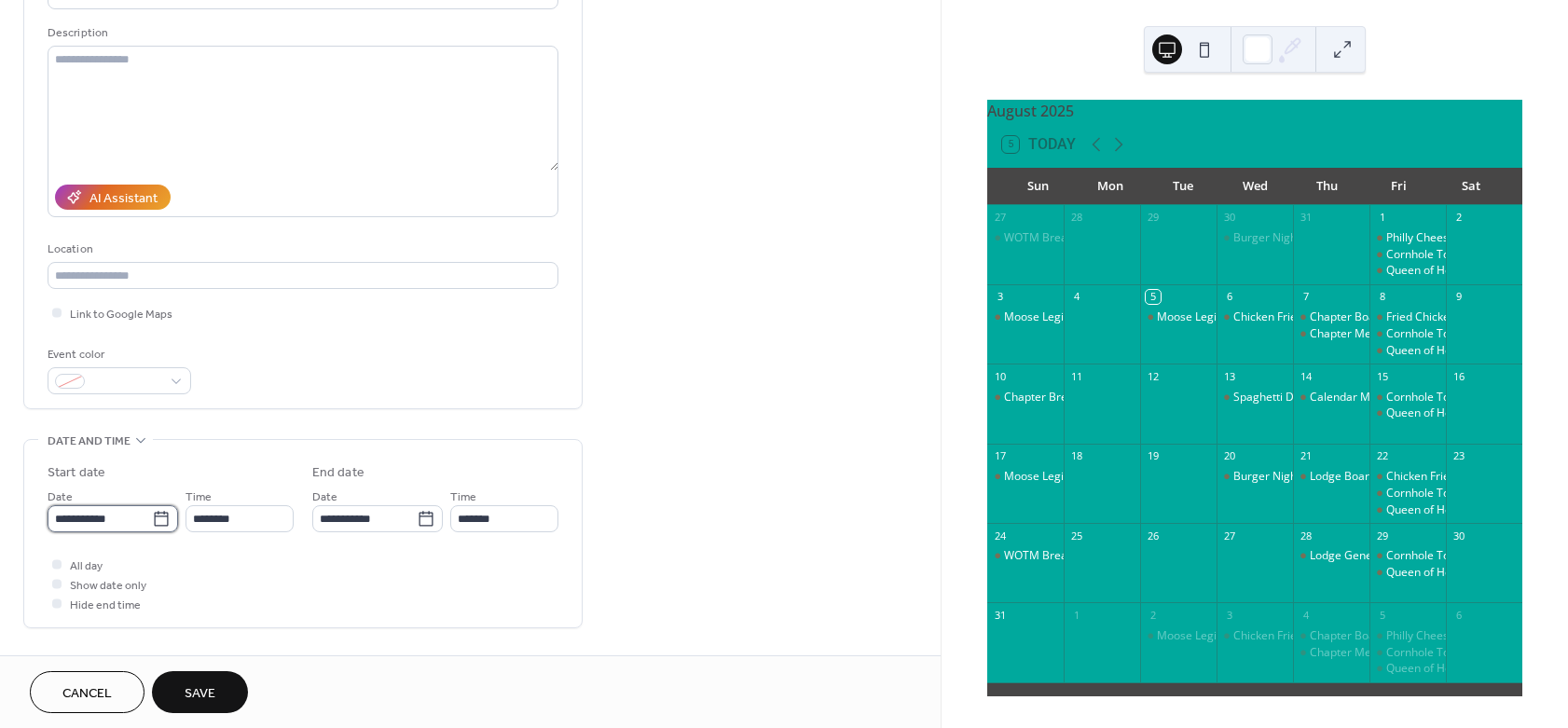 click on "**********" at bounding box center (100, 518) 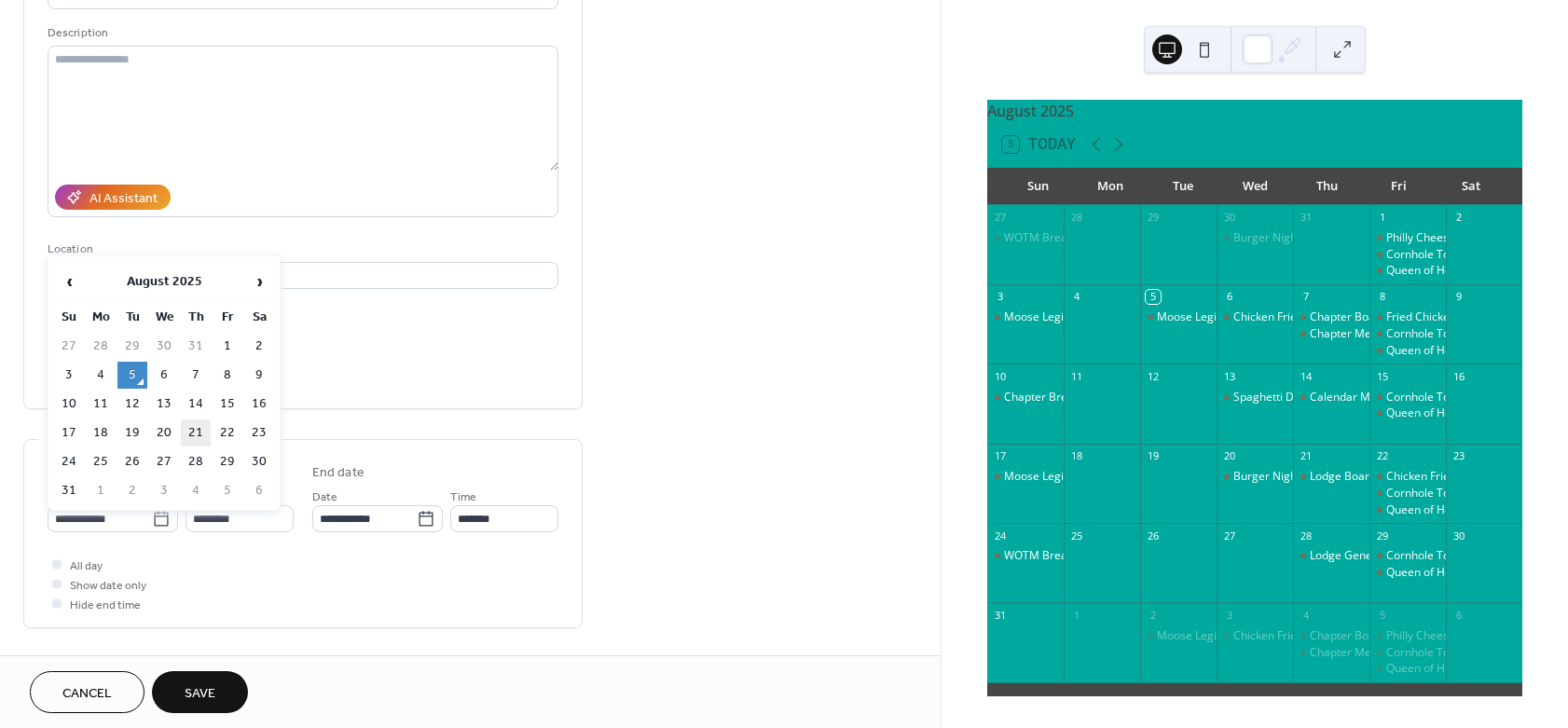 click on "21" at bounding box center (196, 433) 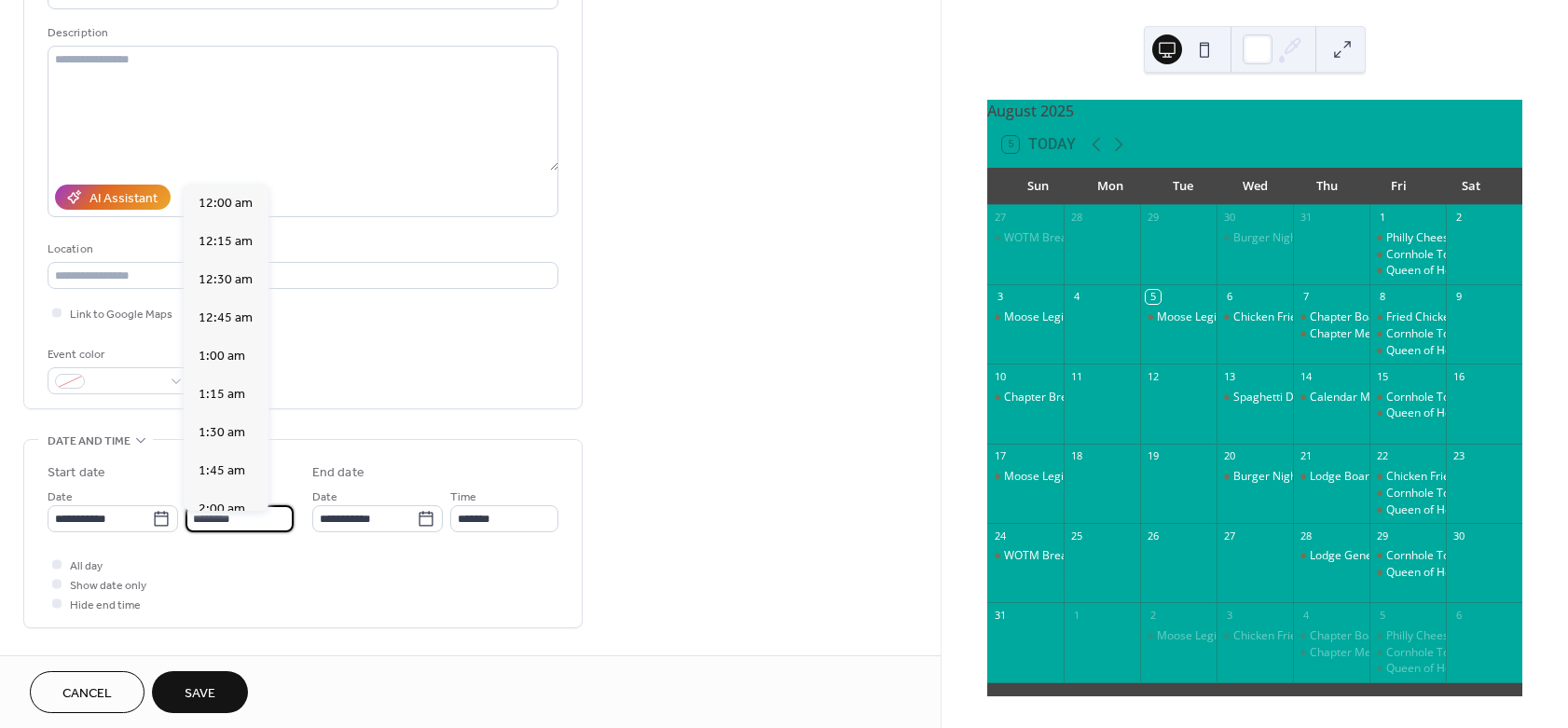 scroll, scrollTop: 1812, scrollLeft: 0, axis: vertical 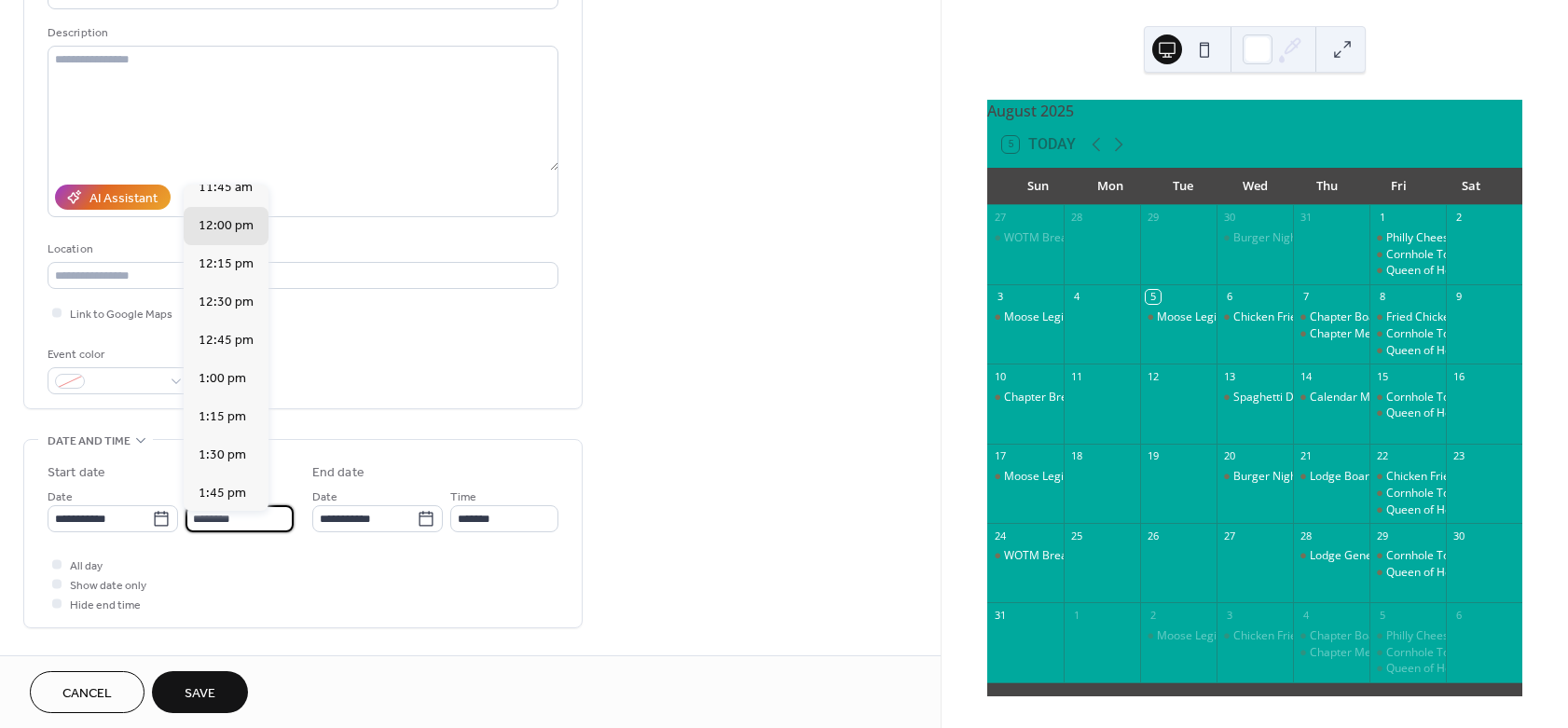 drag, startPoint x: 116, startPoint y: 537, endPoint x: 103, endPoint y: 544, distance: 14.764823 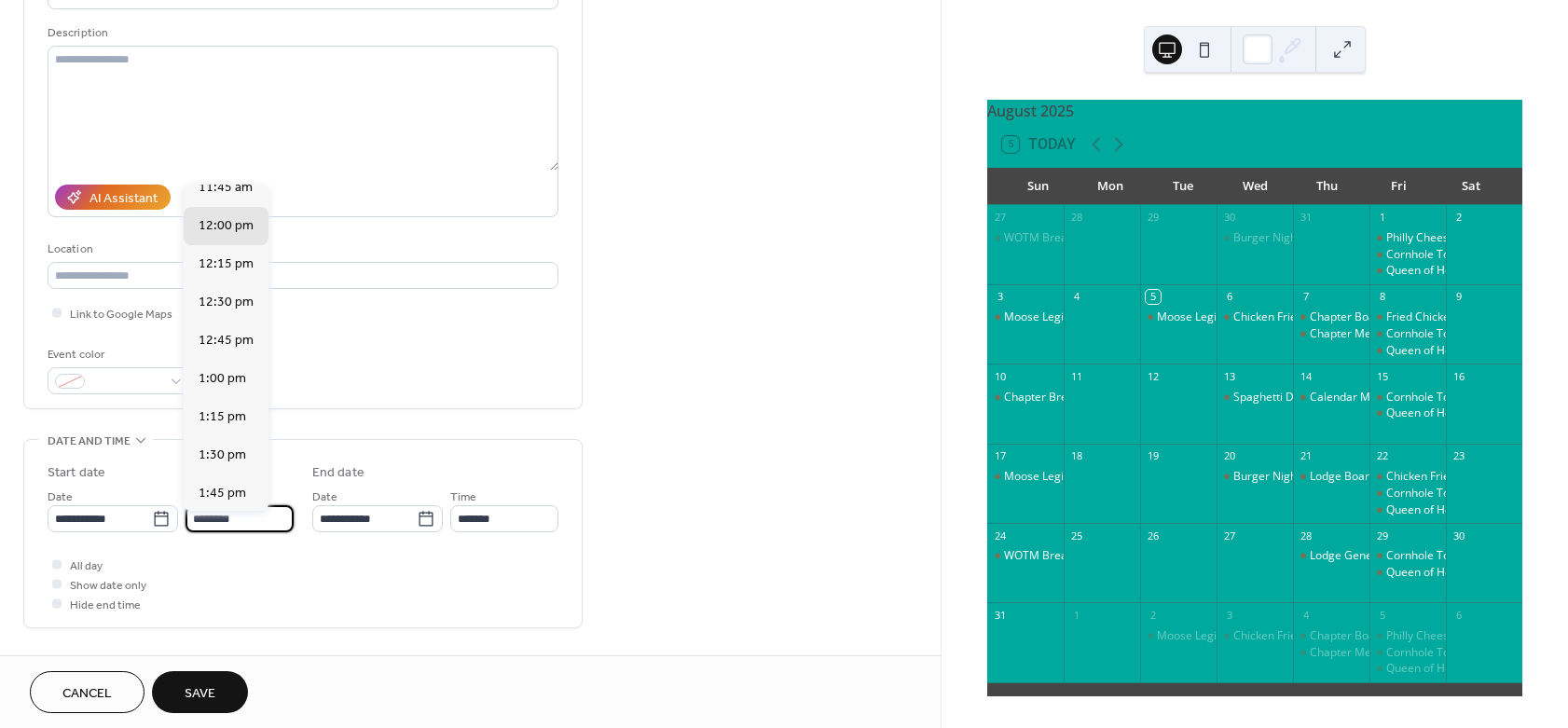 click on "********" at bounding box center (240, 518) 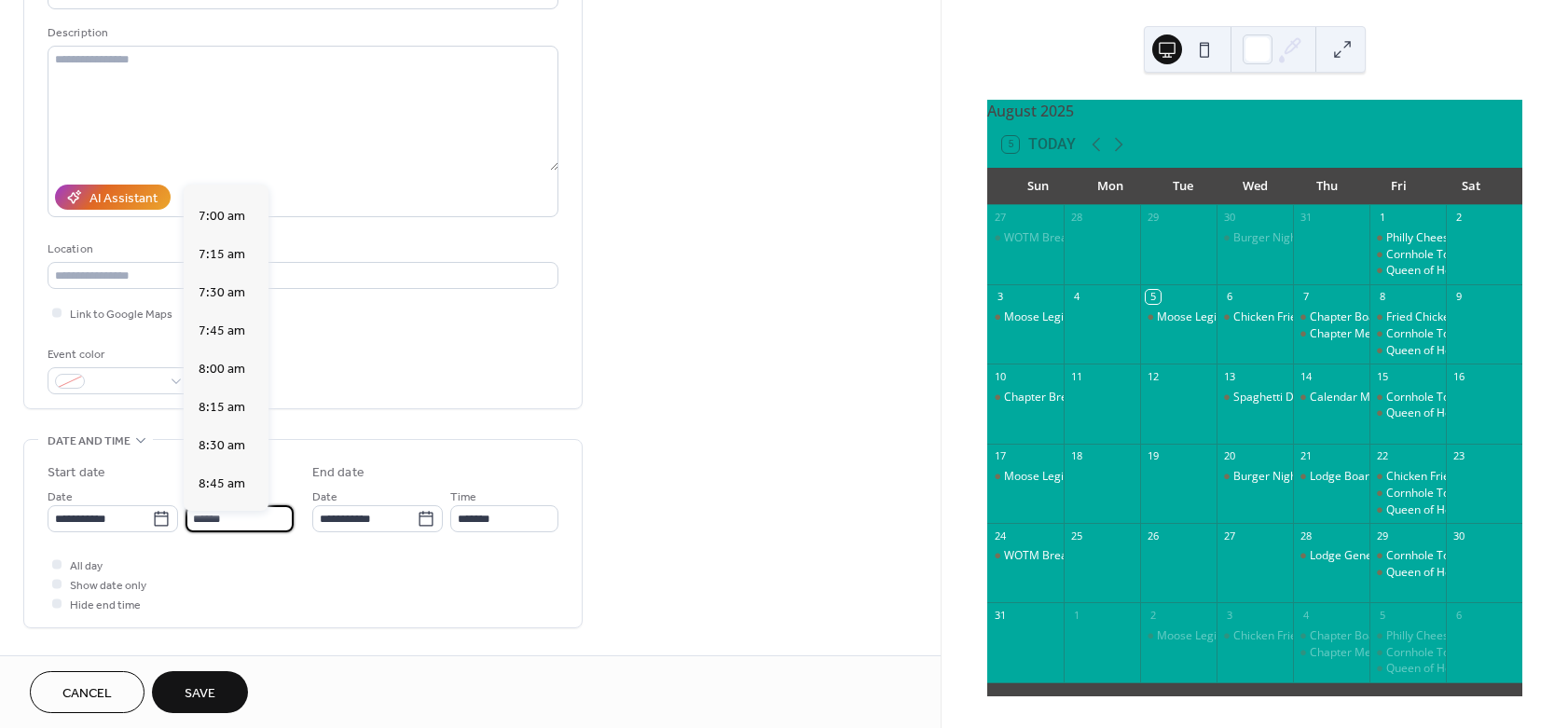 scroll, scrollTop: 2869, scrollLeft: 0, axis: vertical 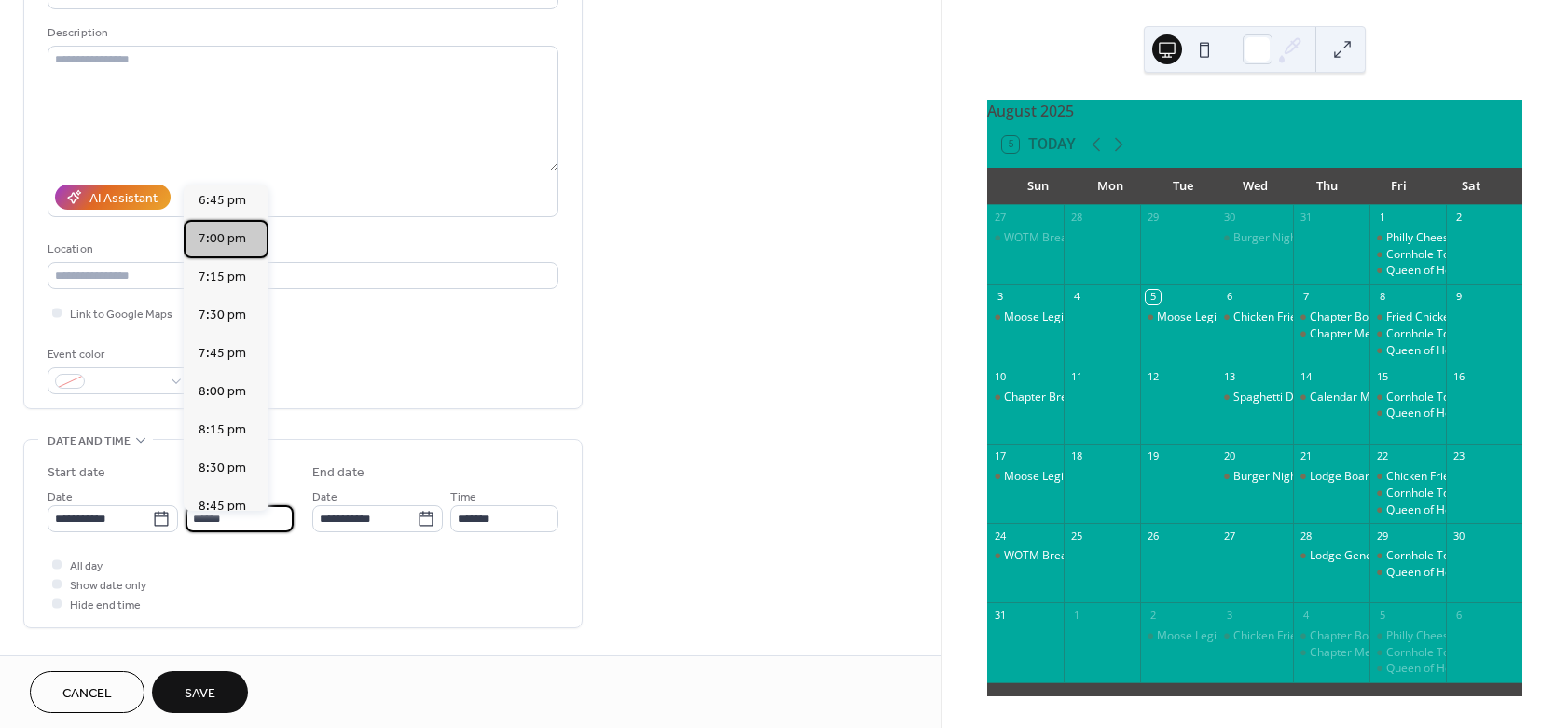 click on "7:00 pm" at bounding box center (222, 239) 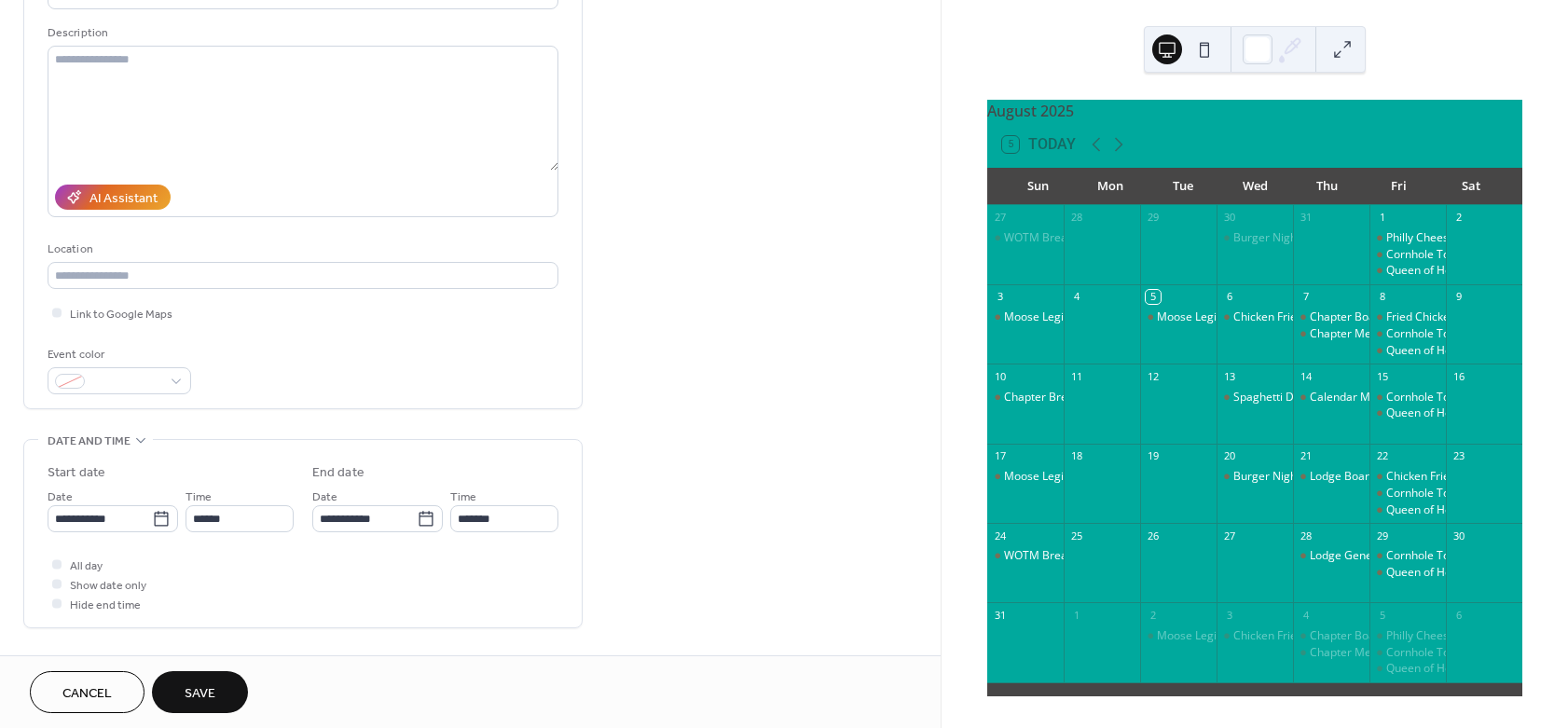 type on "*******" 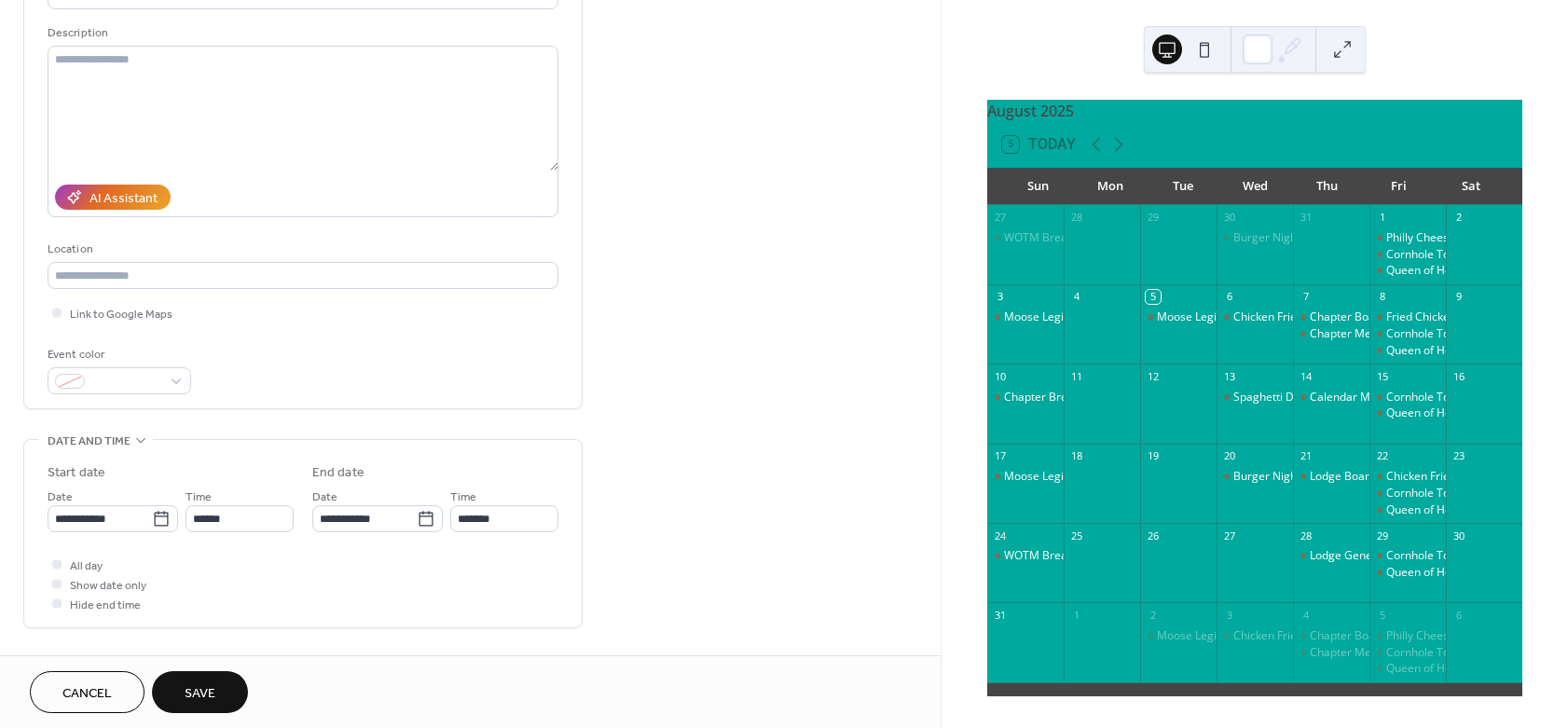 type on "*******" 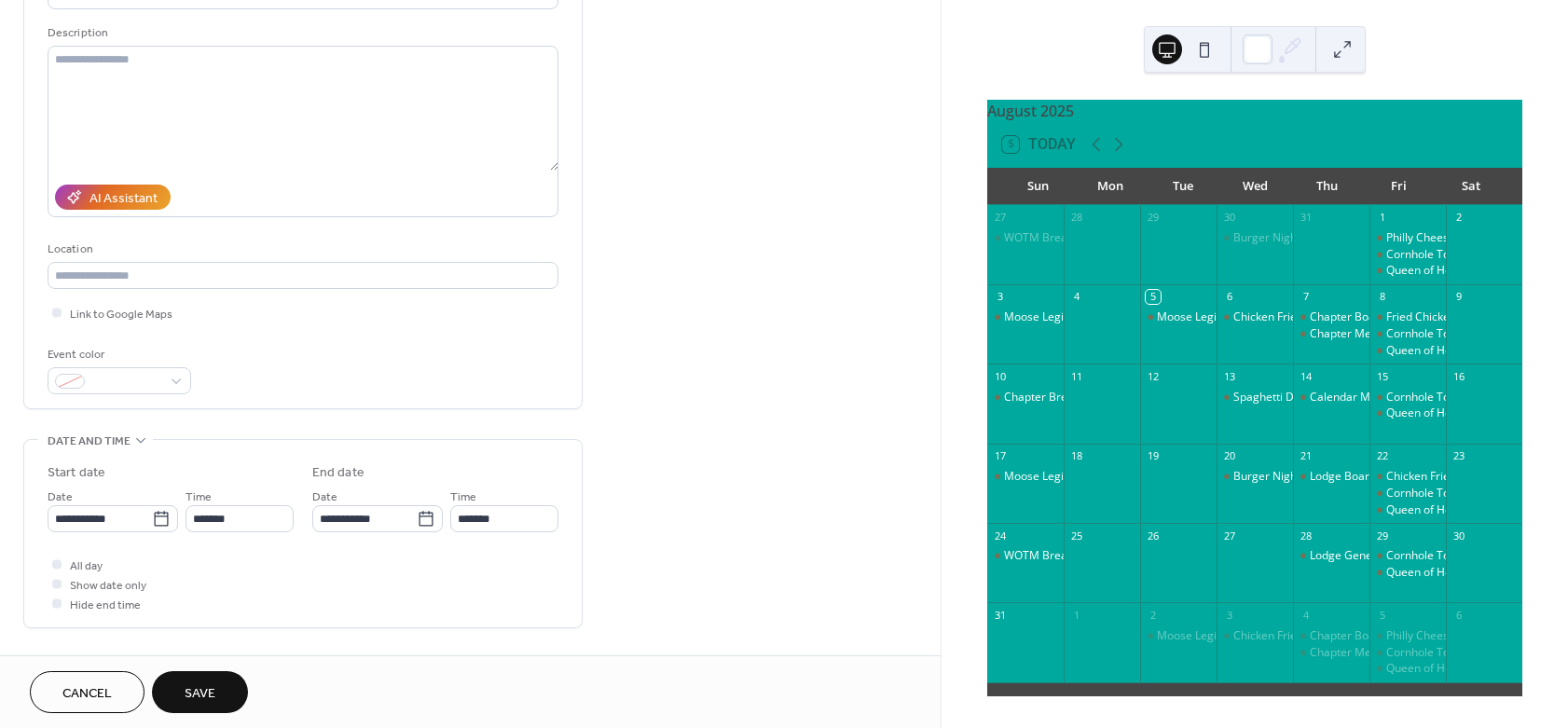 click on "Save" at bounding box center (199, 694) 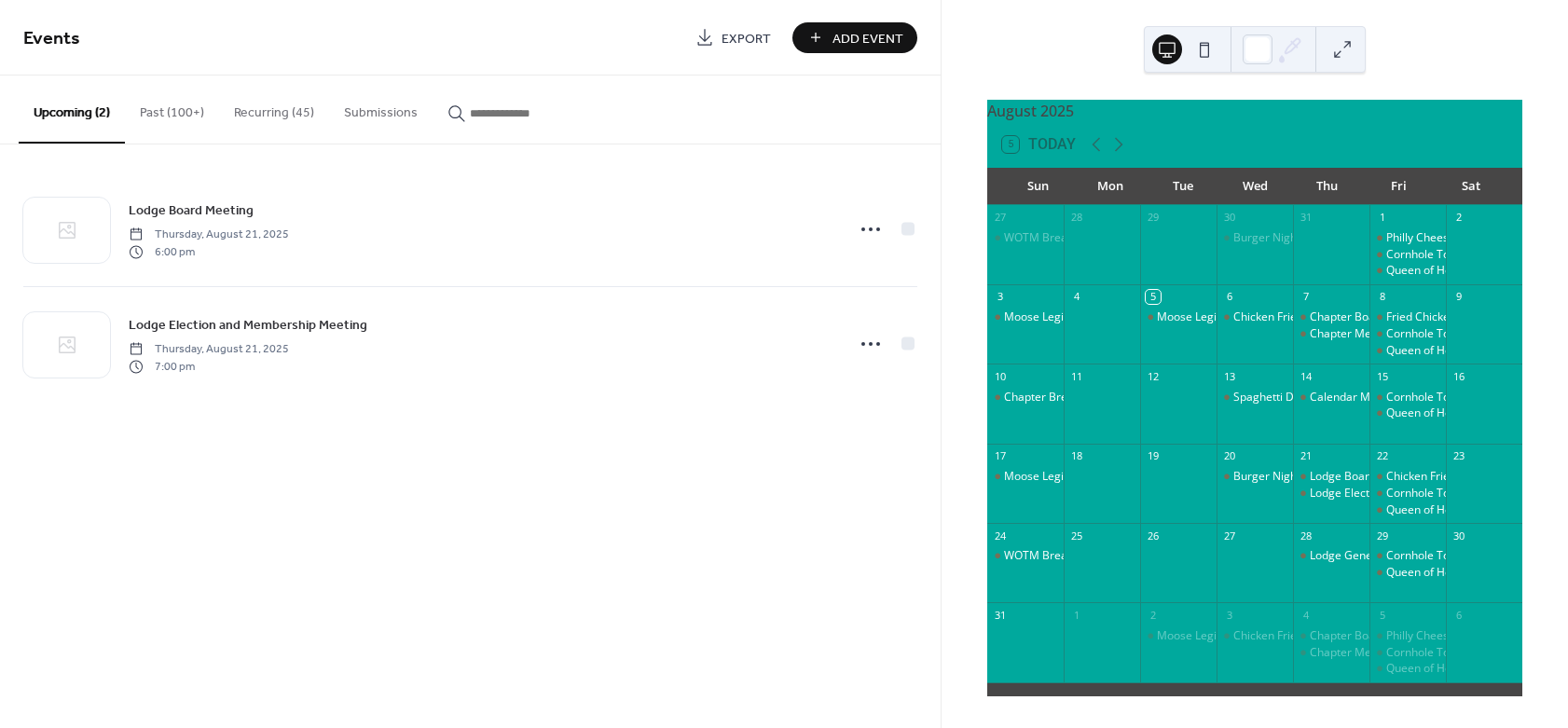 click on "Recurring (45)" at bounding box center (274, 108) 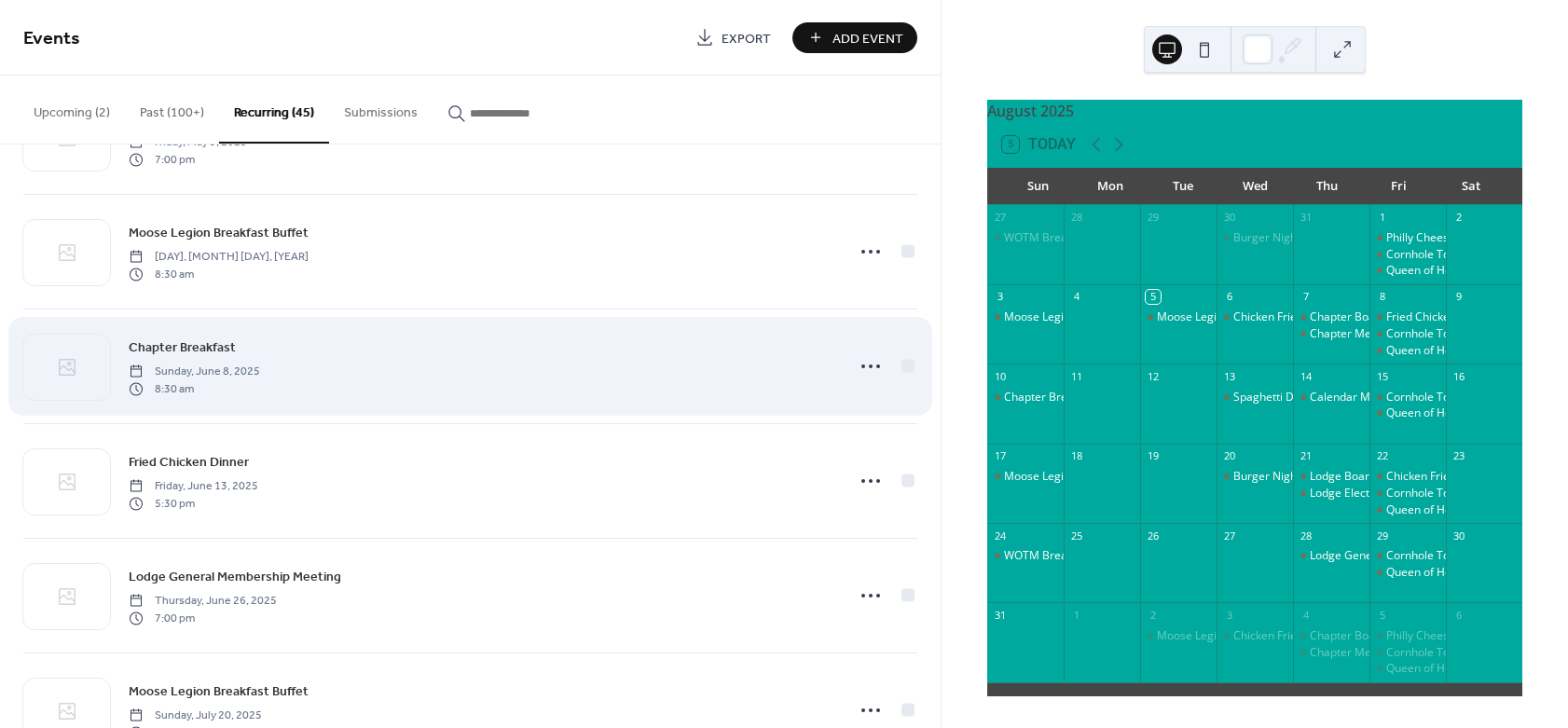 scroll, scrollTop: 4505, scrollLeft: 0, axis: vertical 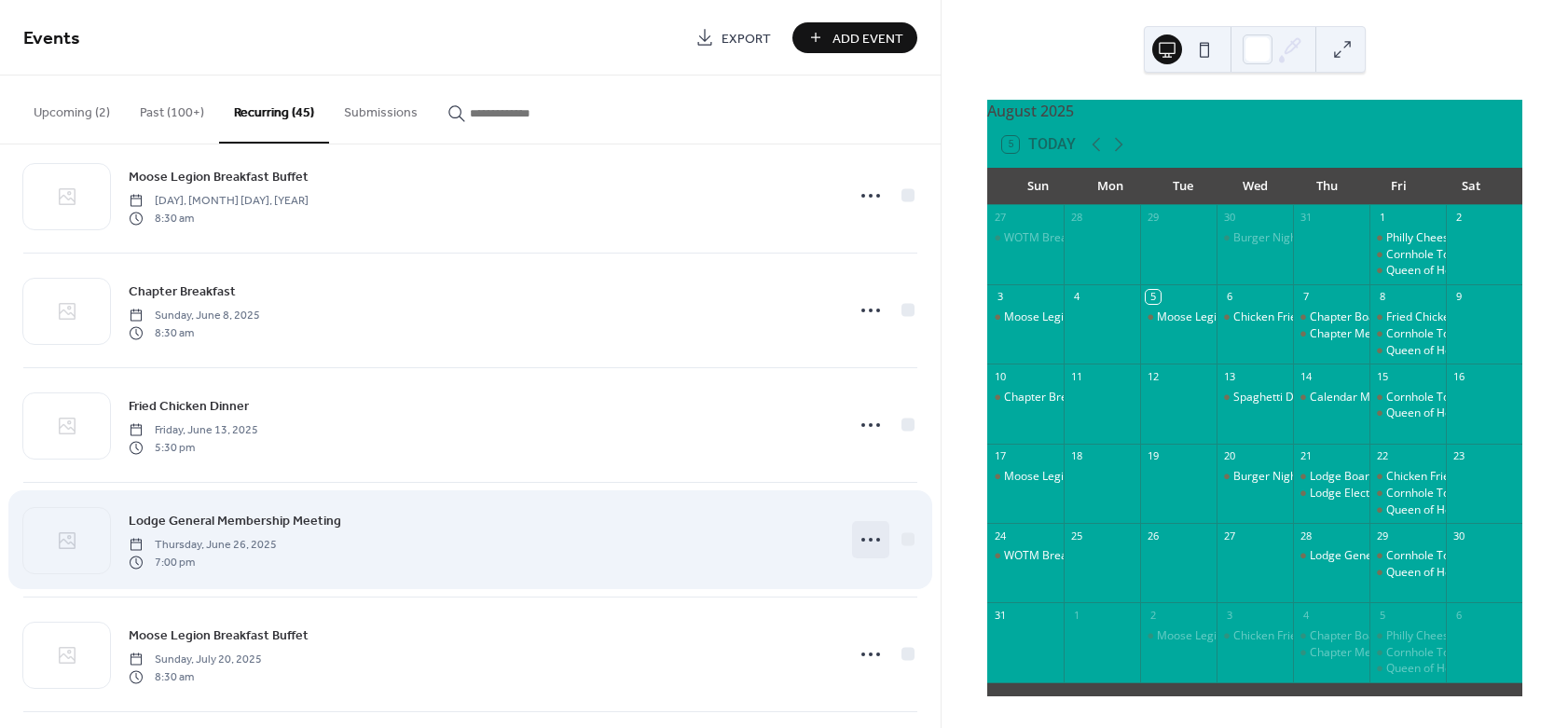 click 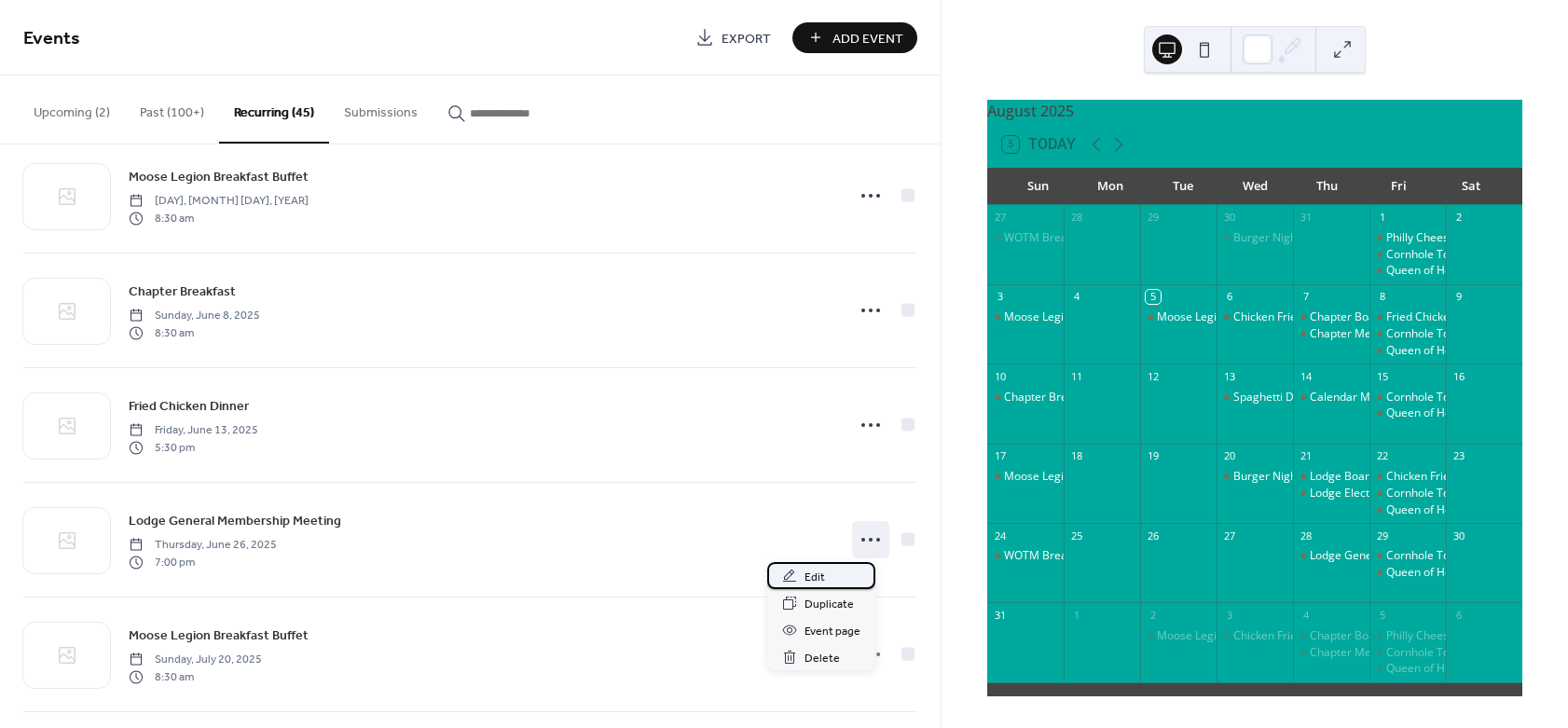 click on "Edit" at bounding box center [815, 577] 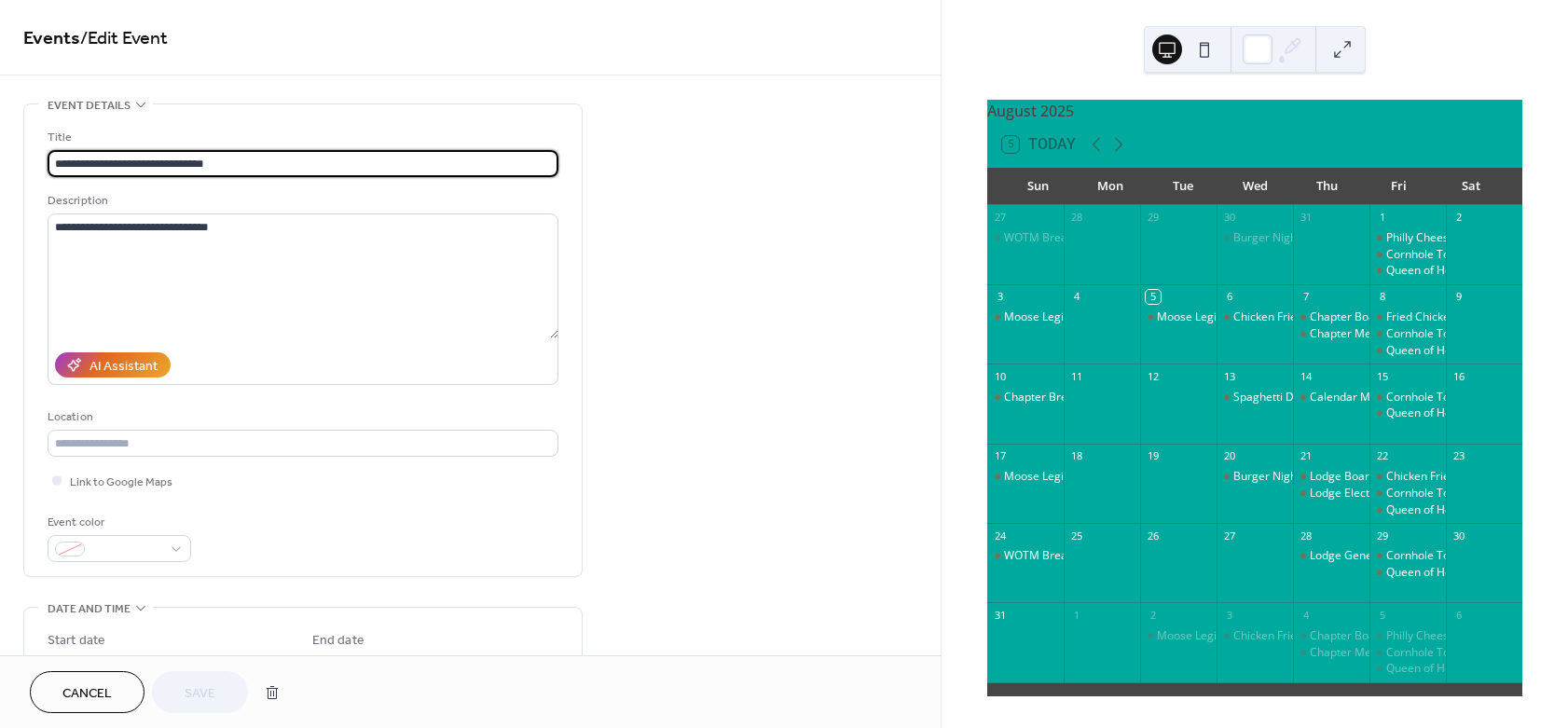 type on "**********" 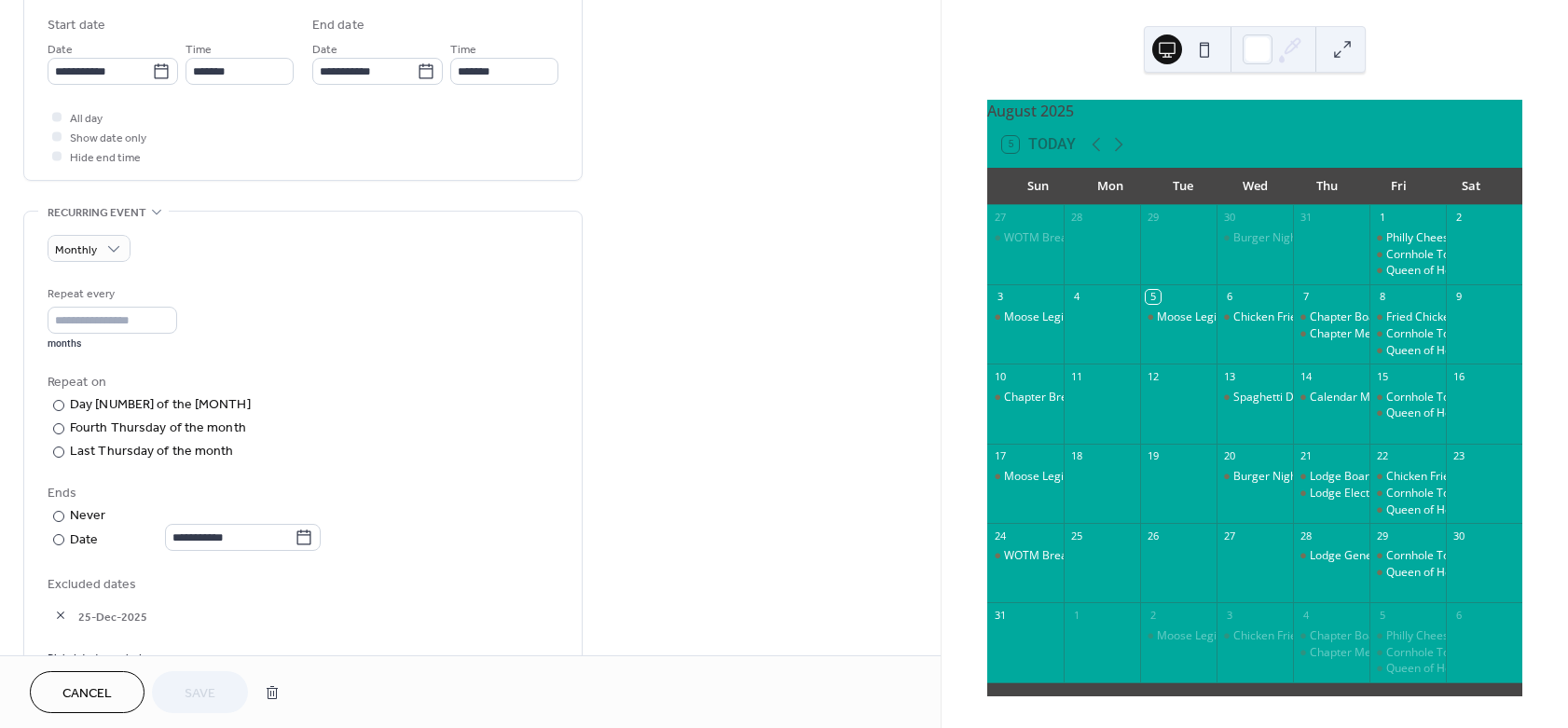 scroll, scrollTop: 839, scrollLeft: 0, axis: vertical 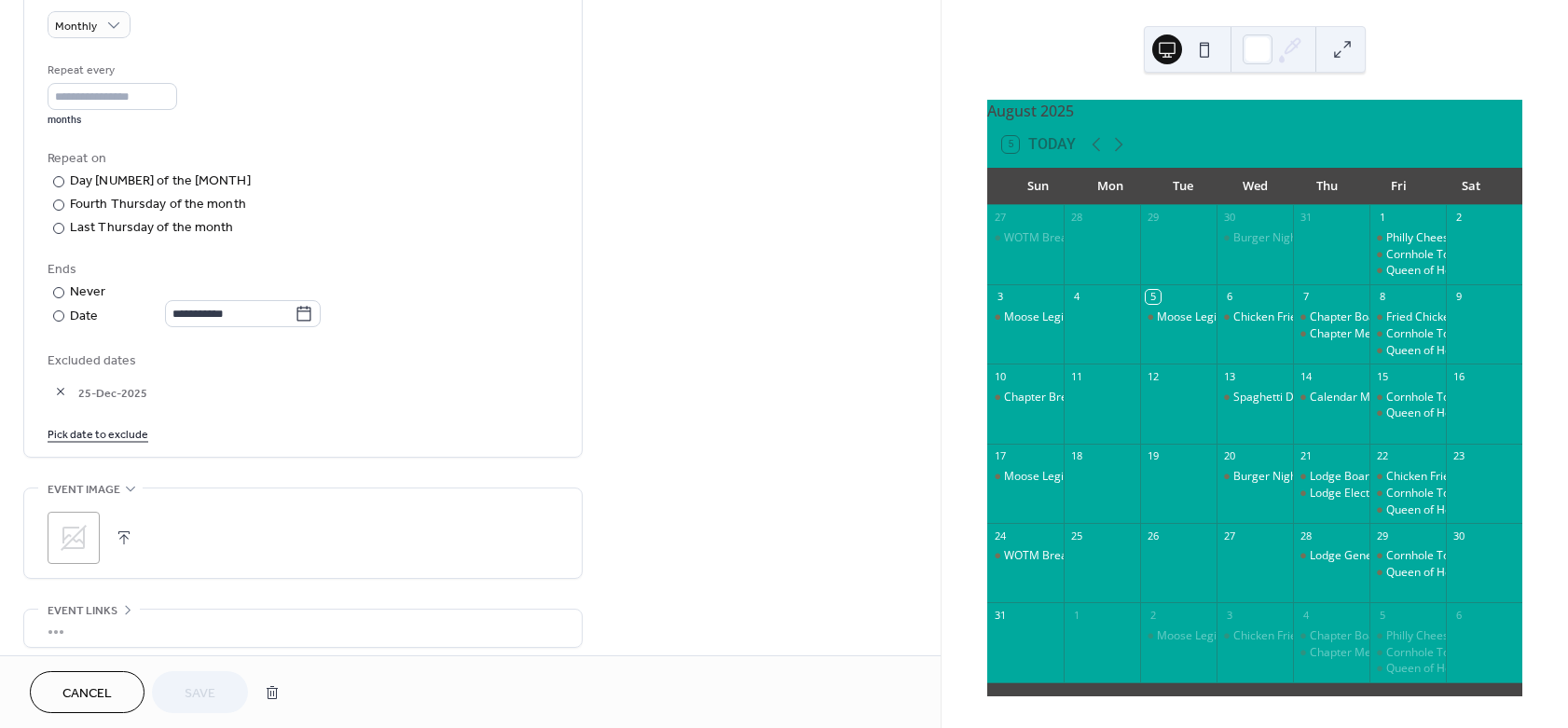 click on "Pick date to exclude" at bounding box center [98, 433] 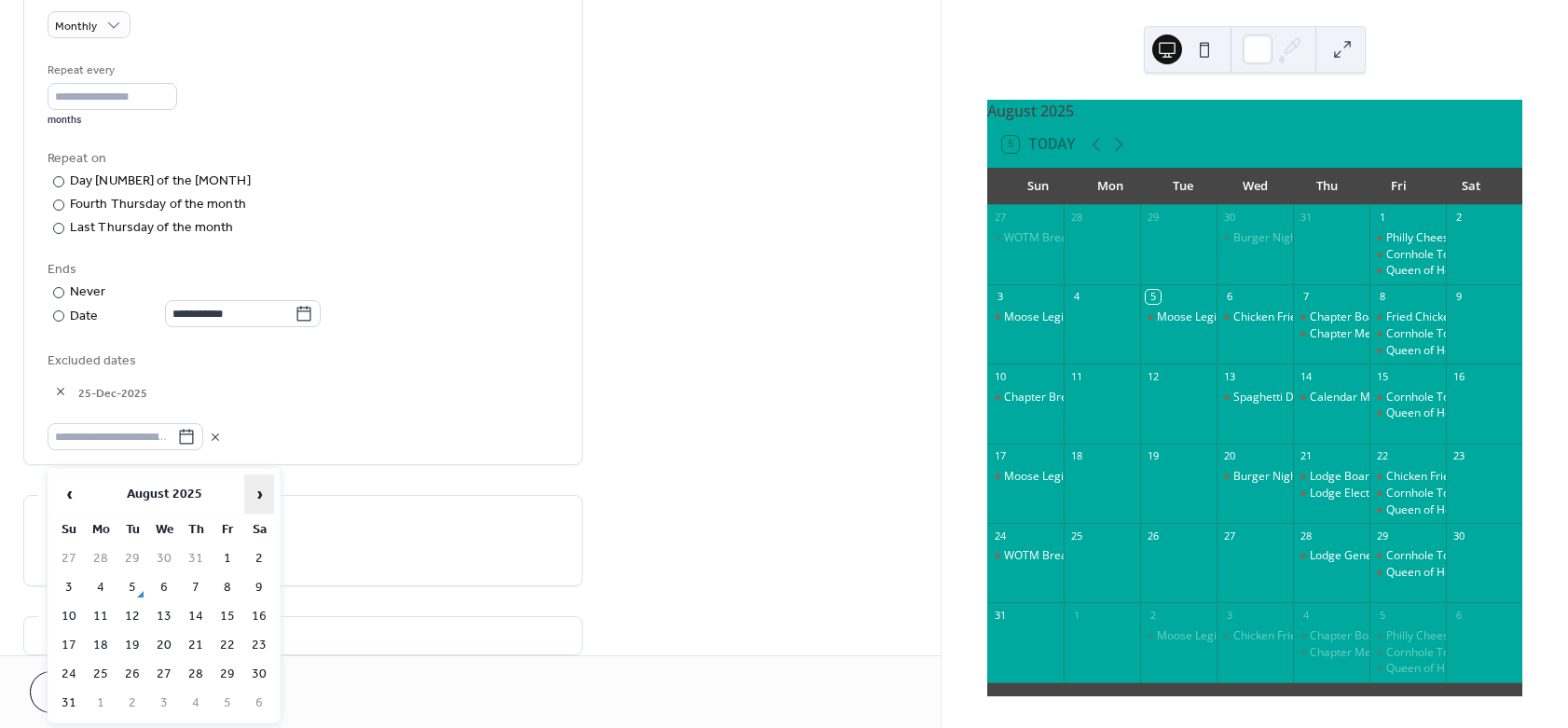 click on "›" at bounding box center [259, 494] 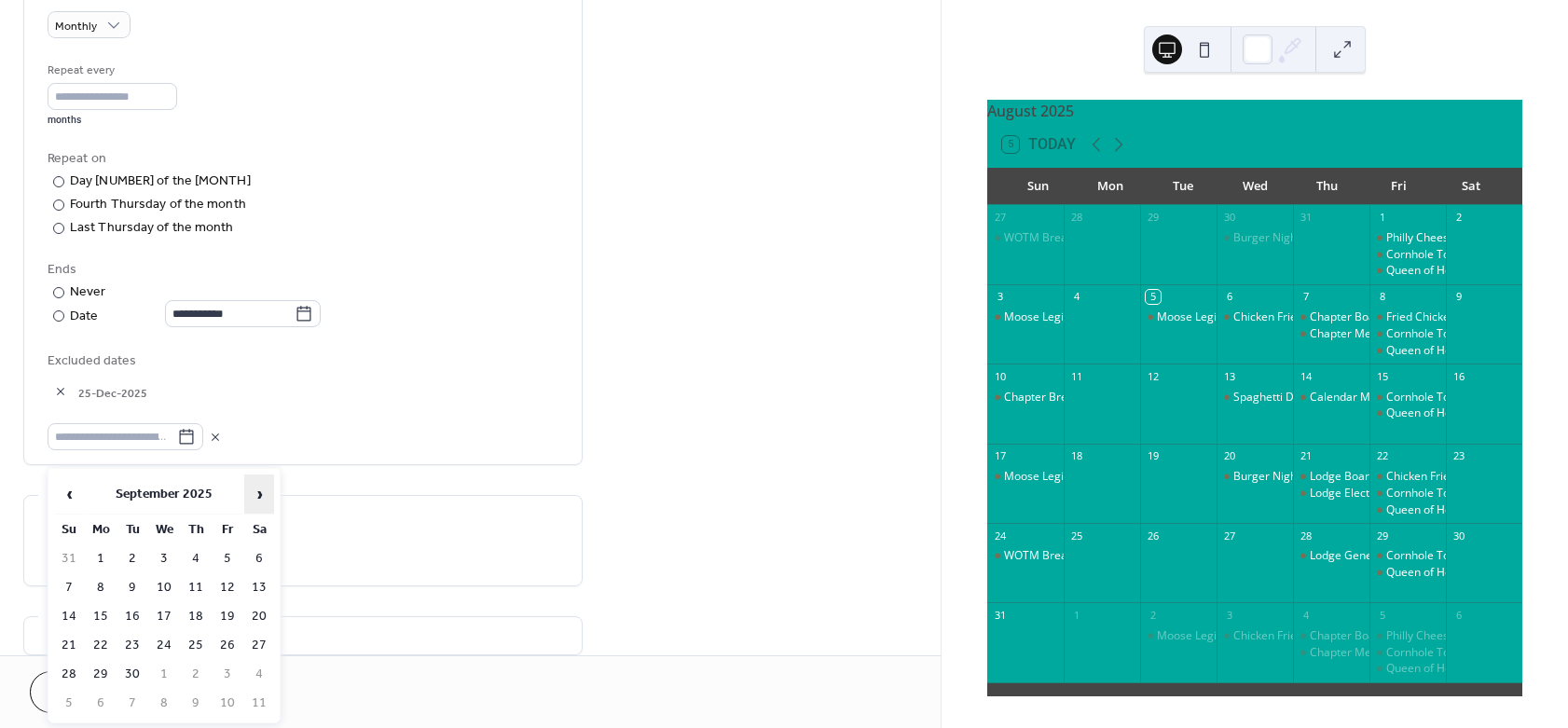 click on "›" at bounding box center [259, 494] 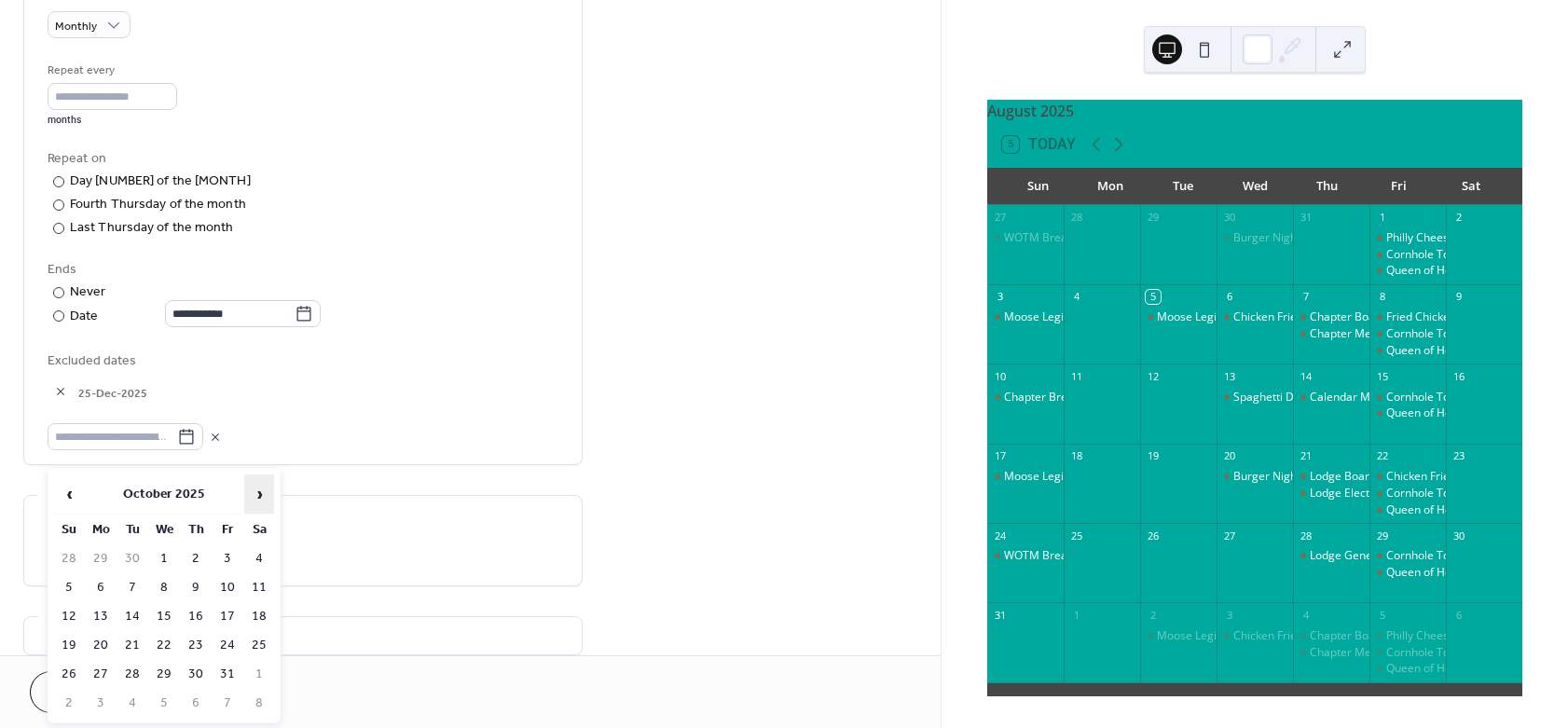 click on "›" at bounding box center [259, 494] 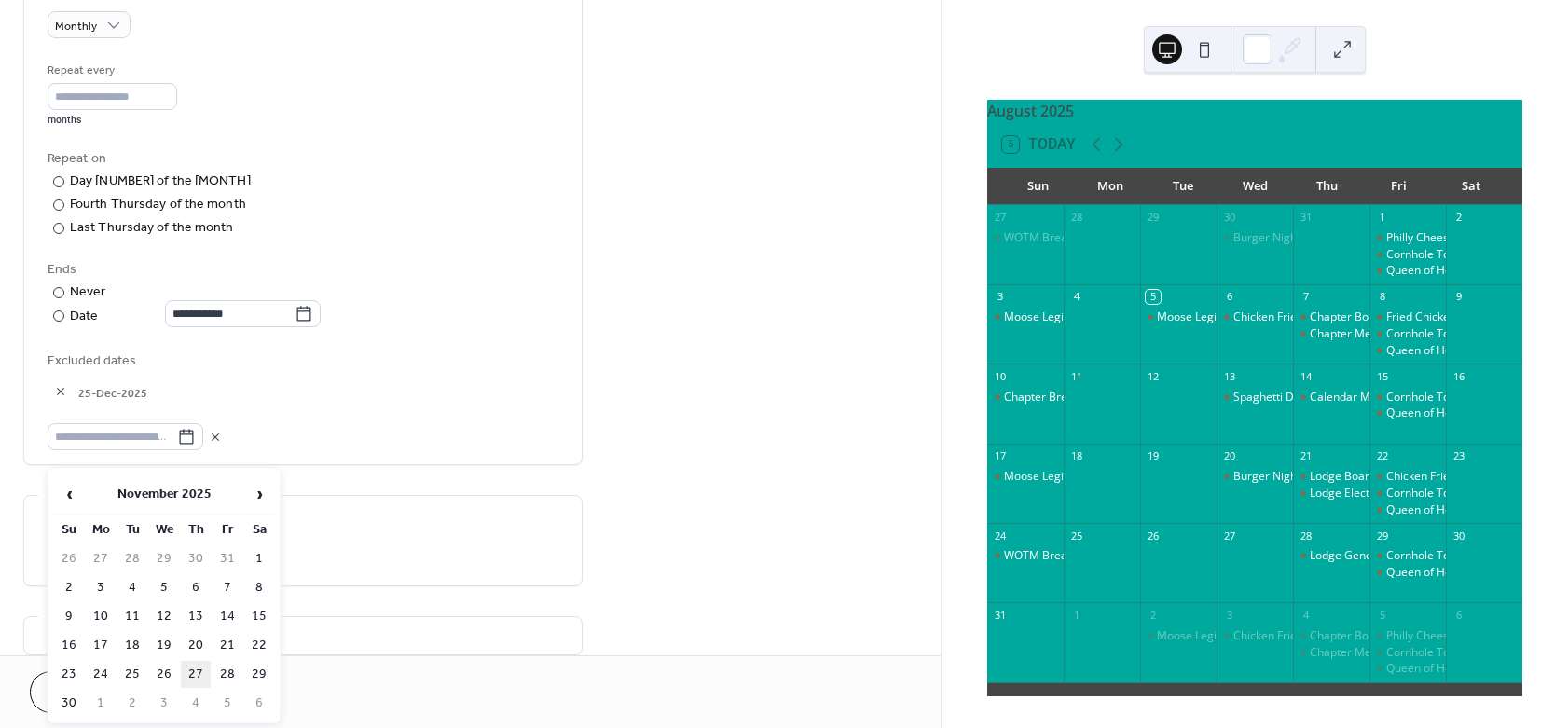 click on "27" at bounding box center (196, 674) 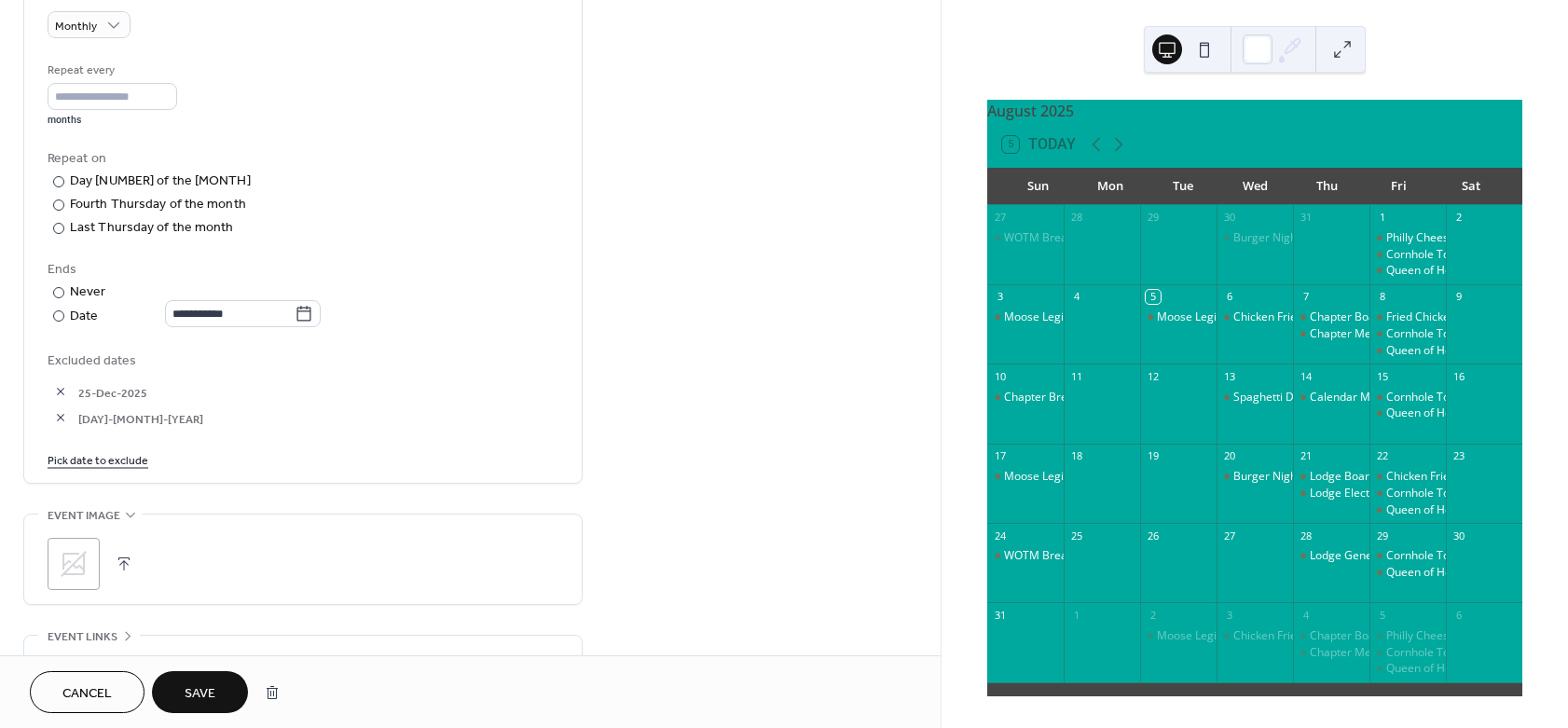click on "Save" at bounding box center [199, 694] 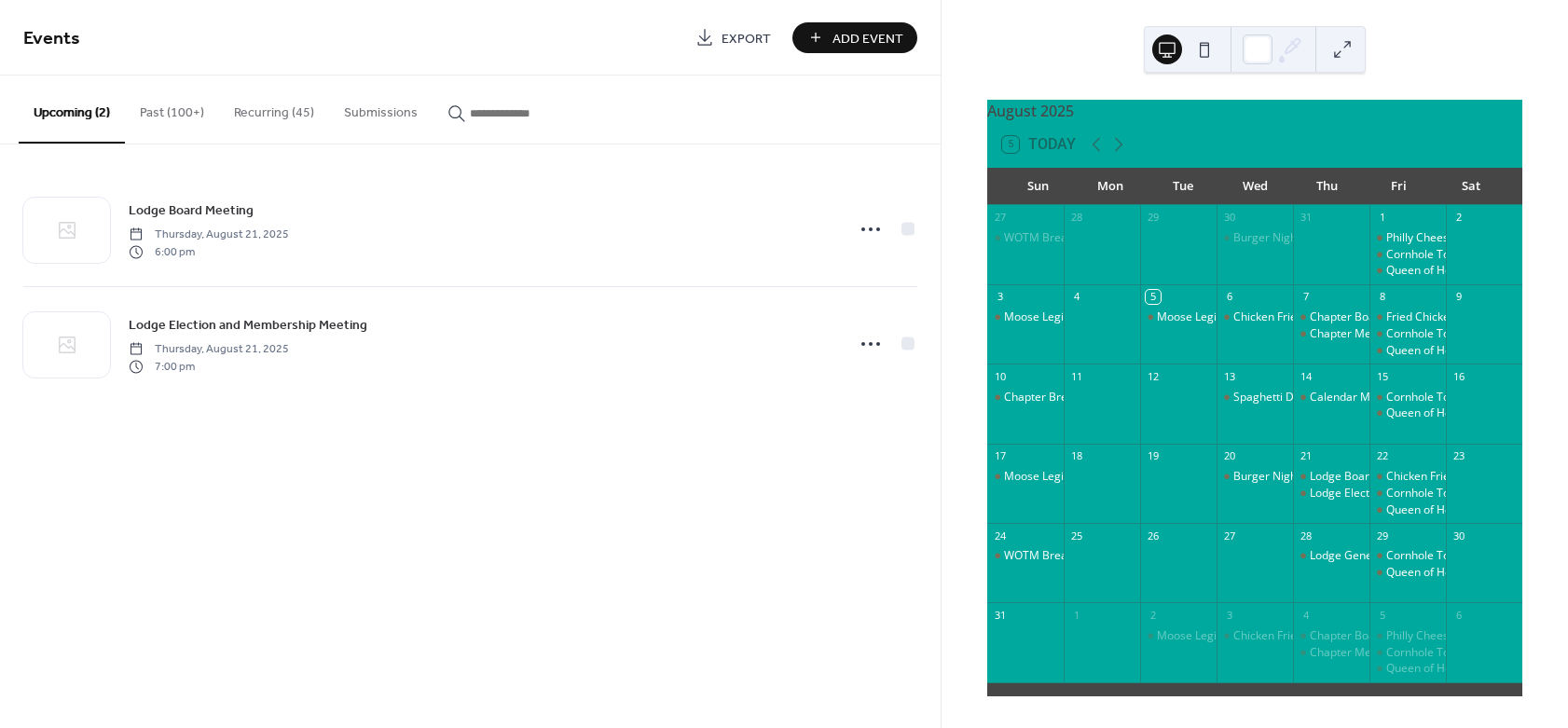 click on "Add Event" at bounding box center [868, 38] 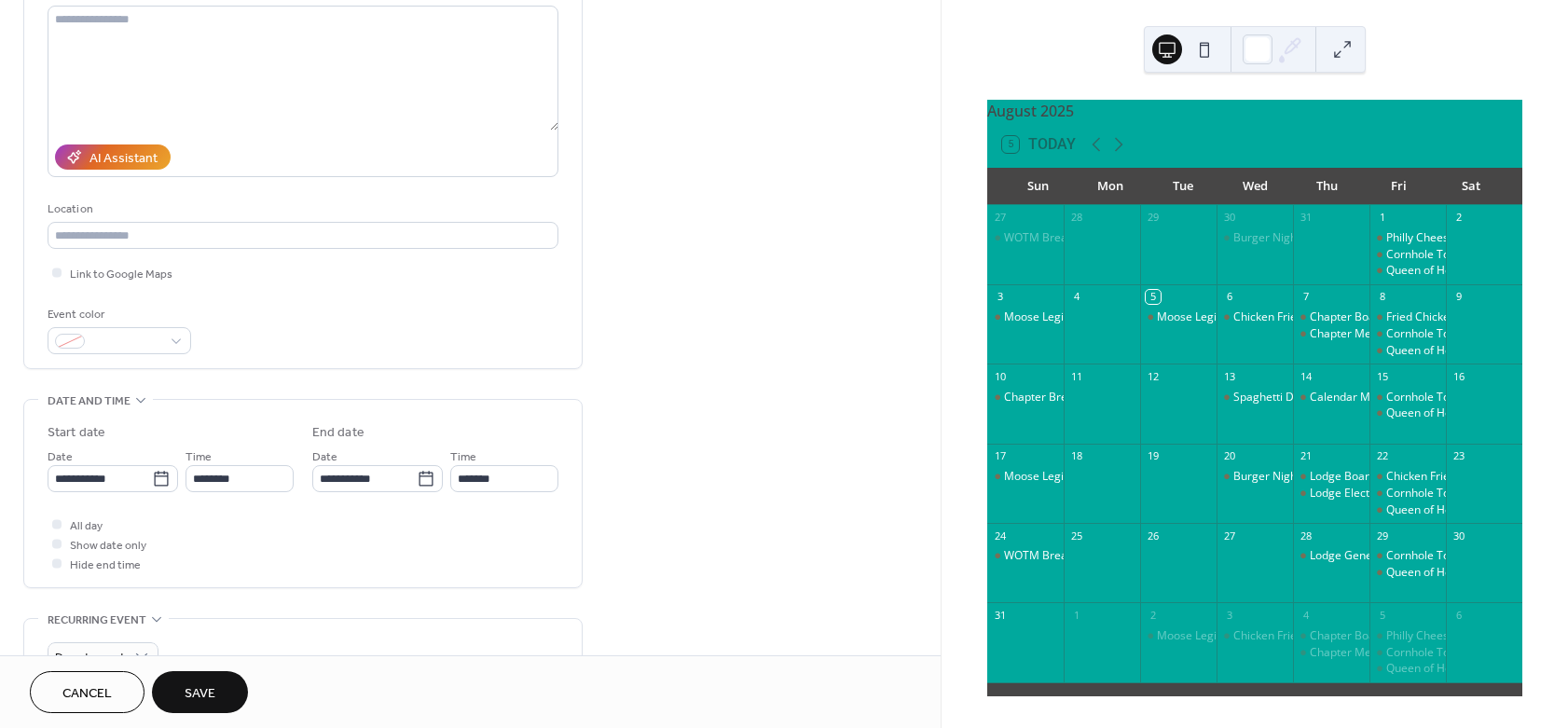 scroll, scrollTop: 224, scrollLeft: 0, axis: vertical 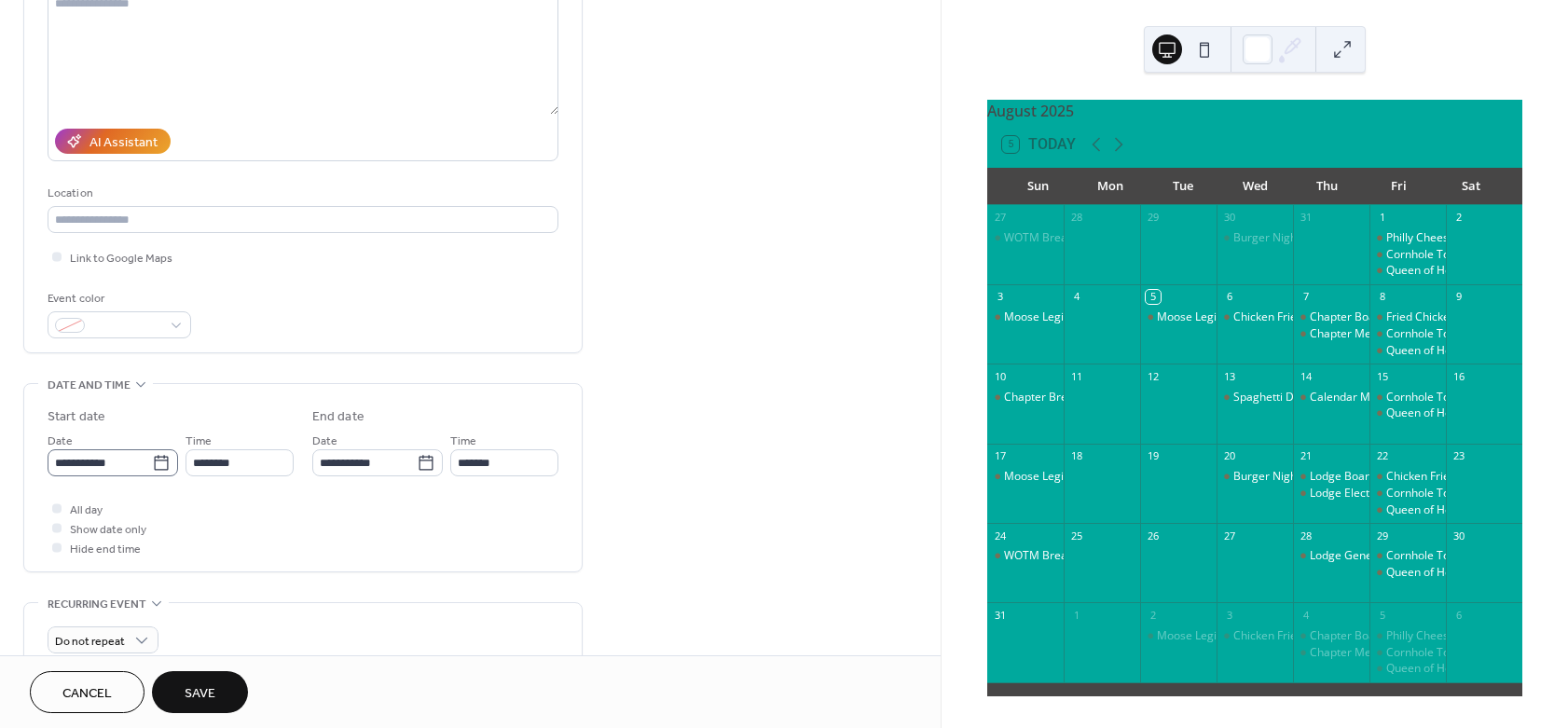 type on "**********" 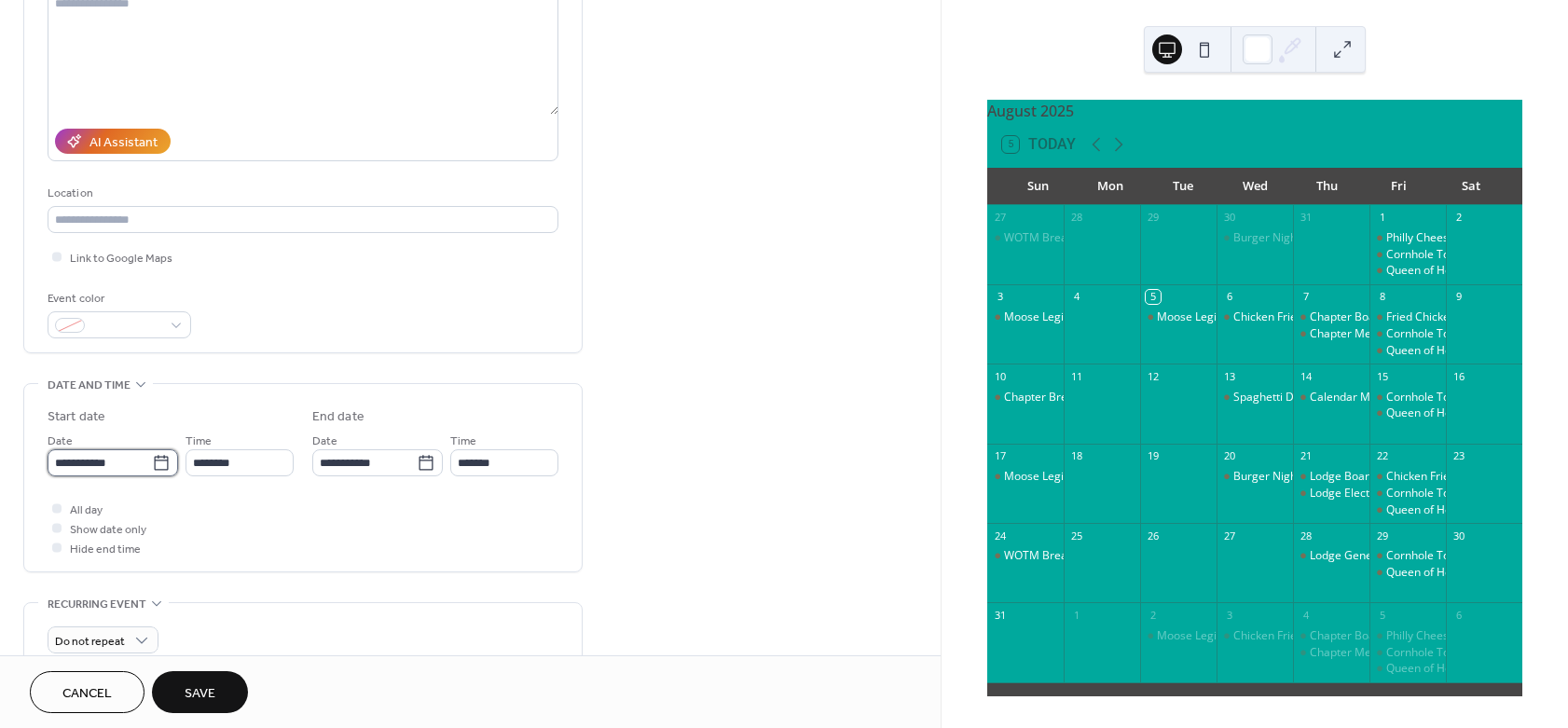 click on "**********" at bounding box center (100, 462) 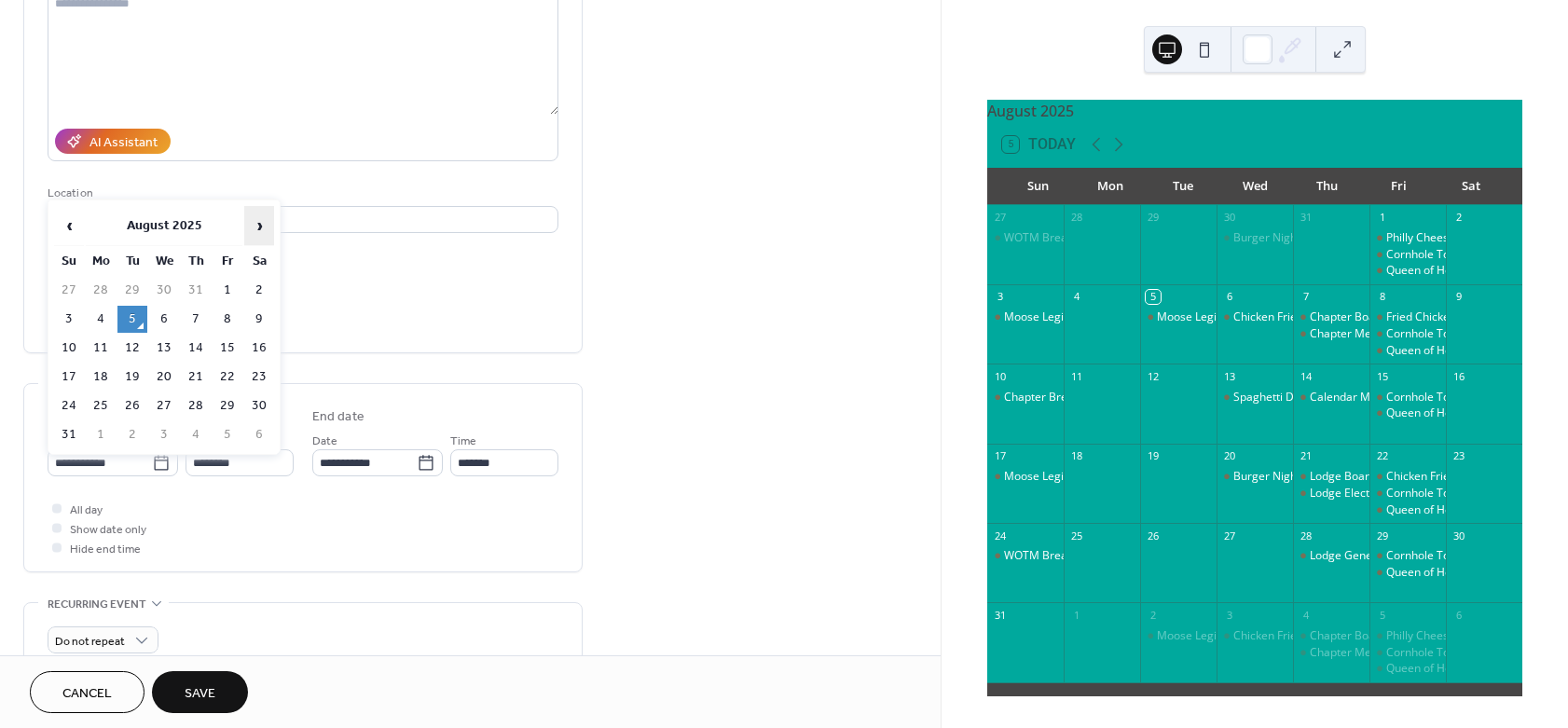 click on "›" at bounding box center (259, 226) 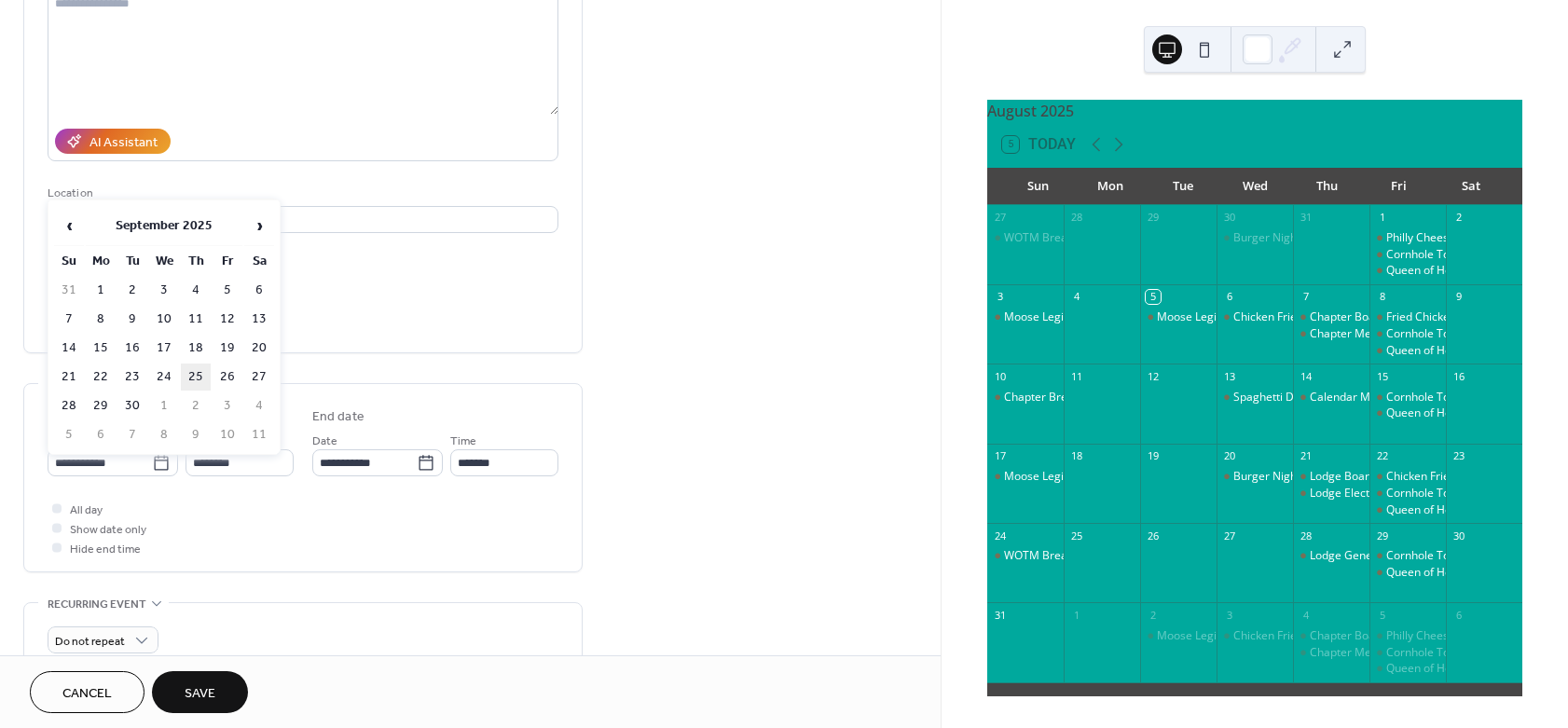click on "25" at bounding box center [196, 377] 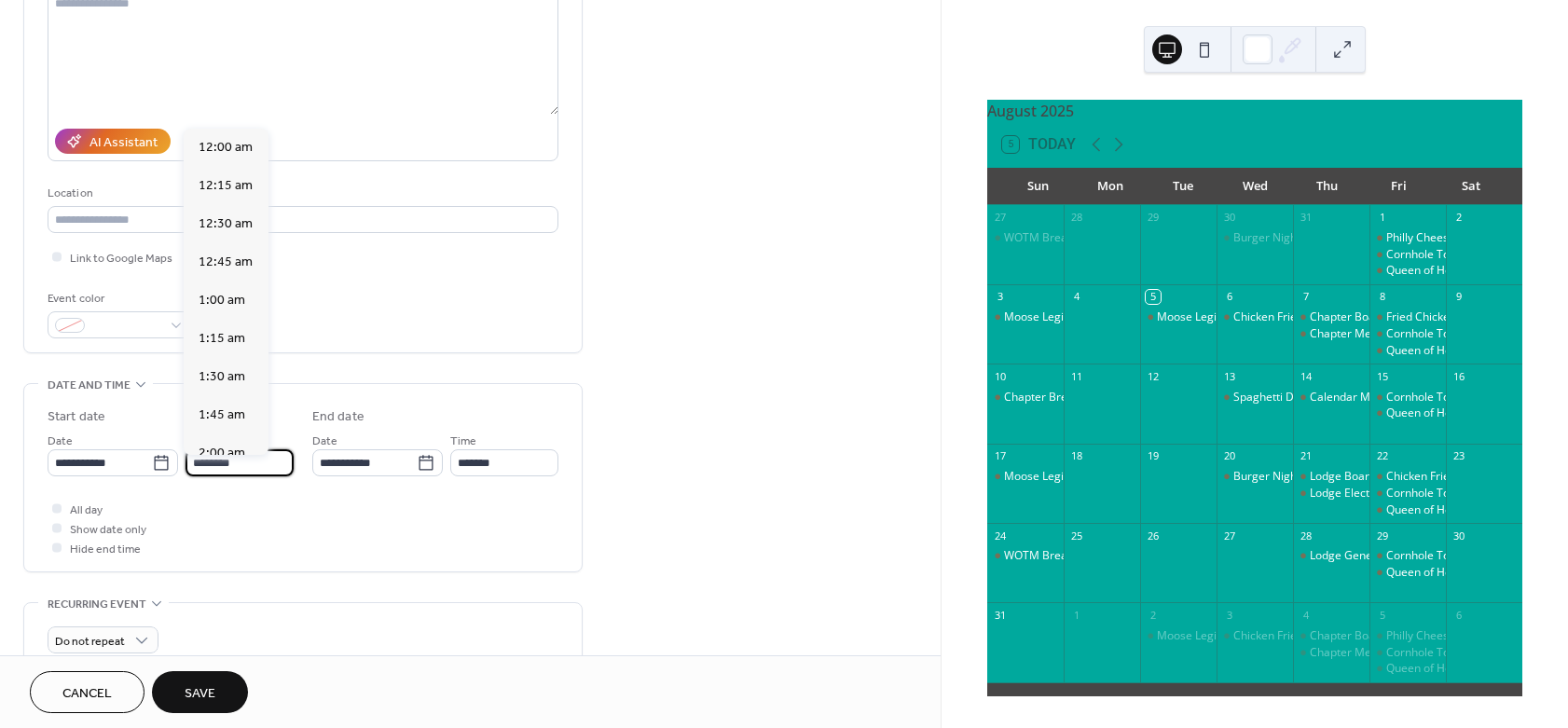 scroll, scrollTop: 1812, scrollLeft: 0, axis: vertical 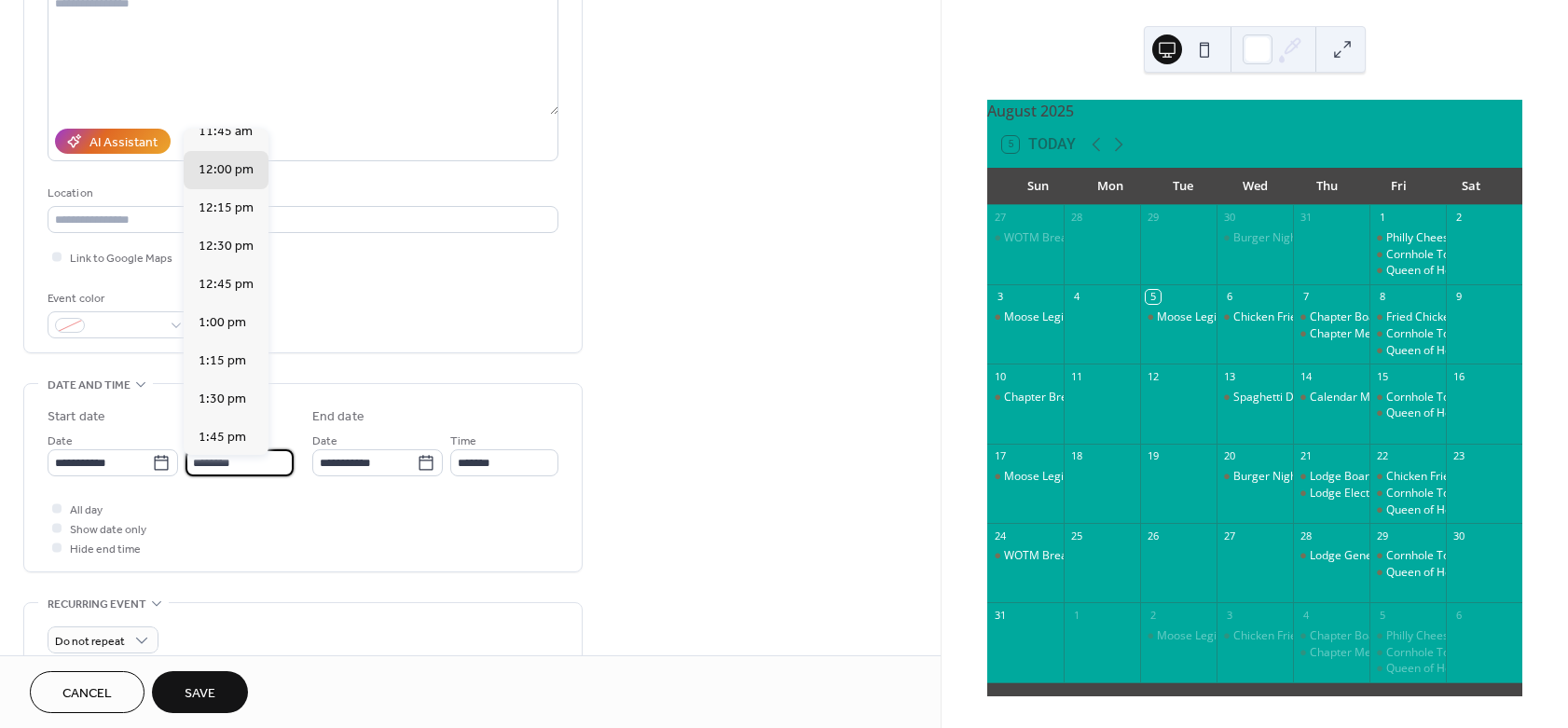 drag, startPoint x: 247, startPoint y: 466, endPoint x: 158, endPoint y: 473, distance: 89.27486 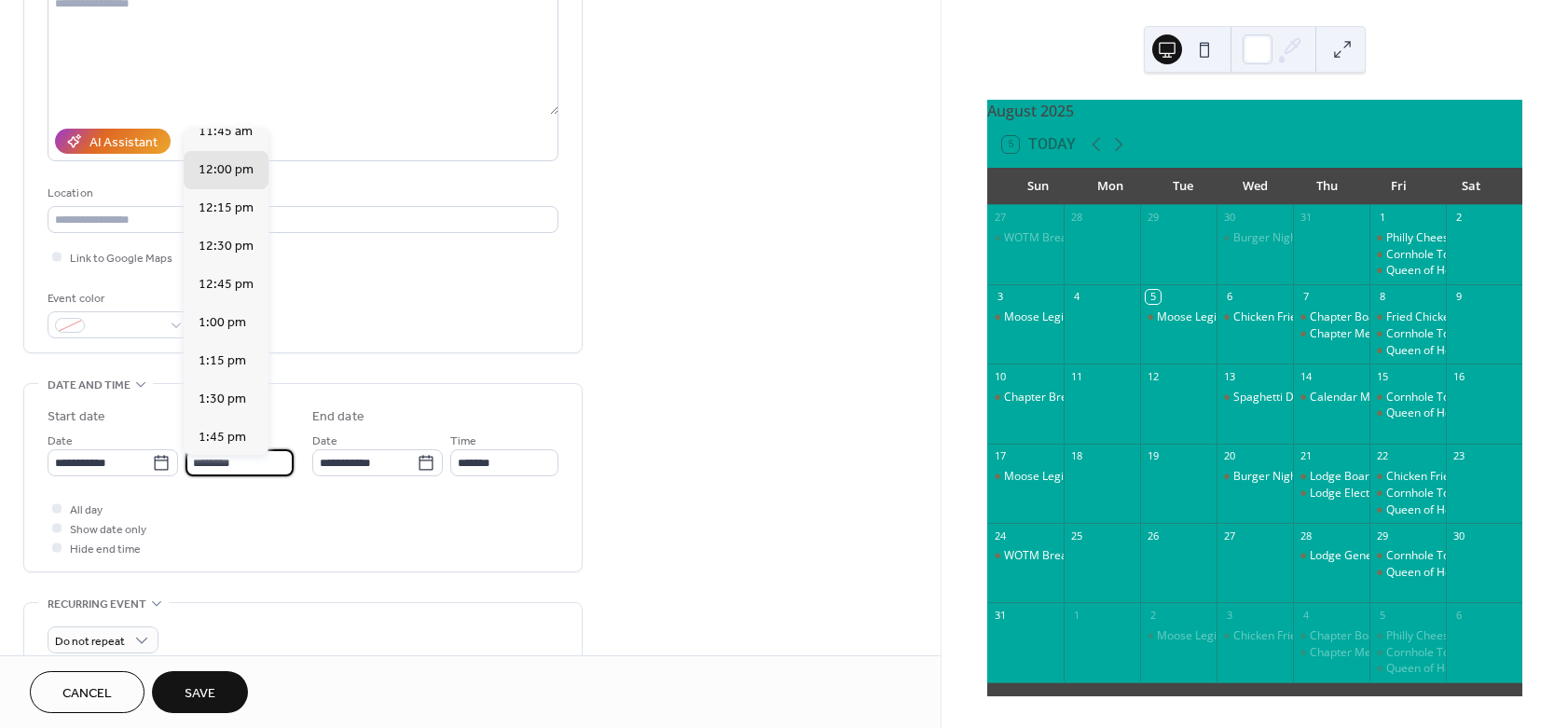 click on "********" at bounding box center (240, 462) 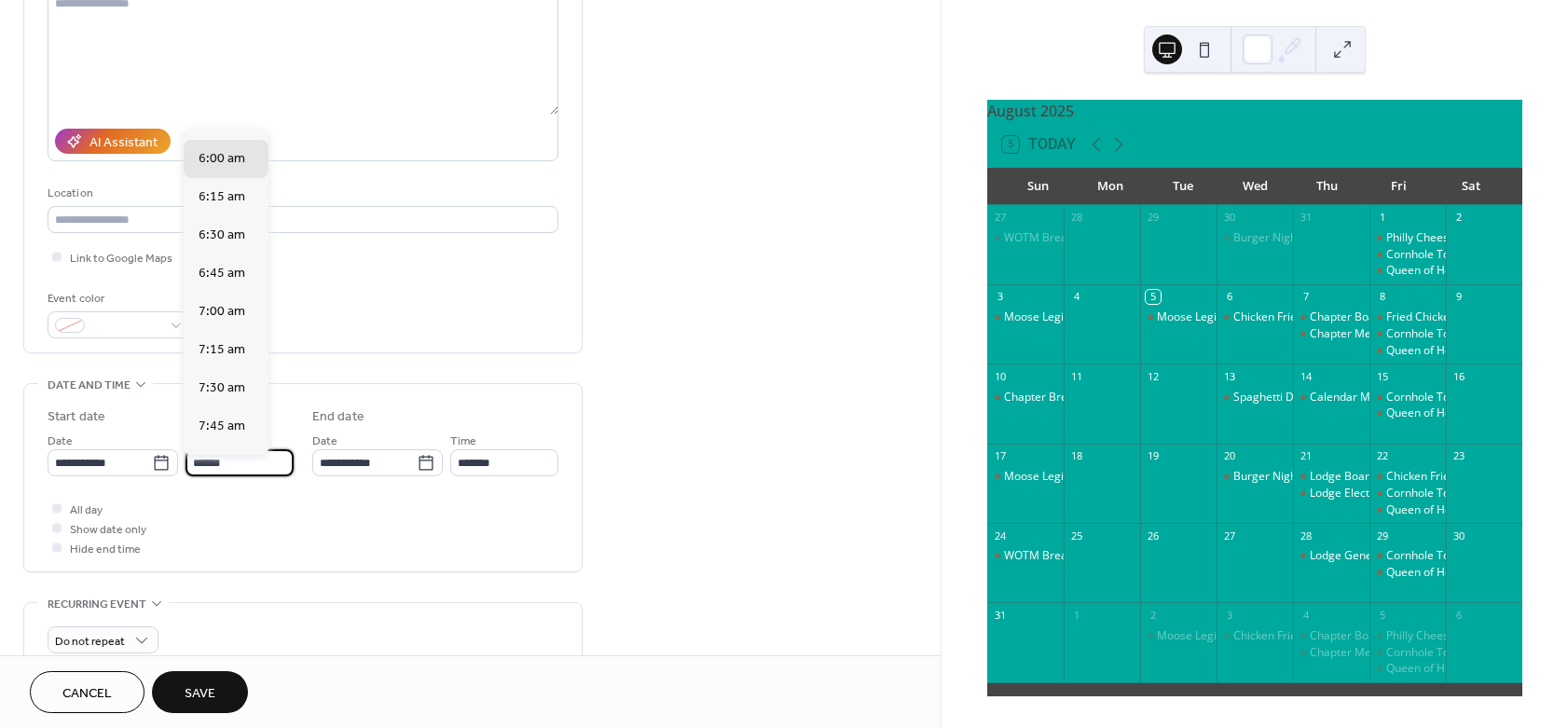 scroll, scrollTop: 2718, scrollLeft: 0, axis: vertical 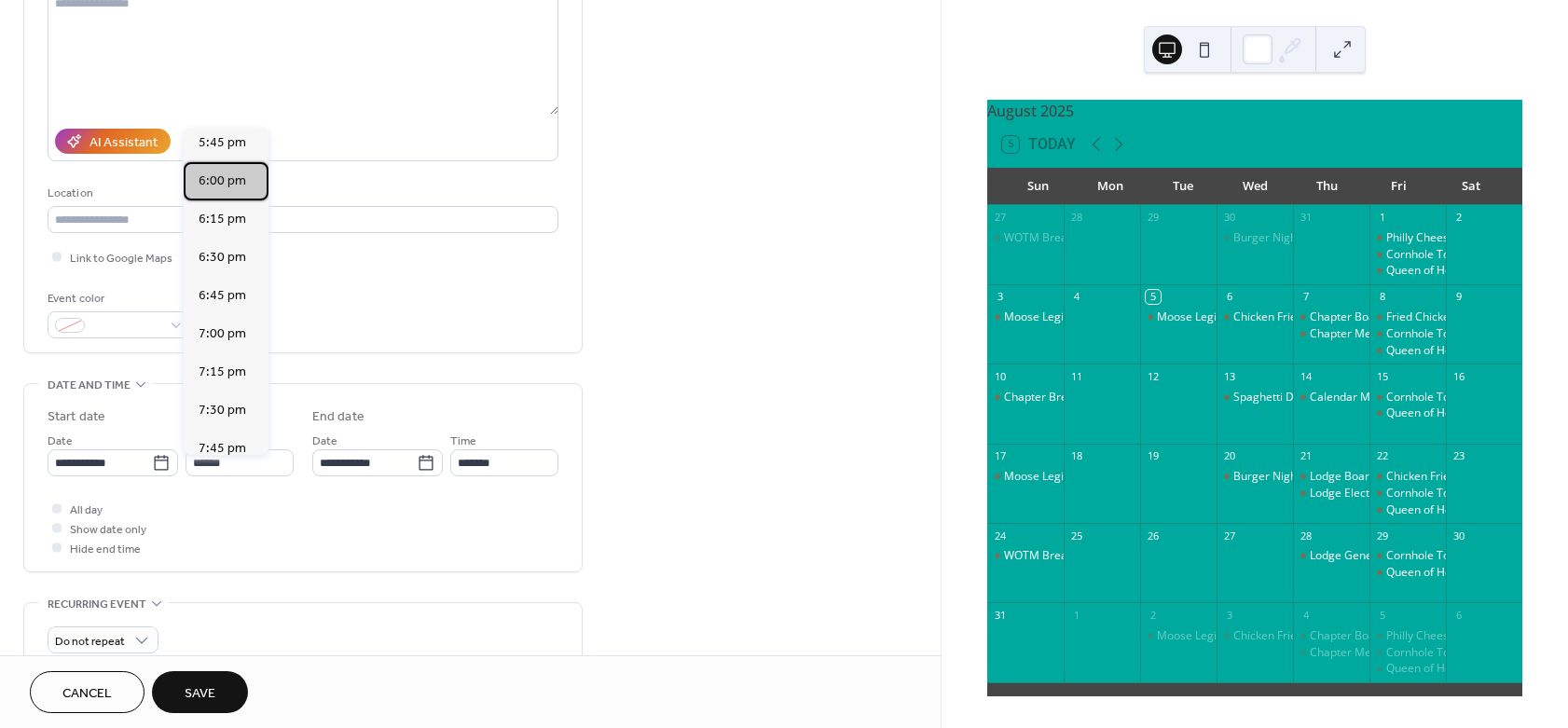 click on "6:00 pm" at bounding box center [222, 181] 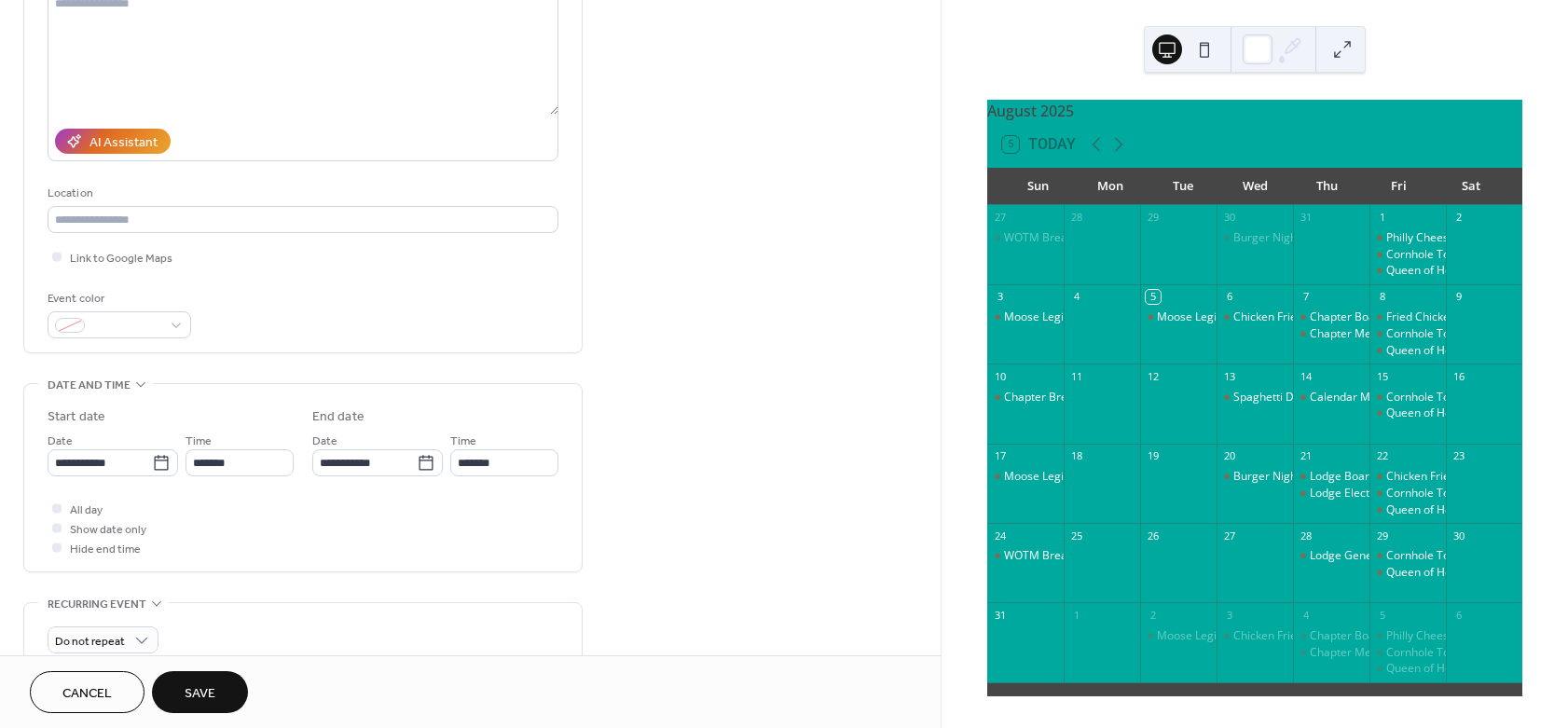 type on "*******" 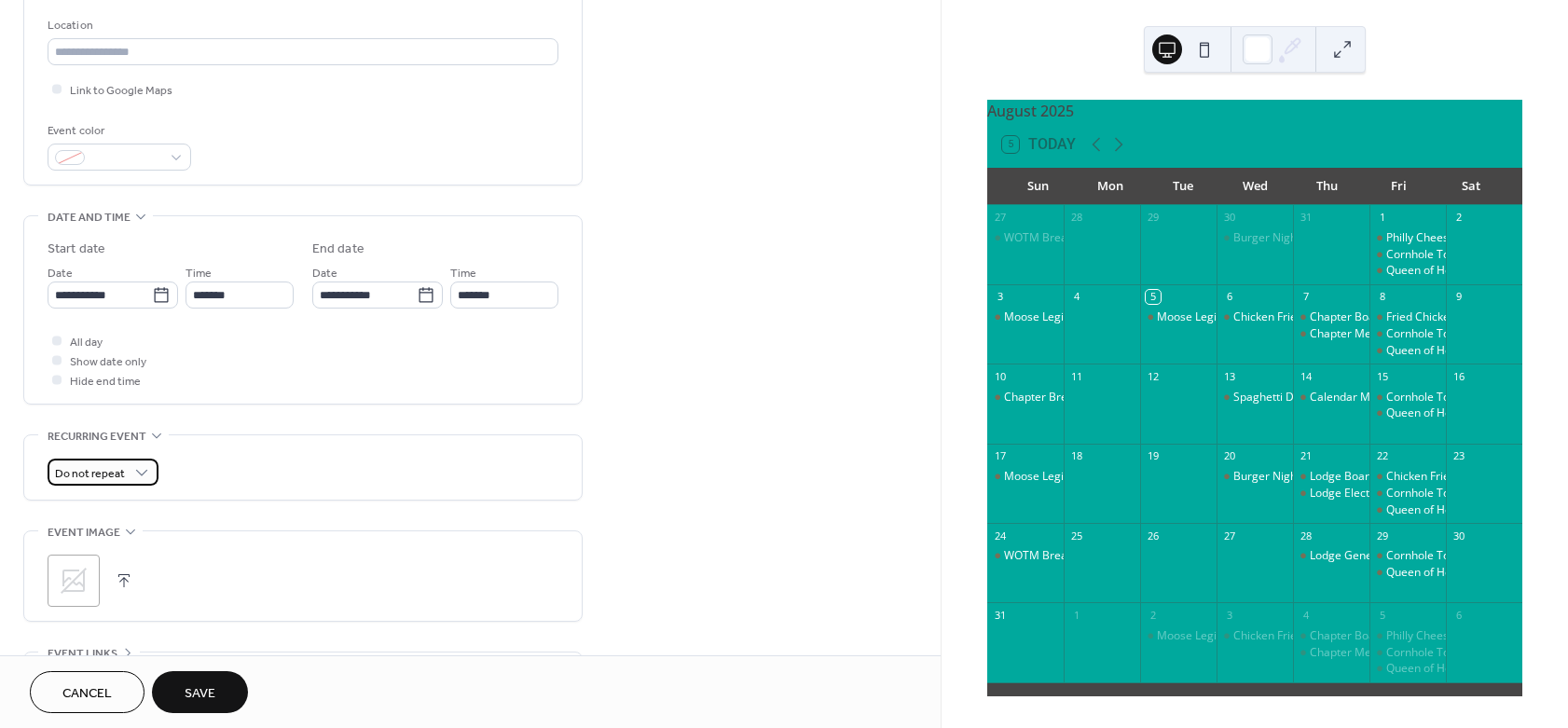 click on "Do not repeat" at bounding box center (103, 472) 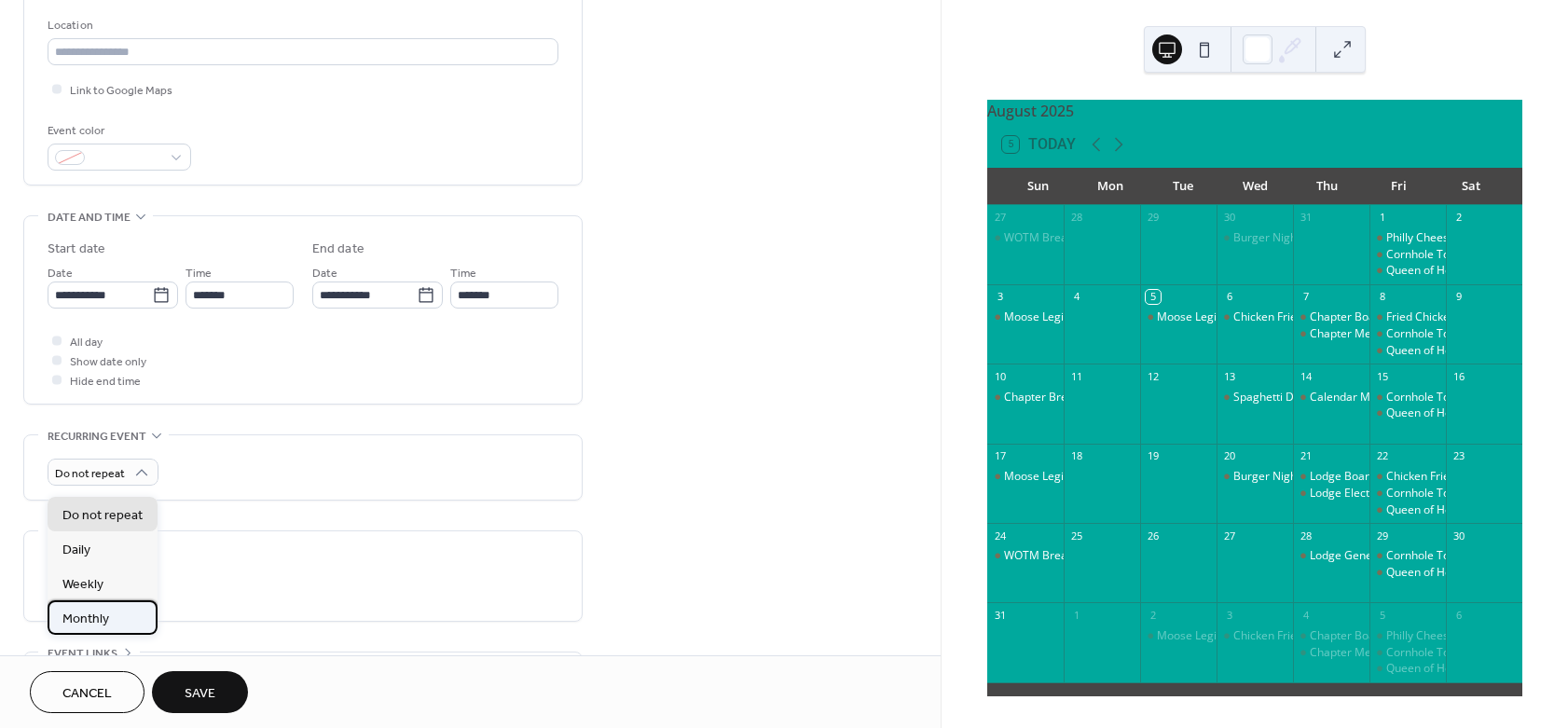 click on "Monthly" at bounding box center [103, 617] 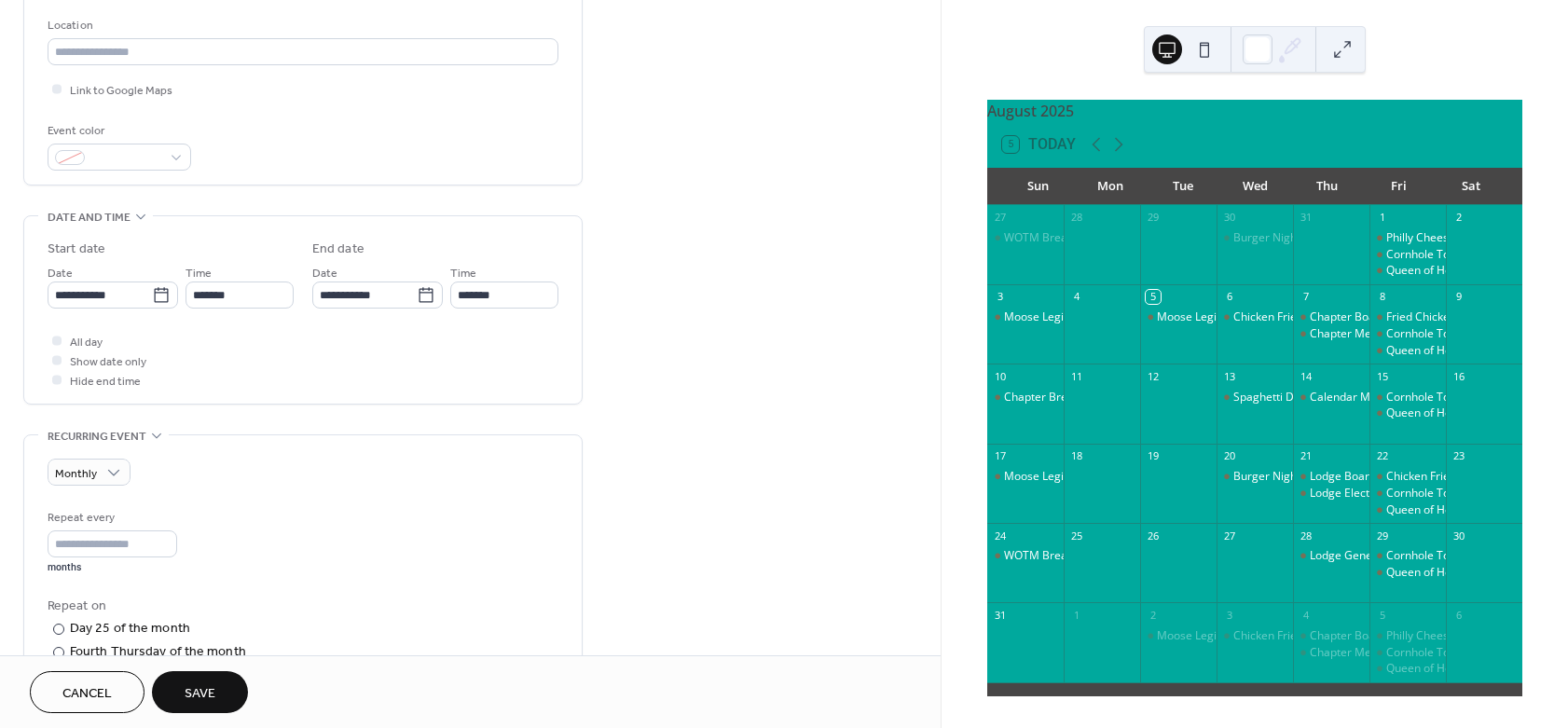 scroll, scrollTop: 559, scrollLeft: 0, axis: vertical 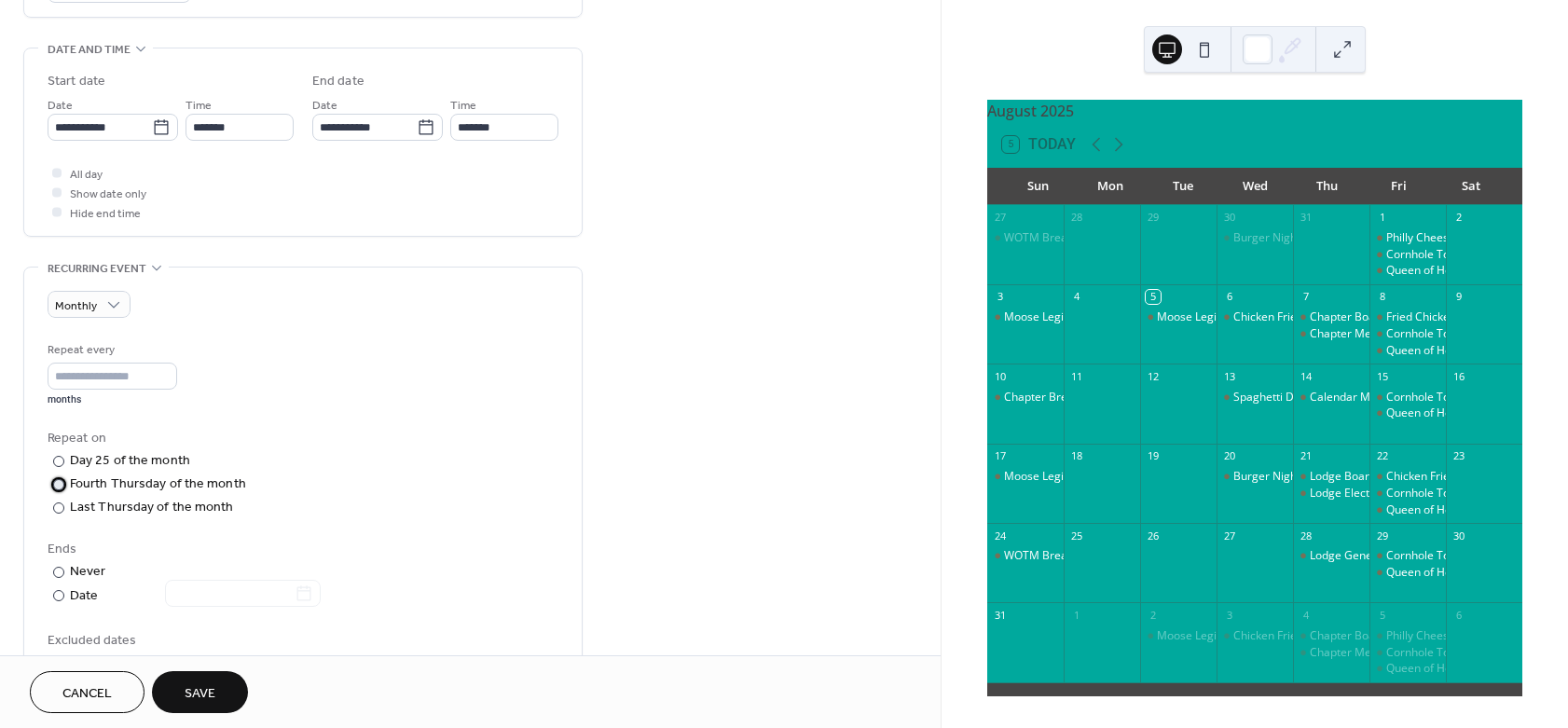 click at bounding box center (59, 485) 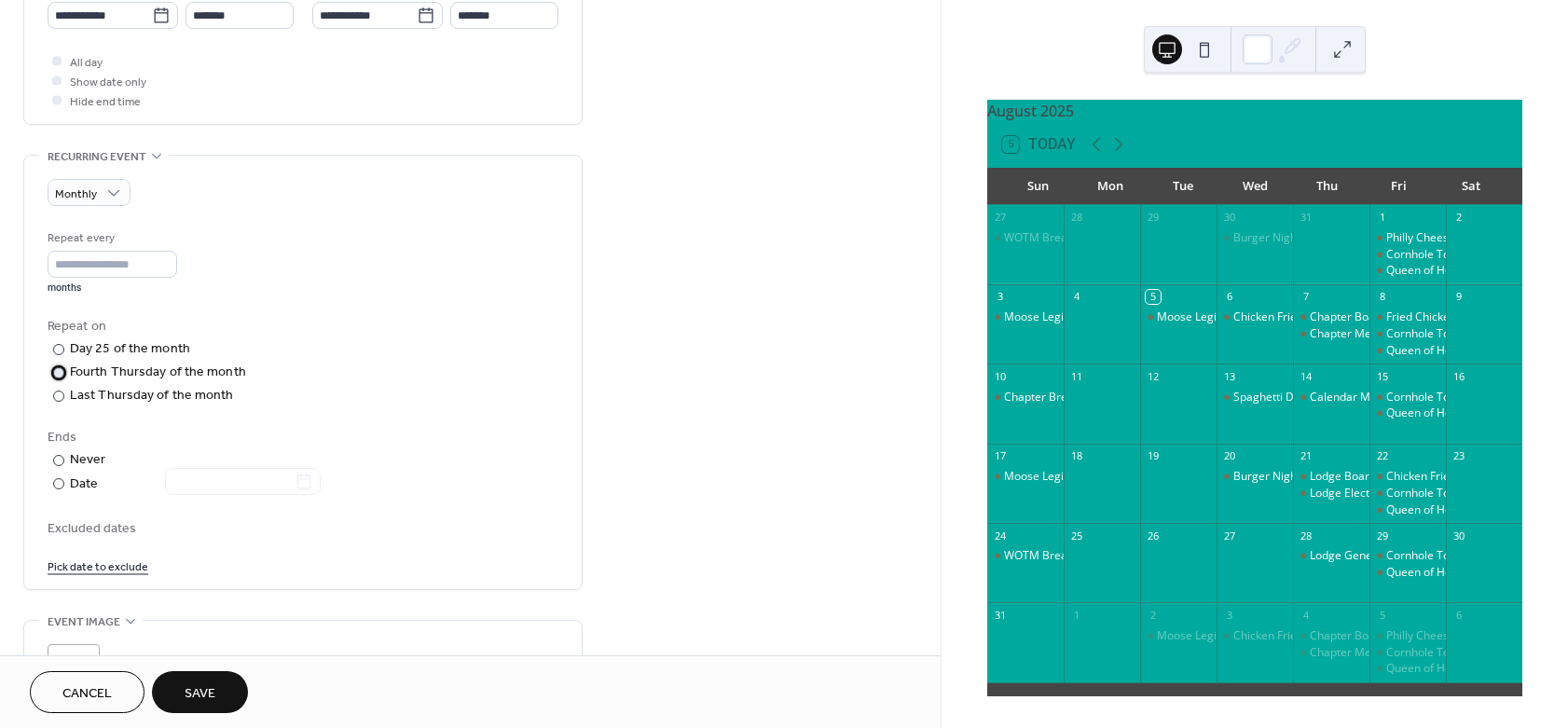 scroll, scrollTop: 727, scrollLeft: 0, axis: vertical 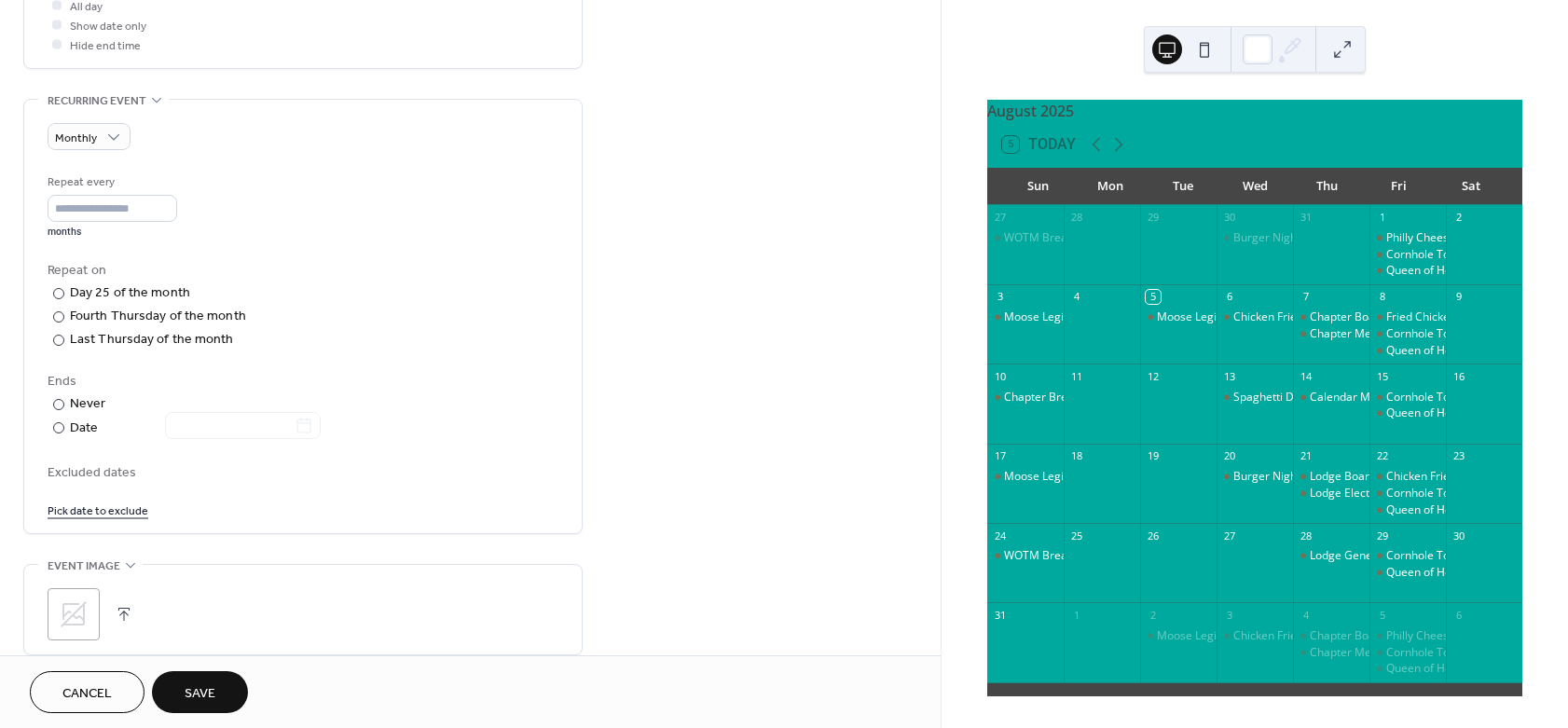 click on "Pick date to exclude" at bounding box center [98, 509] 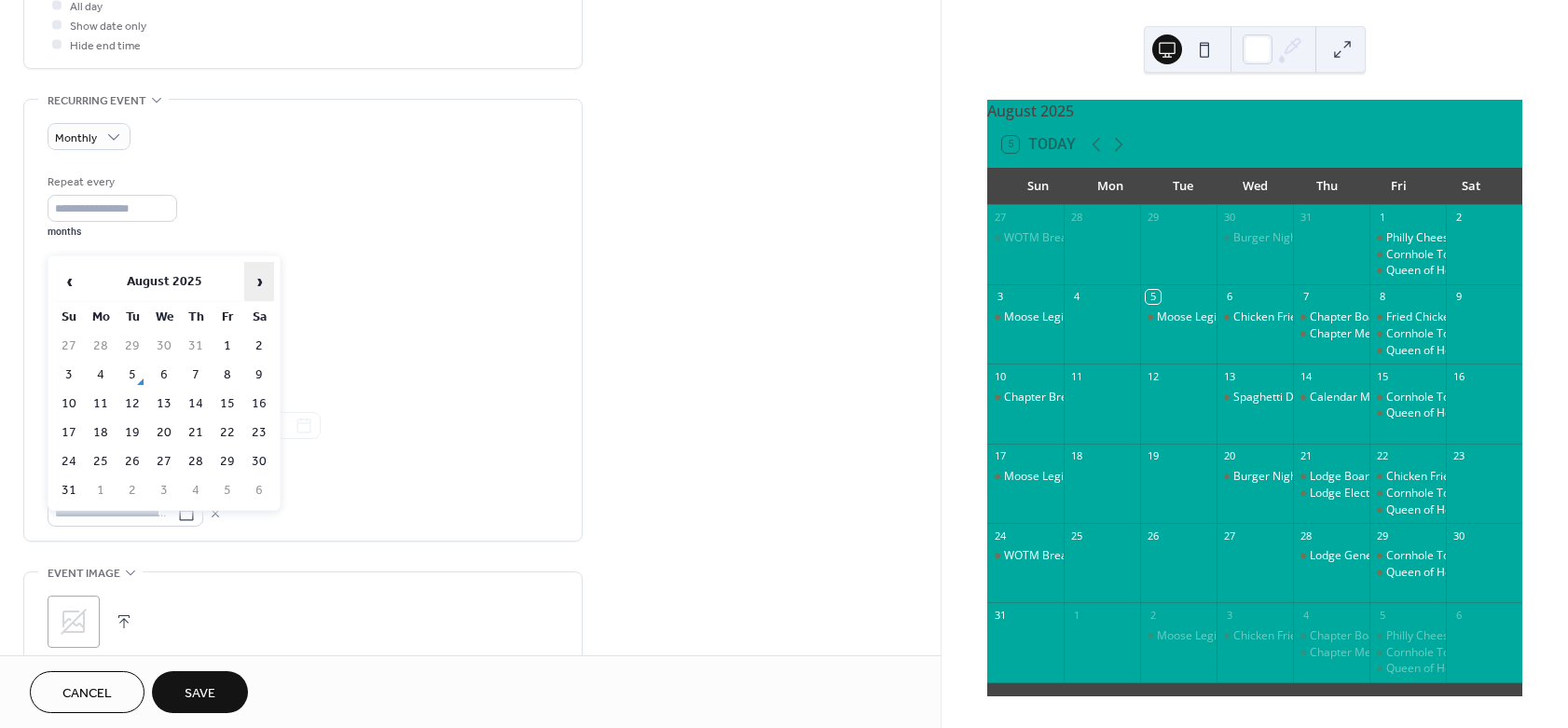 click on "›" at bounding box center [259, 282] 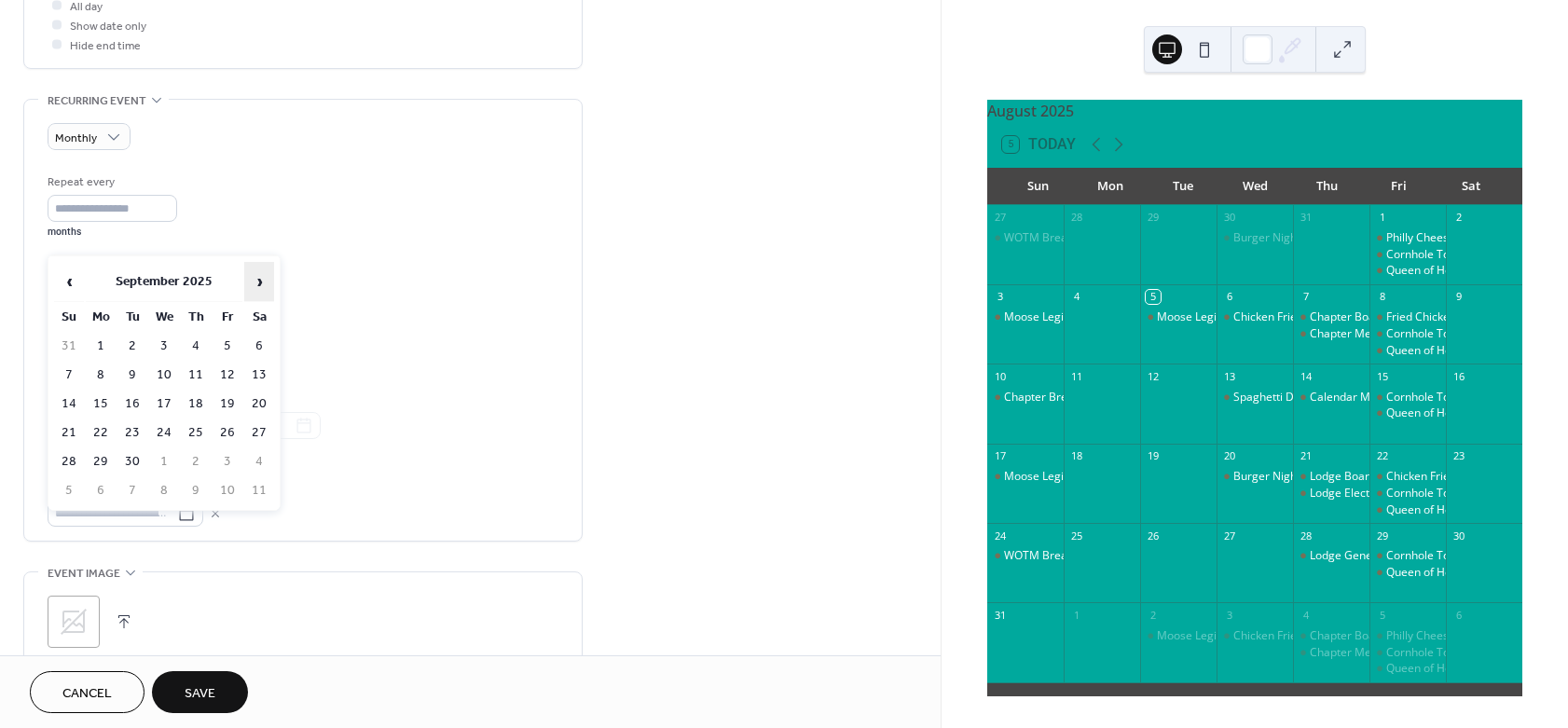 click on "›" at bounding box center (259, 282) 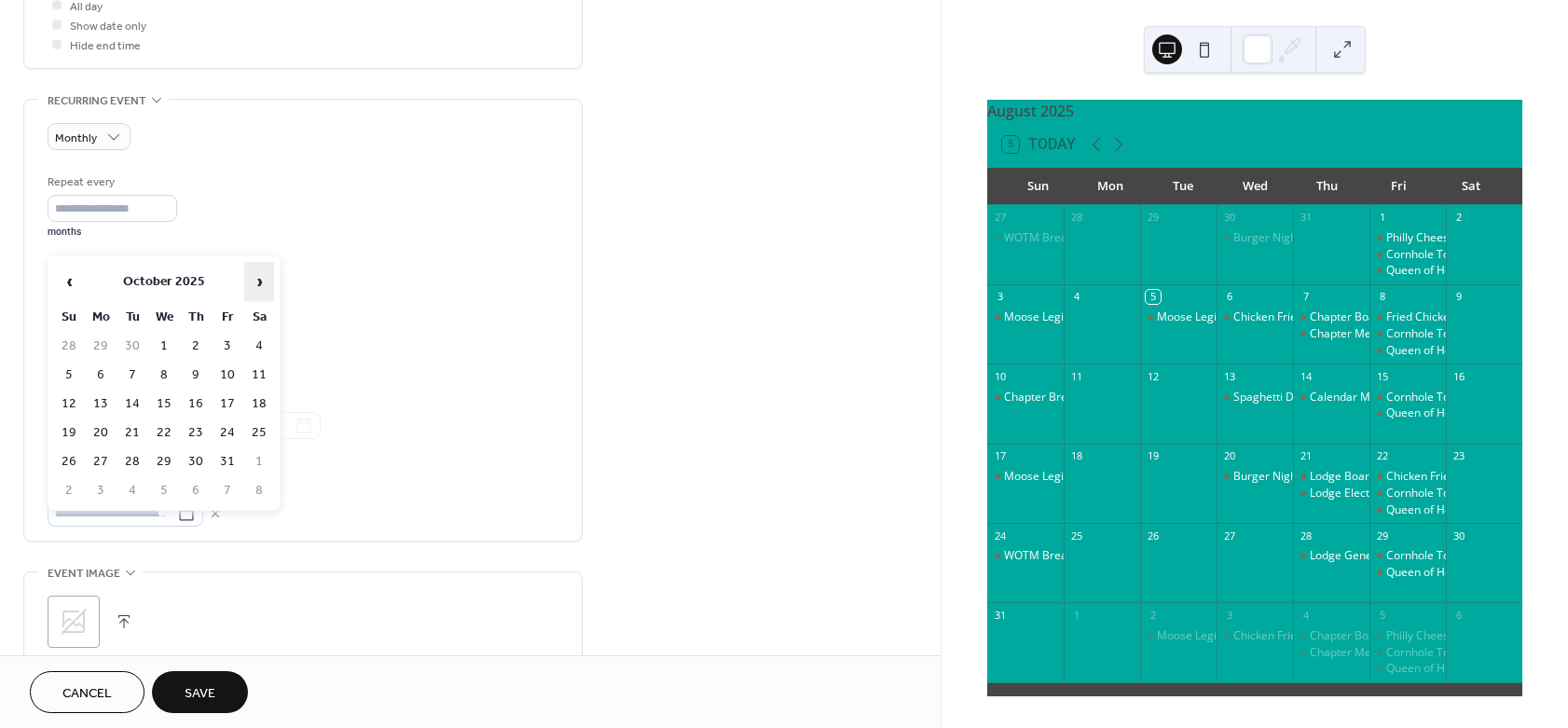 click on "›" at bounding box center (259, 282) 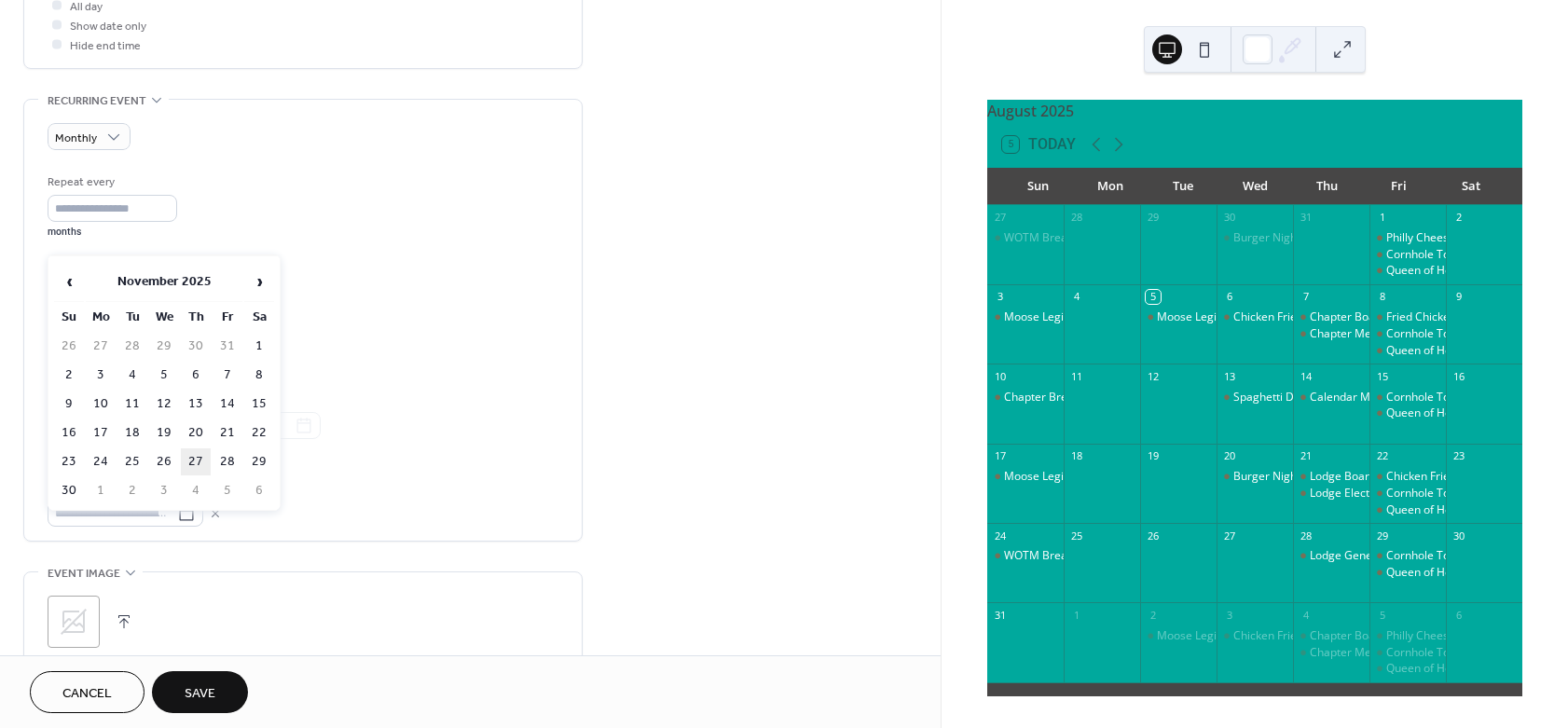 click on "27" at bounding box center [196, 461] 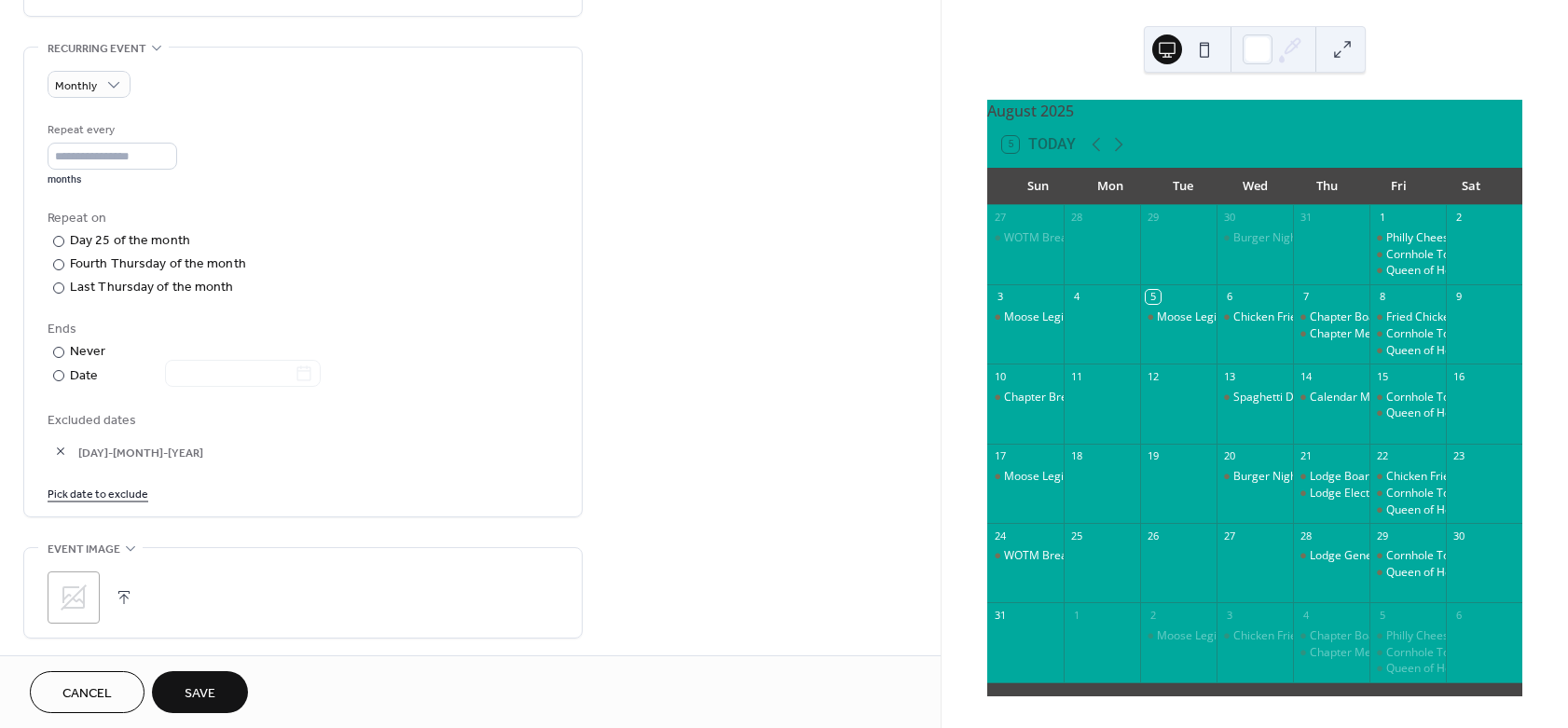 scroll, scrollTop: 783, scrollLeft: 0, axis: vertical 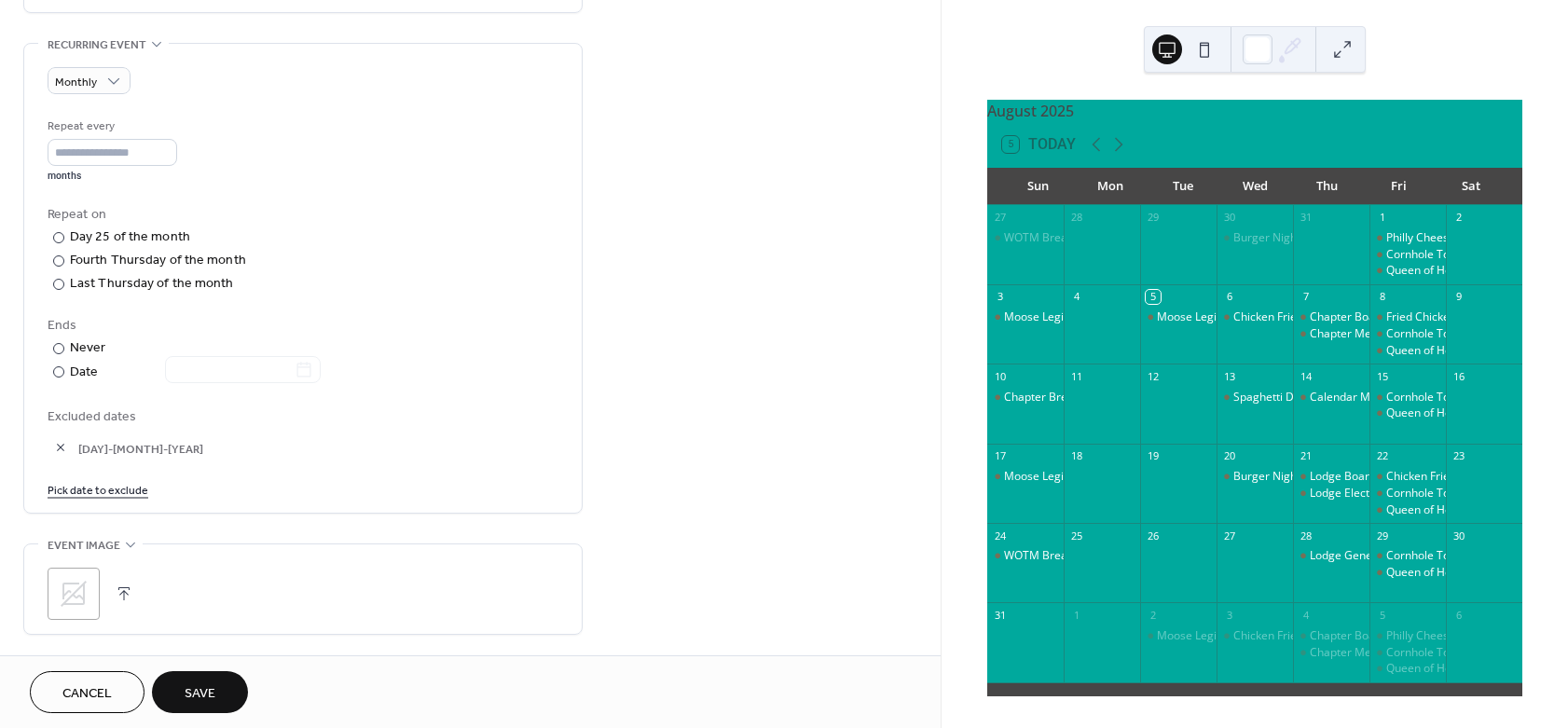 click on "Pick date to exclude" at bounding box center (98, 488) 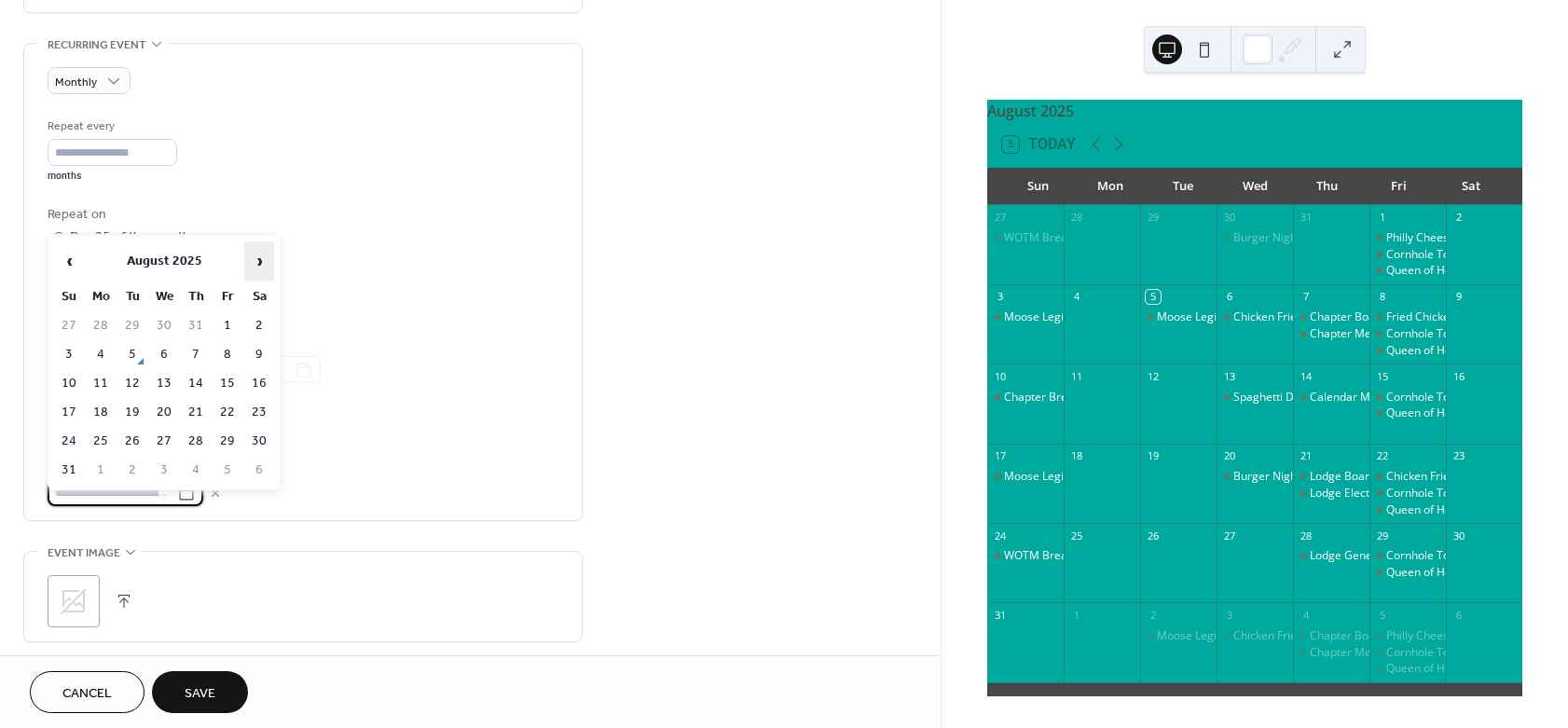 click on "›" at bounding box center [259, 261] 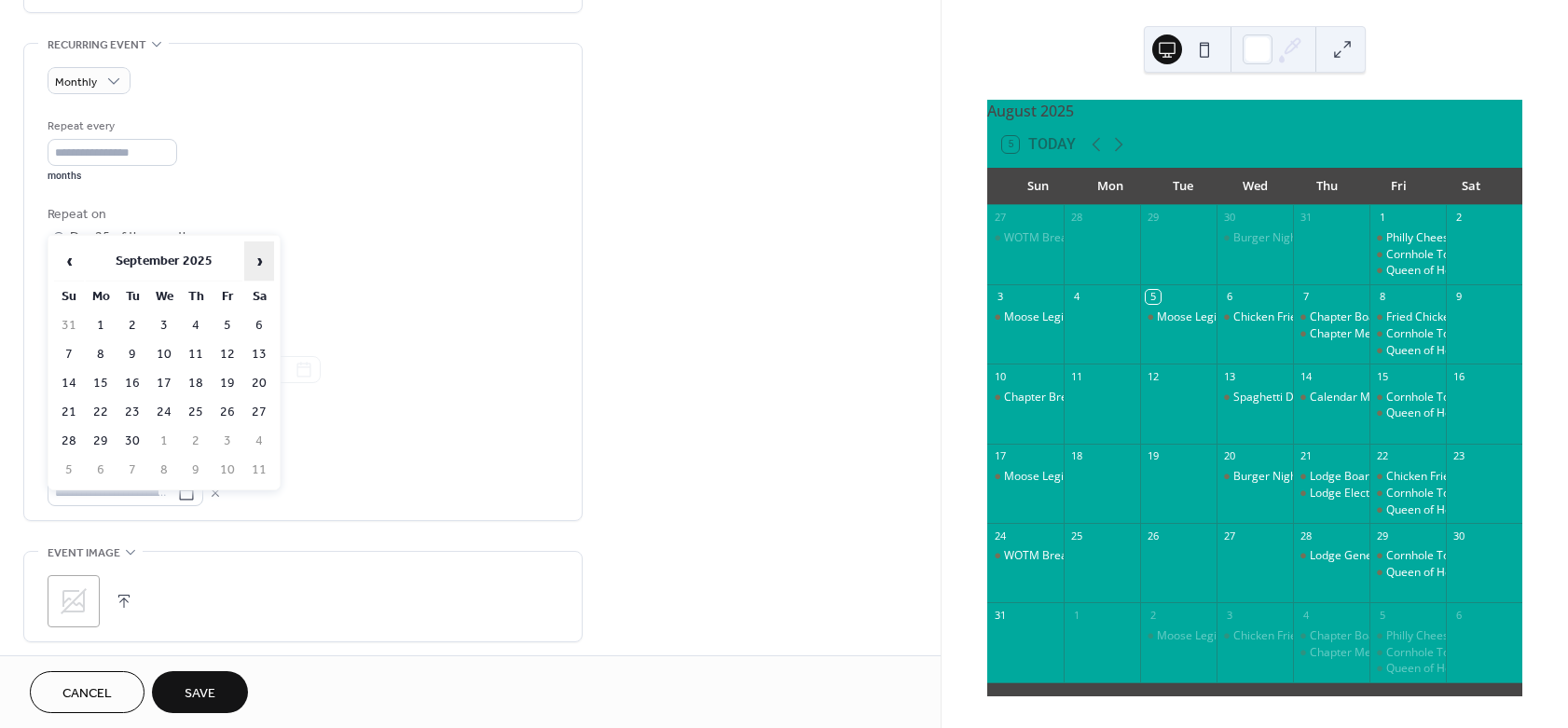 click on "›" at bounding box center [259, 261] 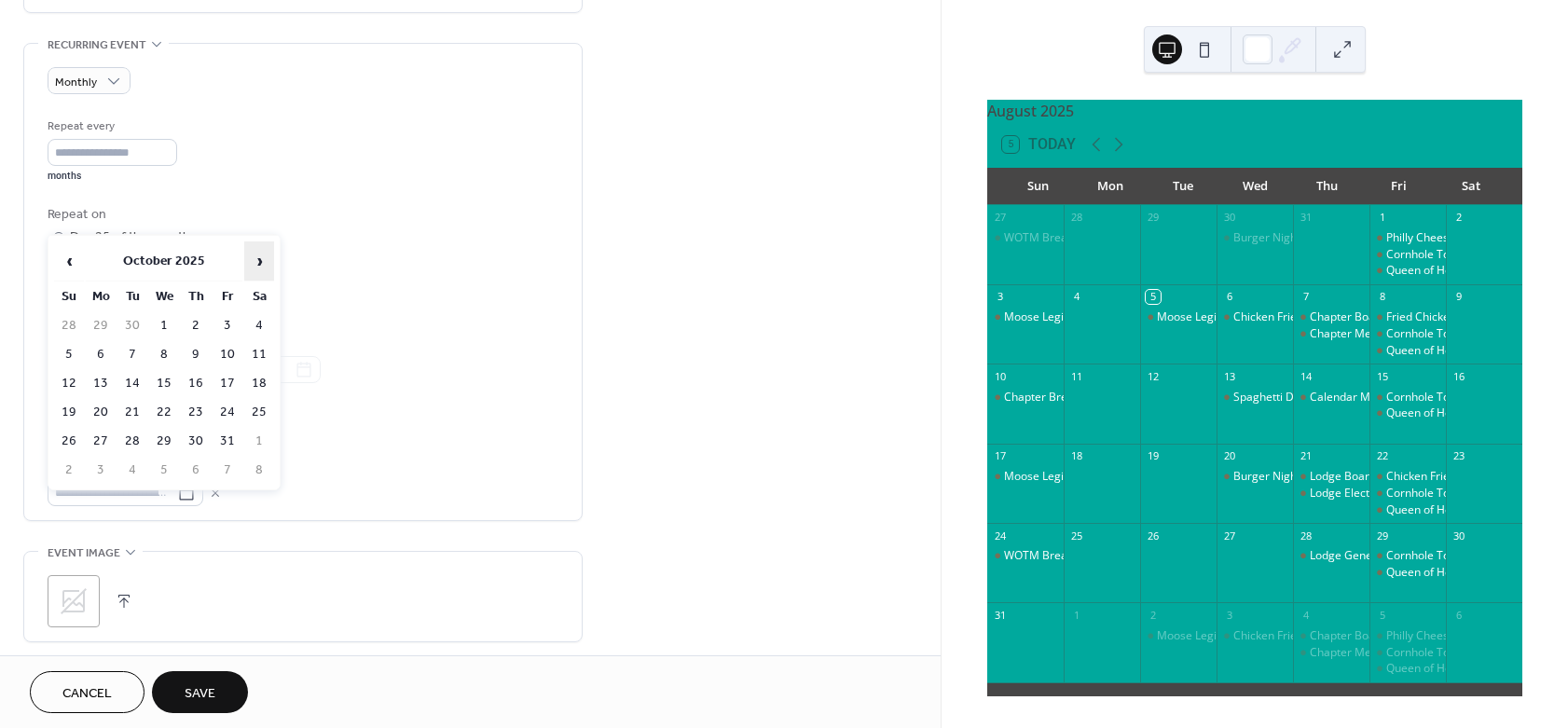 click on "›" at bounding box center [259, 261] 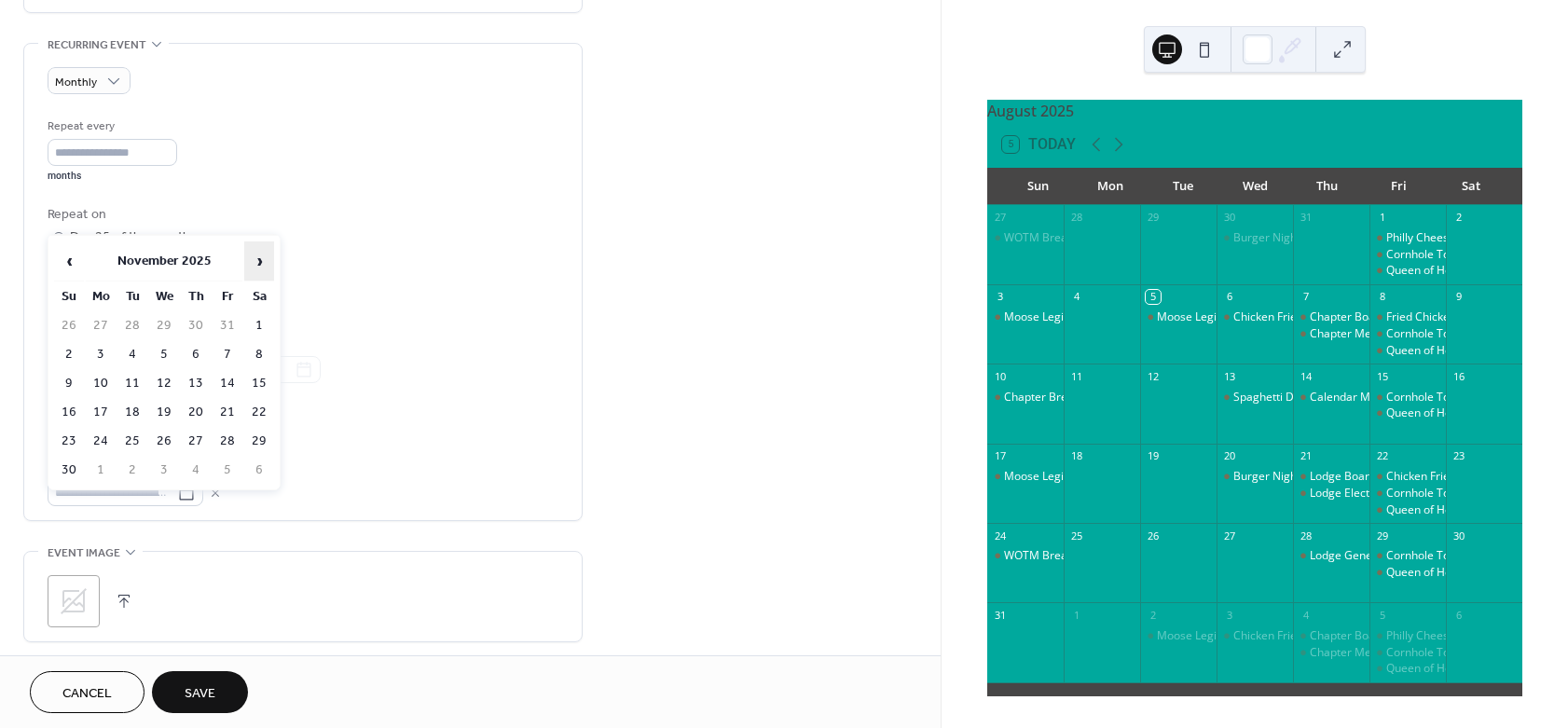 click on "›" at bounding box center [259, 261] 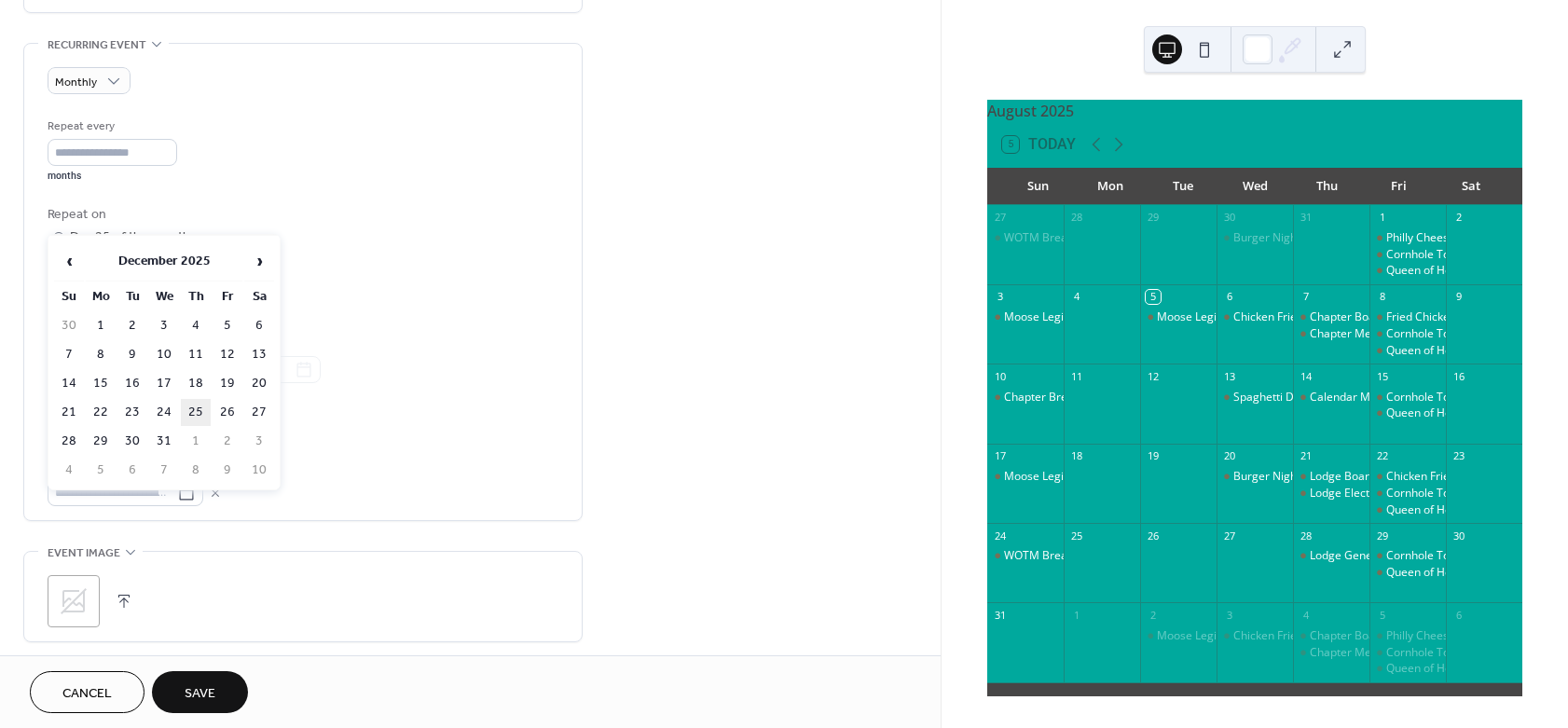 click on "25" at bounding box center [196, 412] 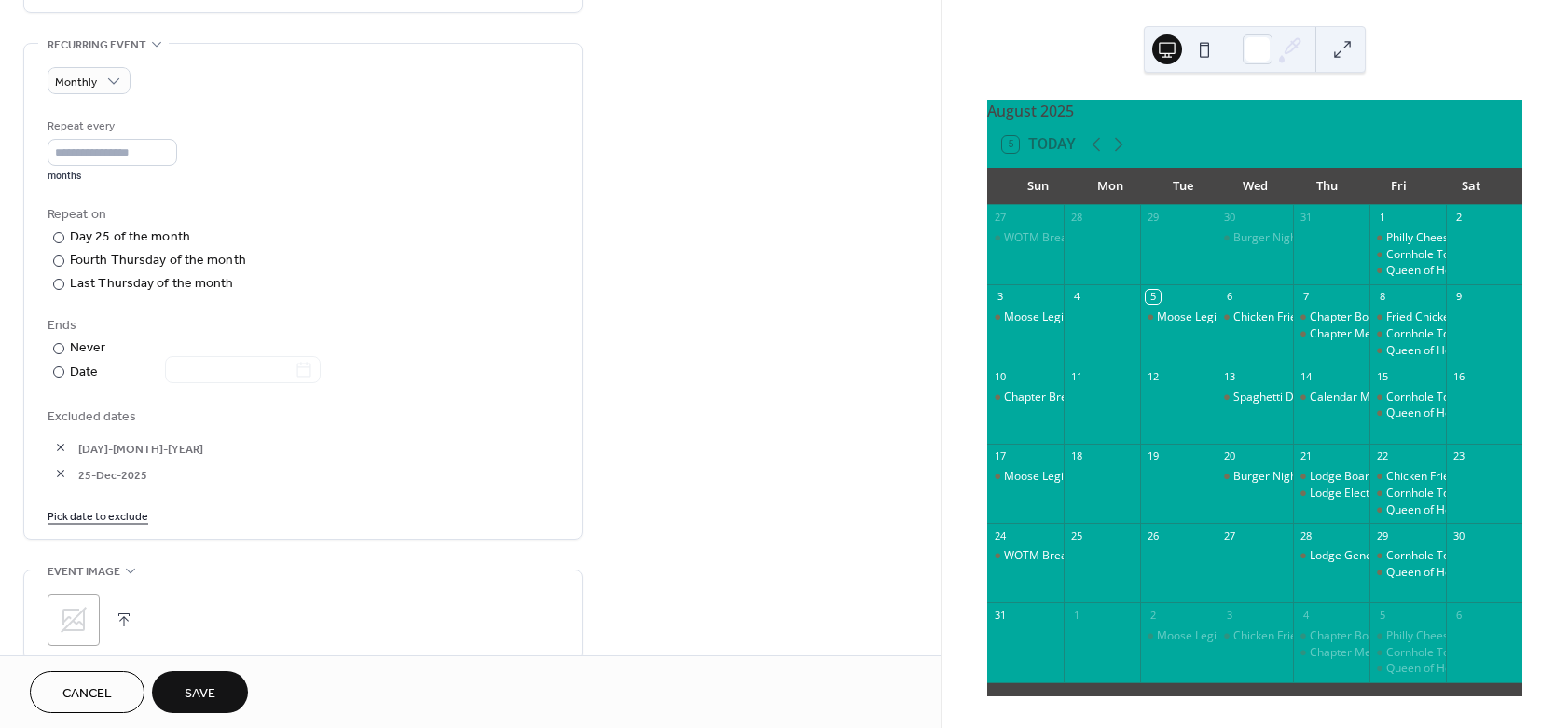 click on "Save" at bounding box center [199, 694] 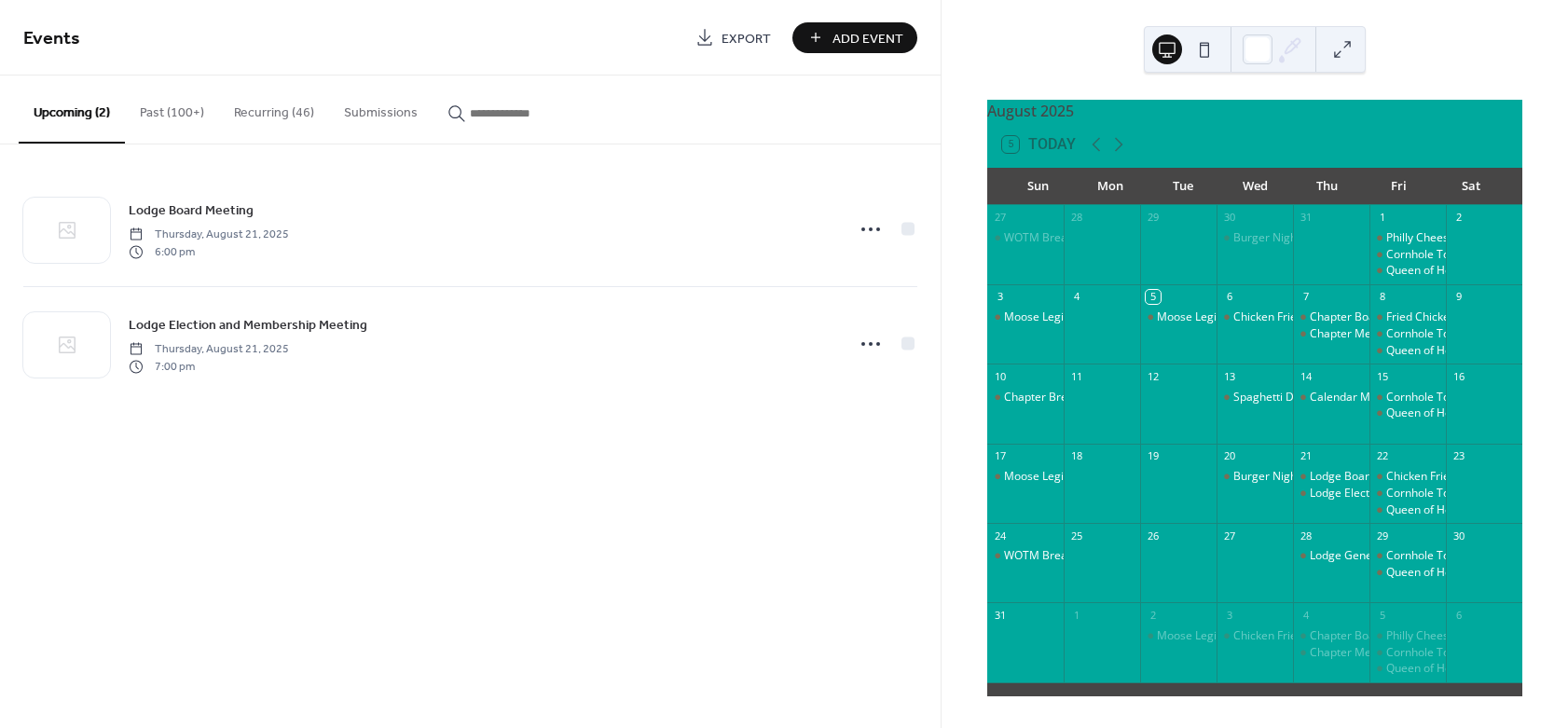 click on "Add Event" at bounding box center (868, 38) 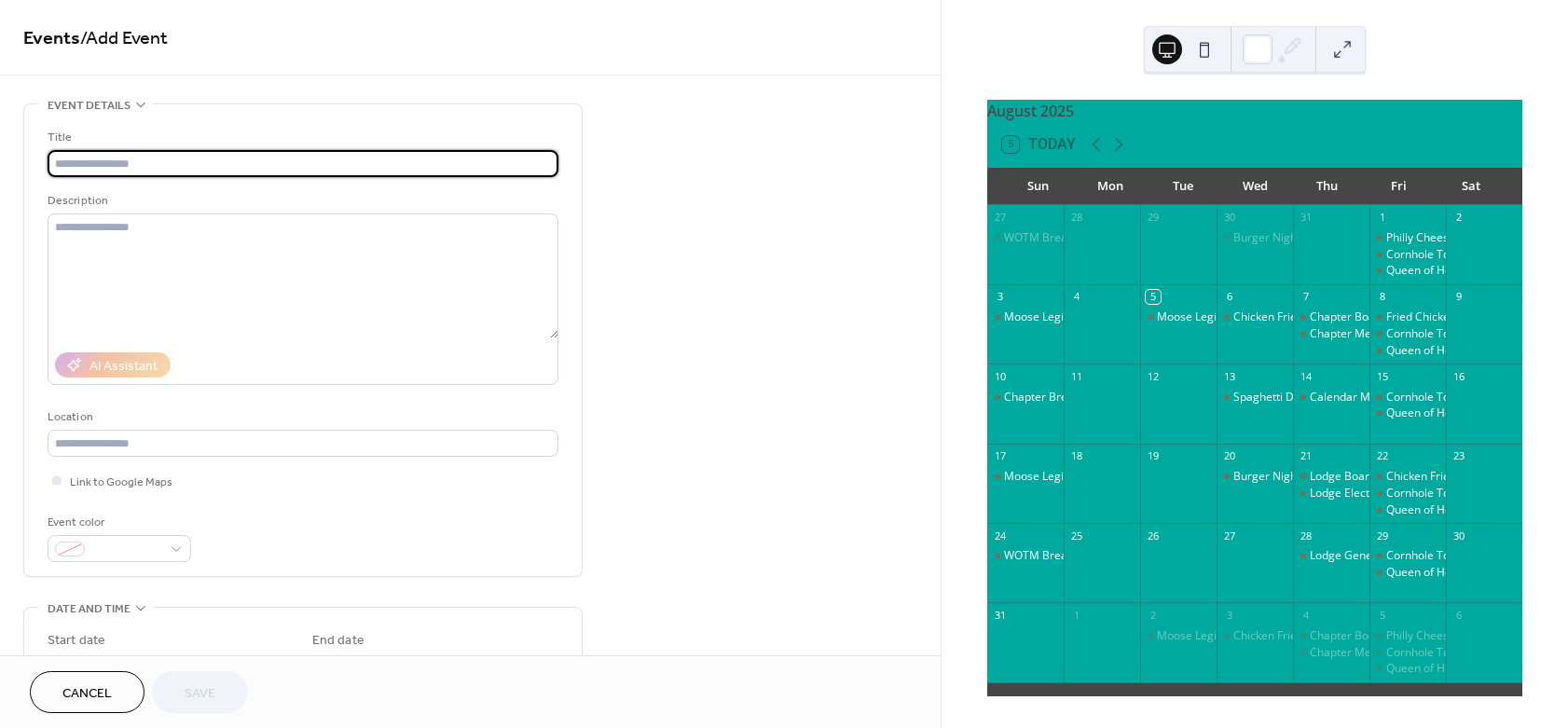 click at bounding box center [303, 163] 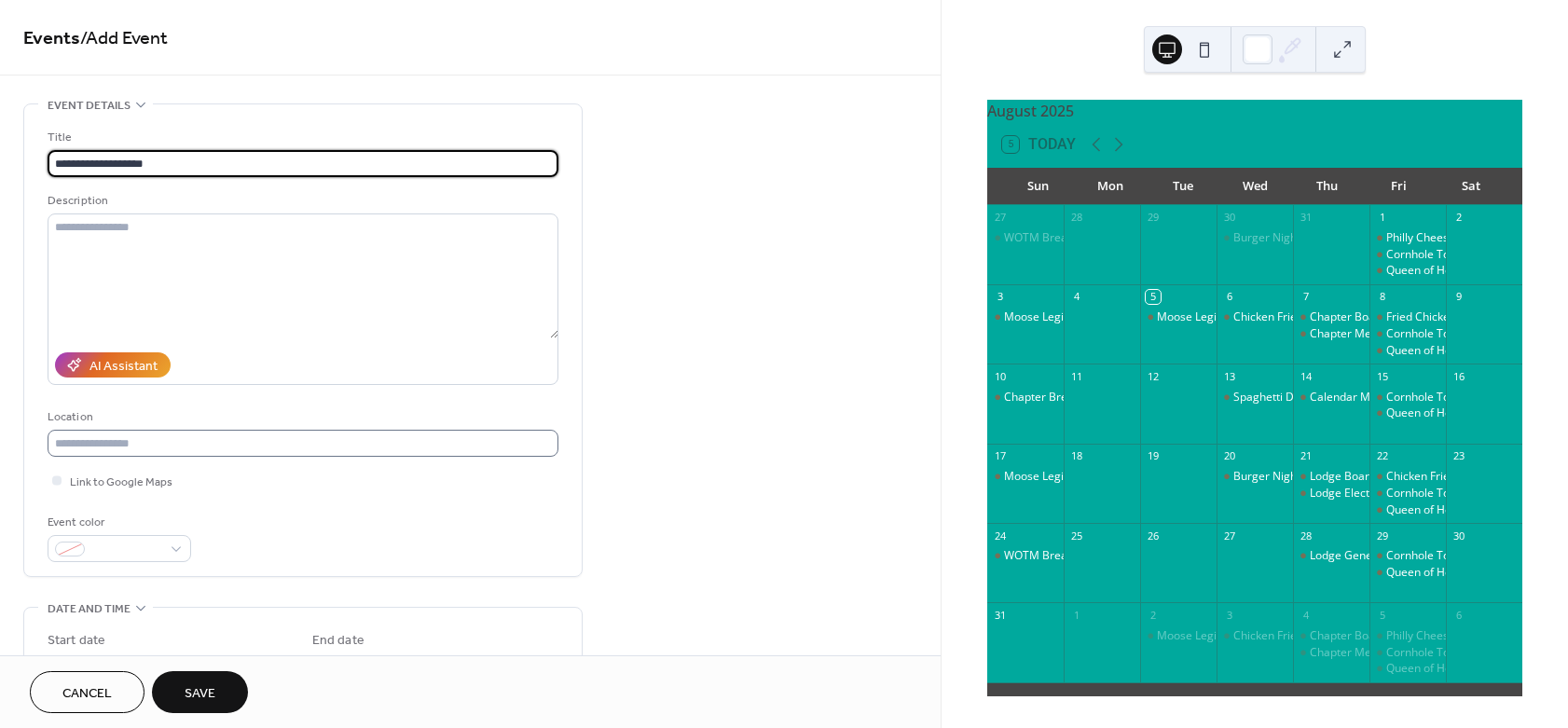 scroll, scrollTop: 224, scrollLeft: 0, axis: vertical 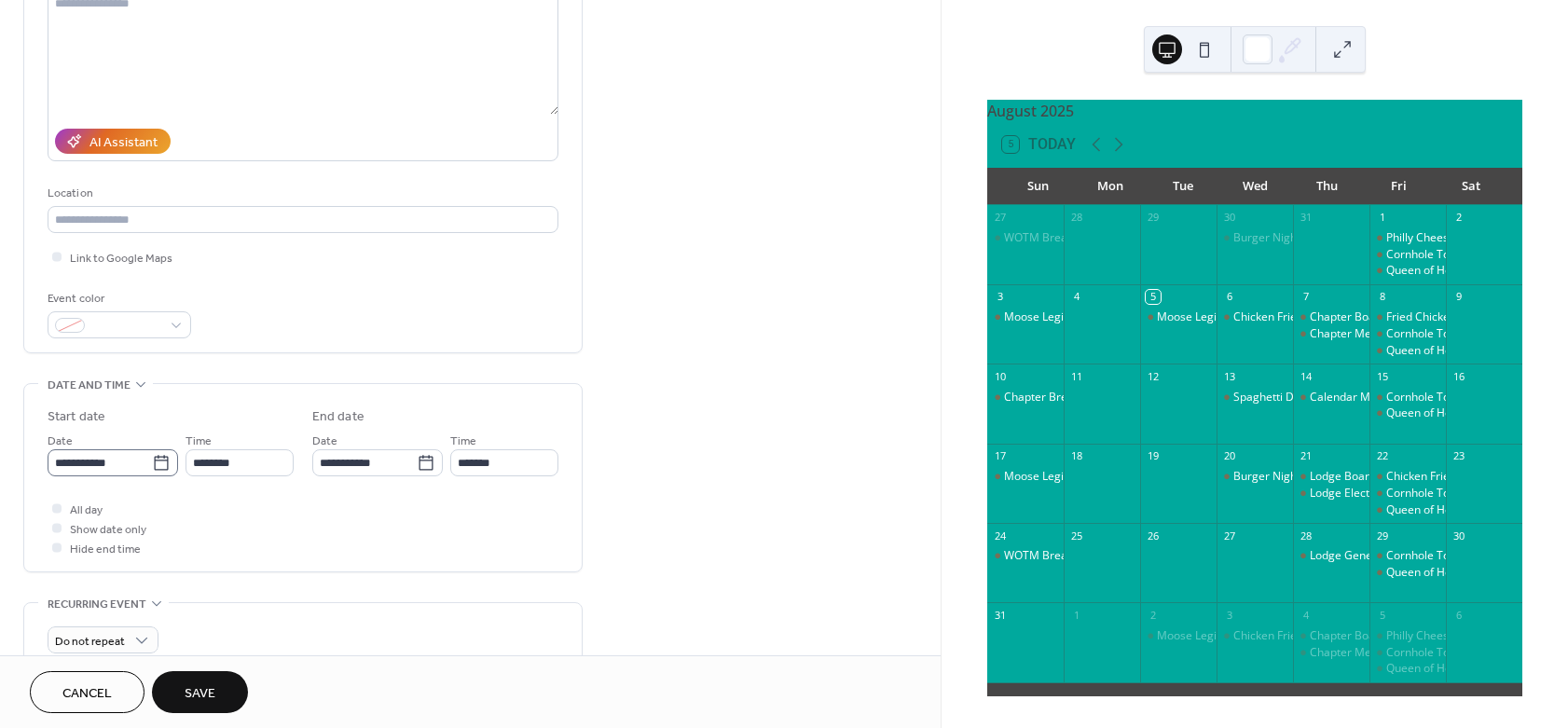 type on "**********" 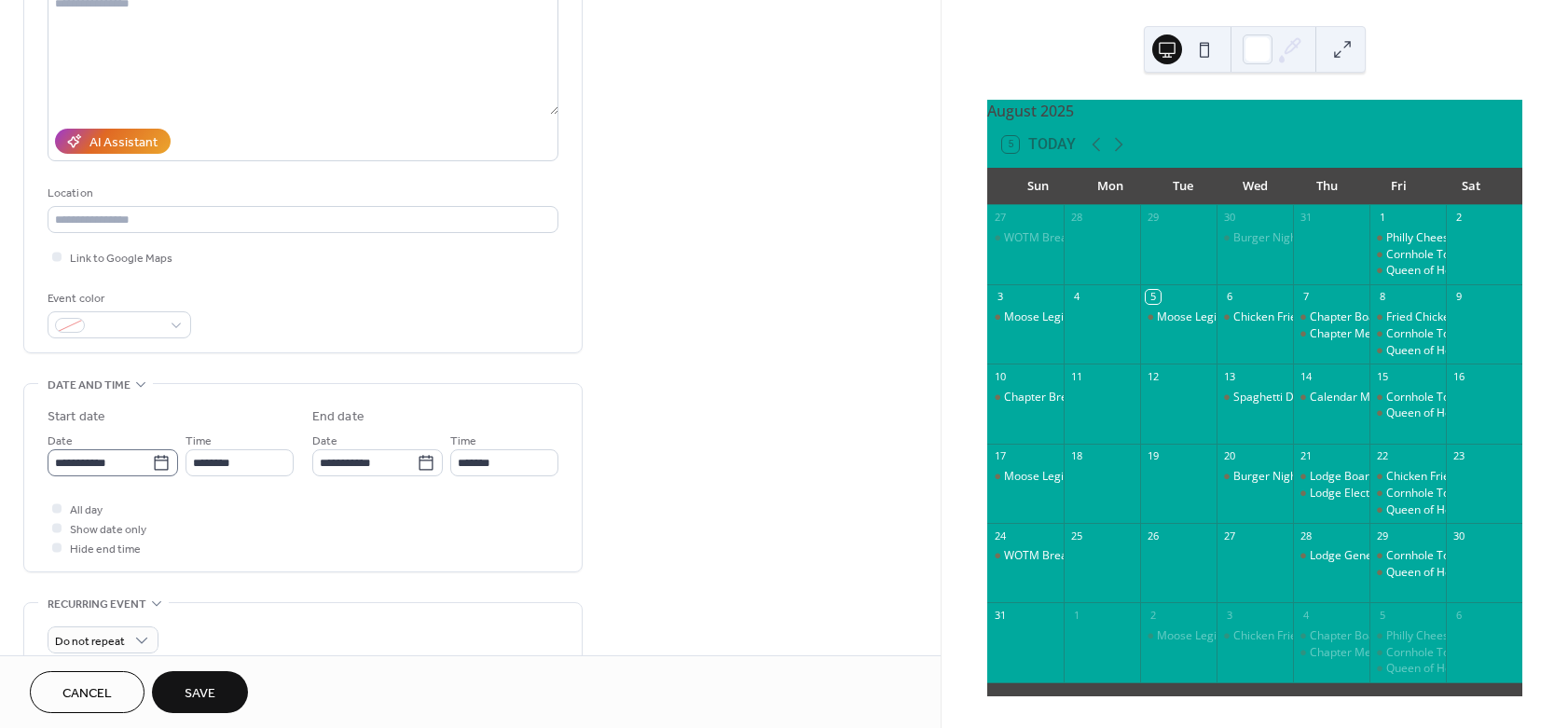 click 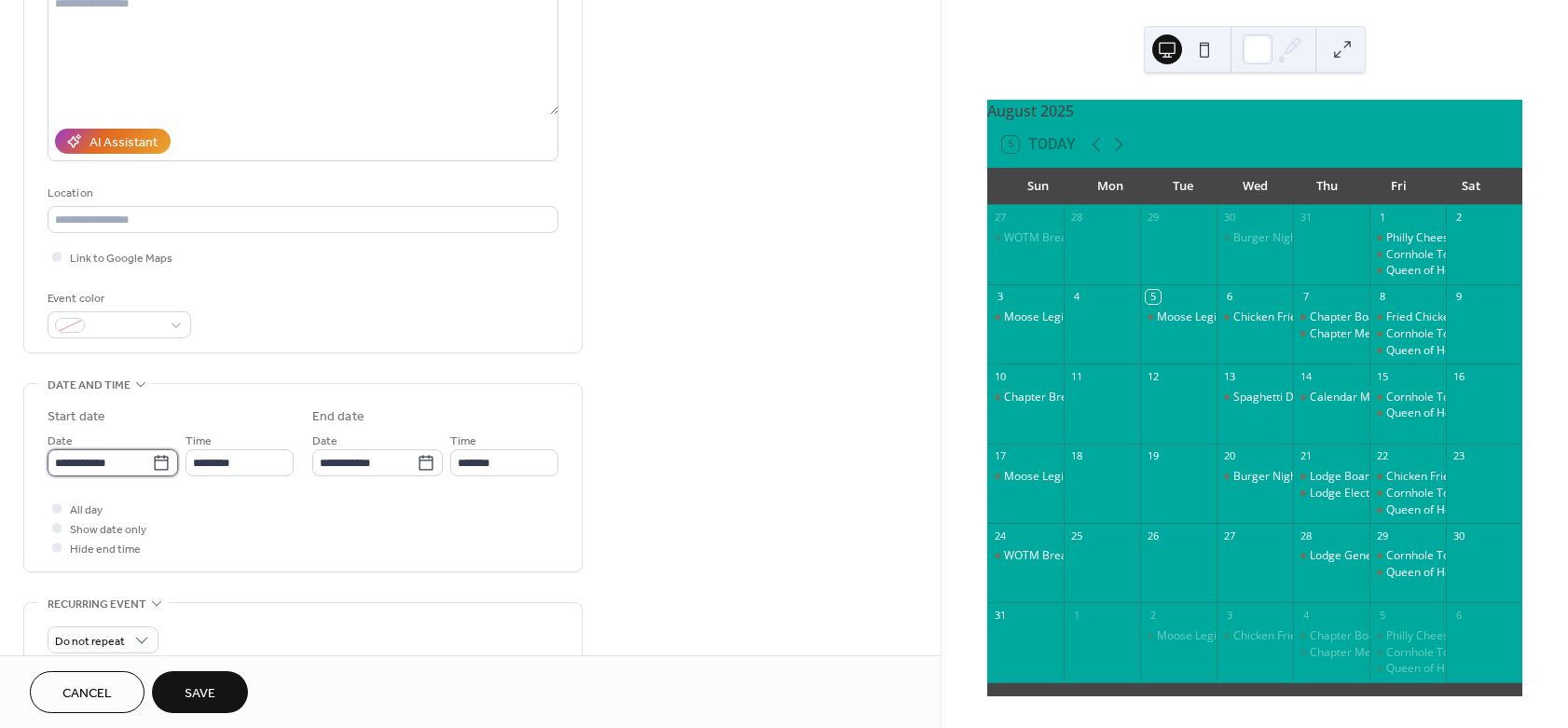 click on "**********" at bounding box center (100, 462) 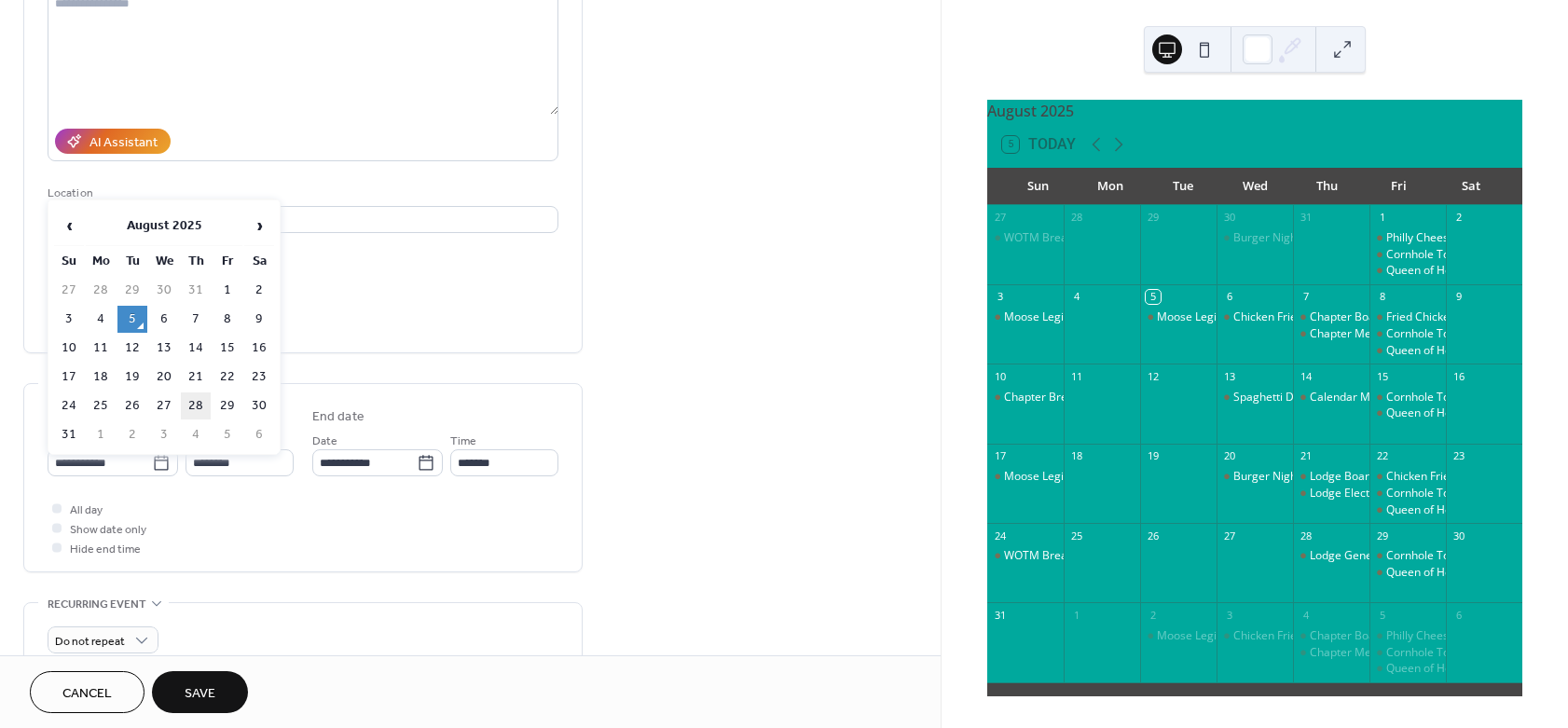 click on "28" at bounding box center (196, 405) 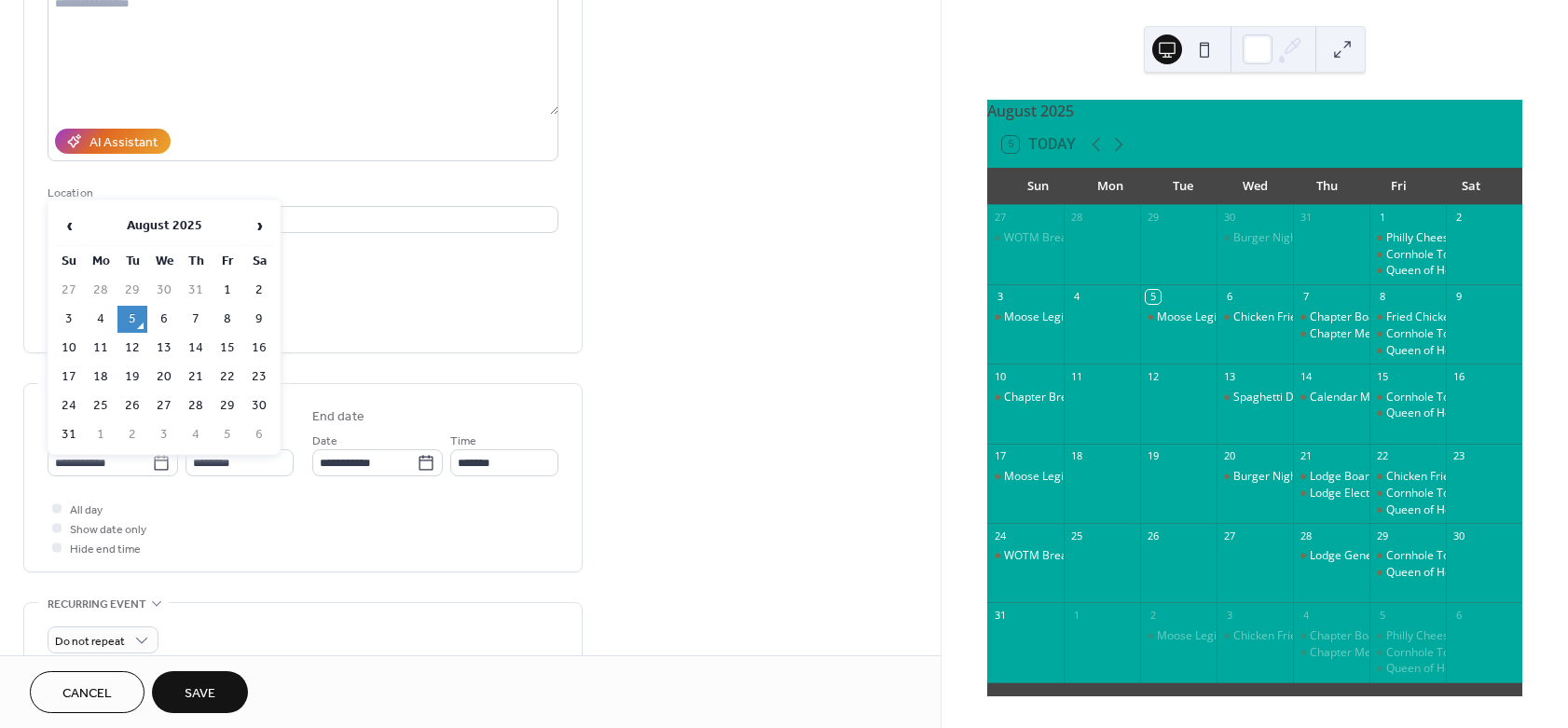type on "**********" 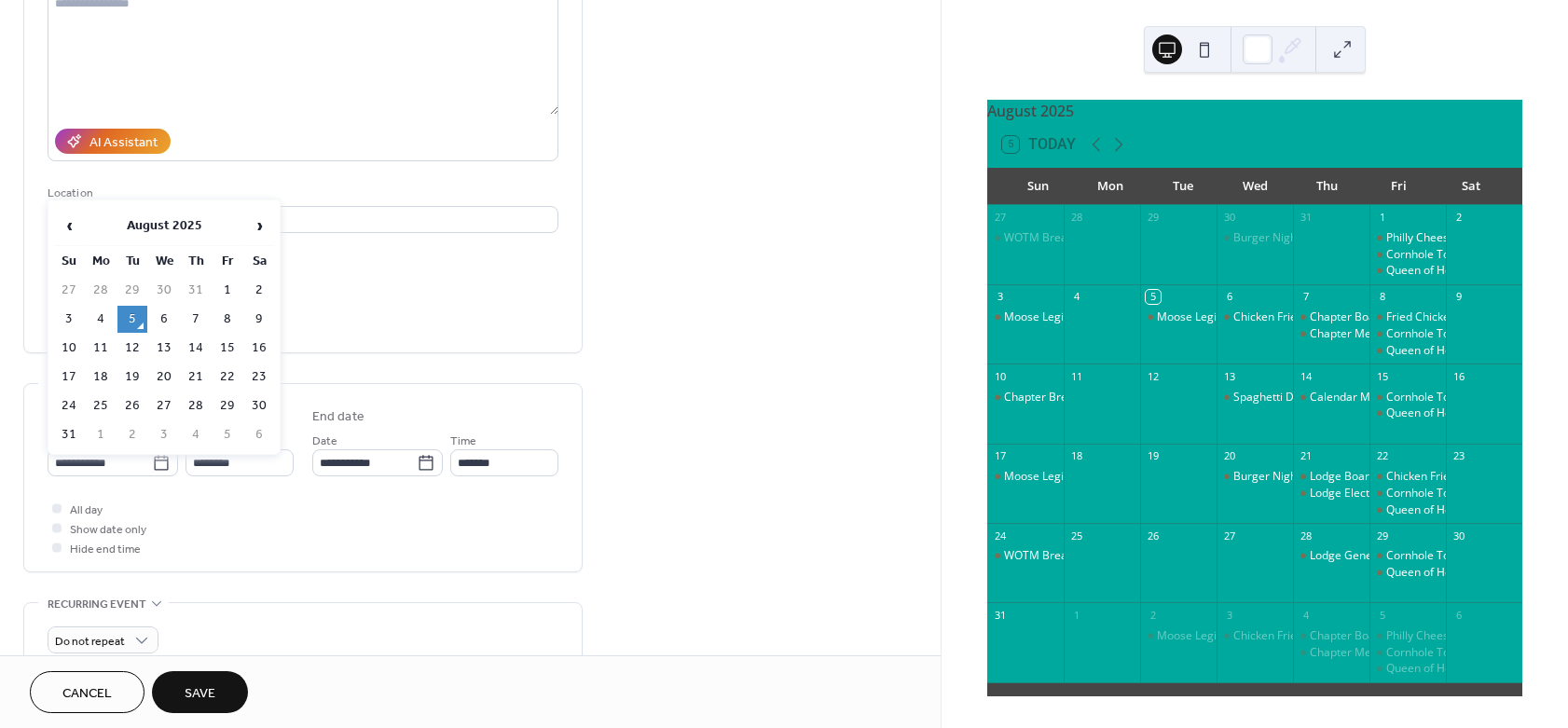 type on "**********" 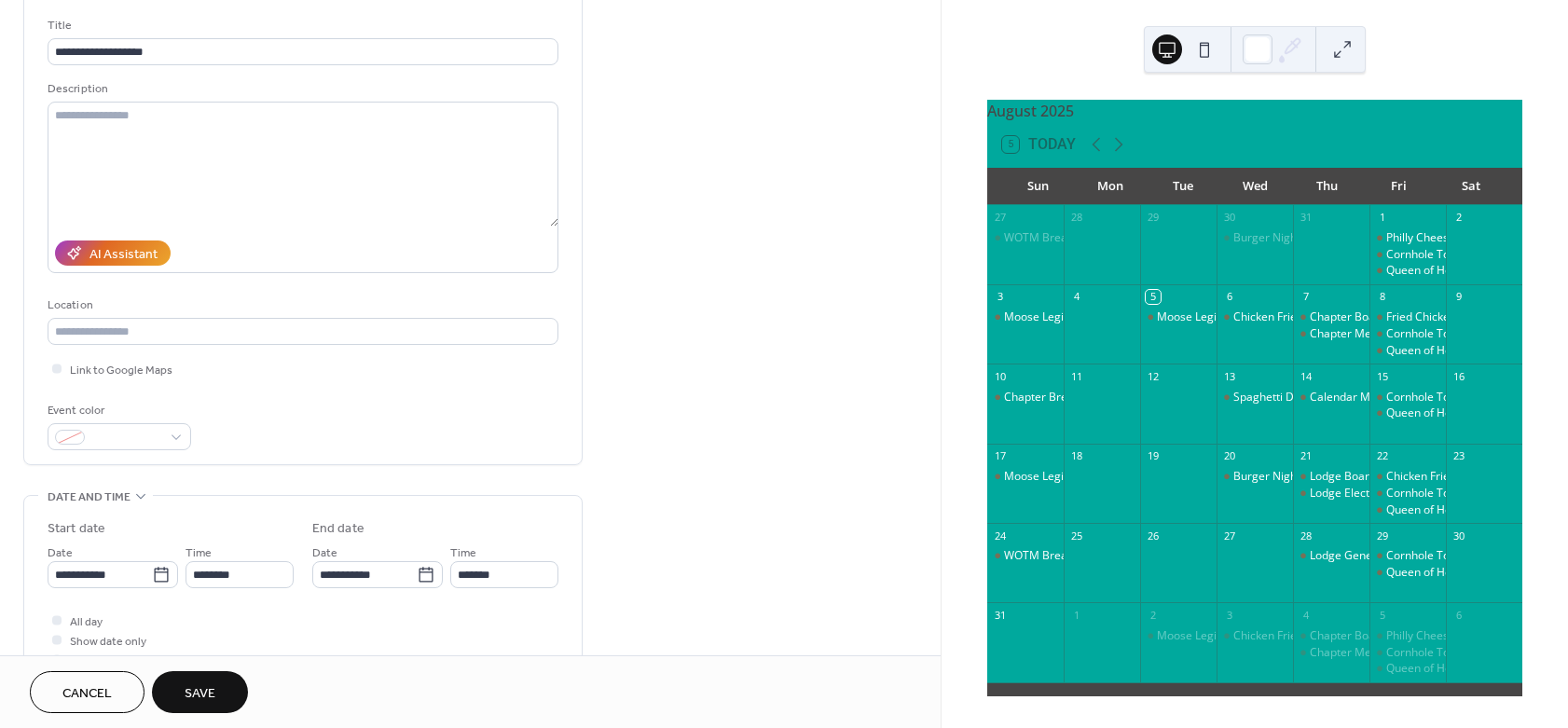 scroll, scrollTop: 224, scrollLeft: 0, axis: vertical 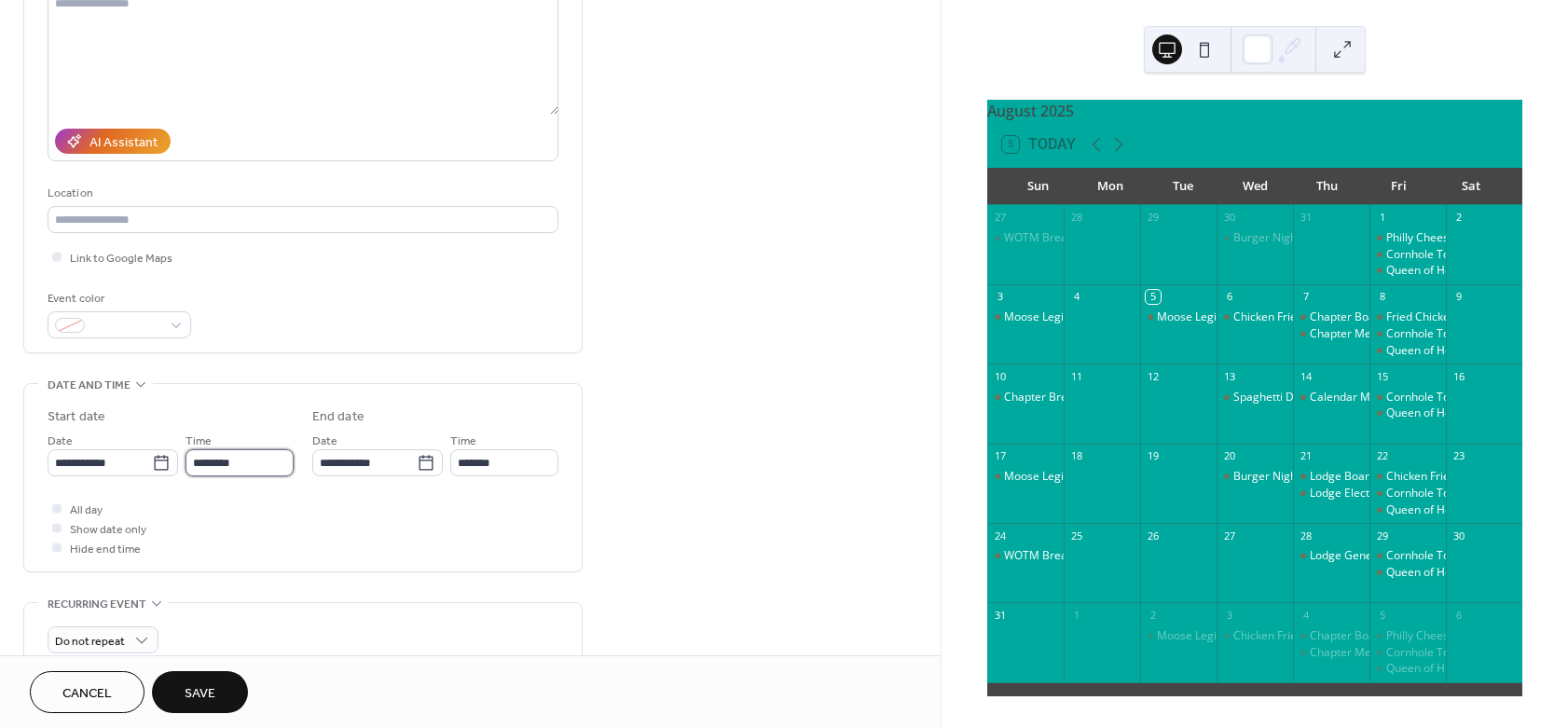 click on "********" at bounding box center [240, 462] 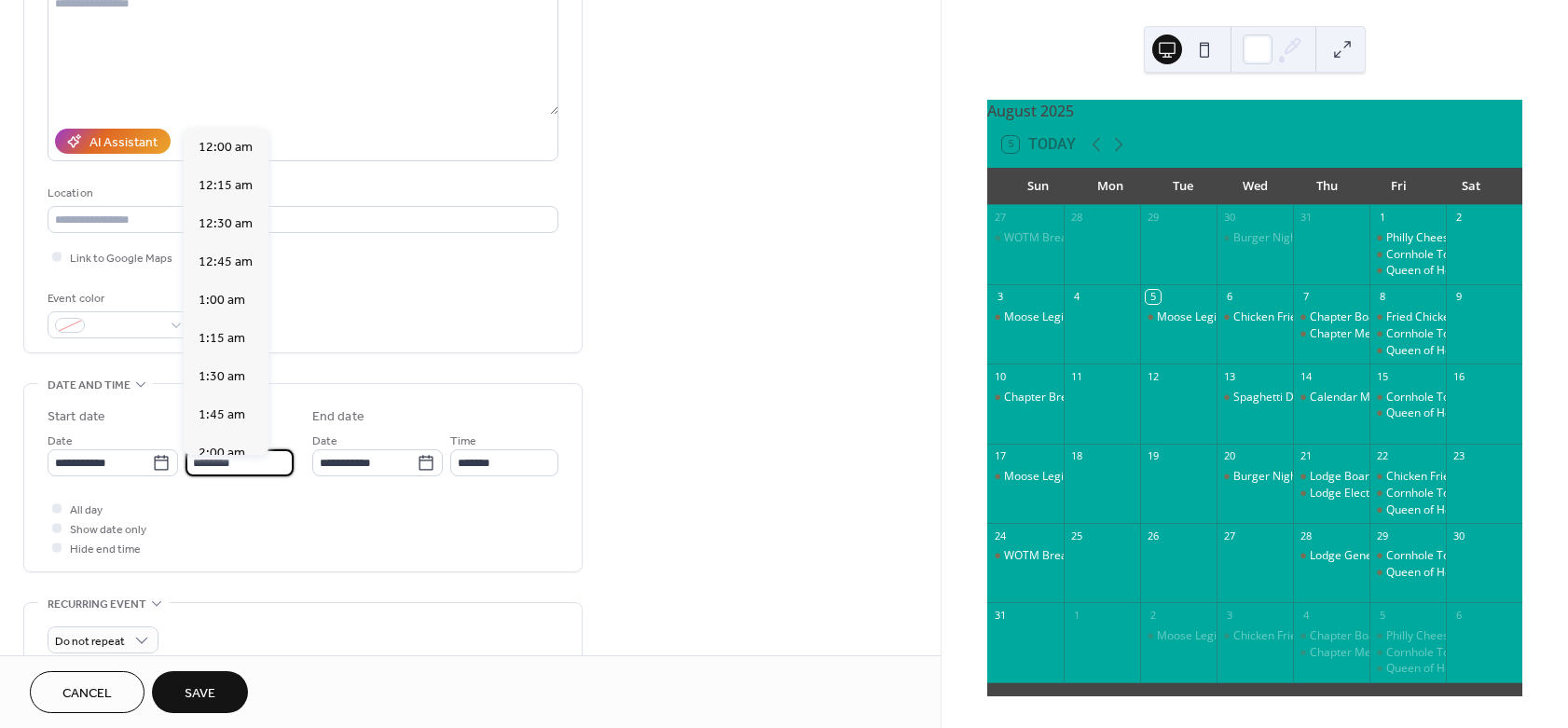 scroll, scrollTop: 1812, scrollLeft: 0, axis: vertical 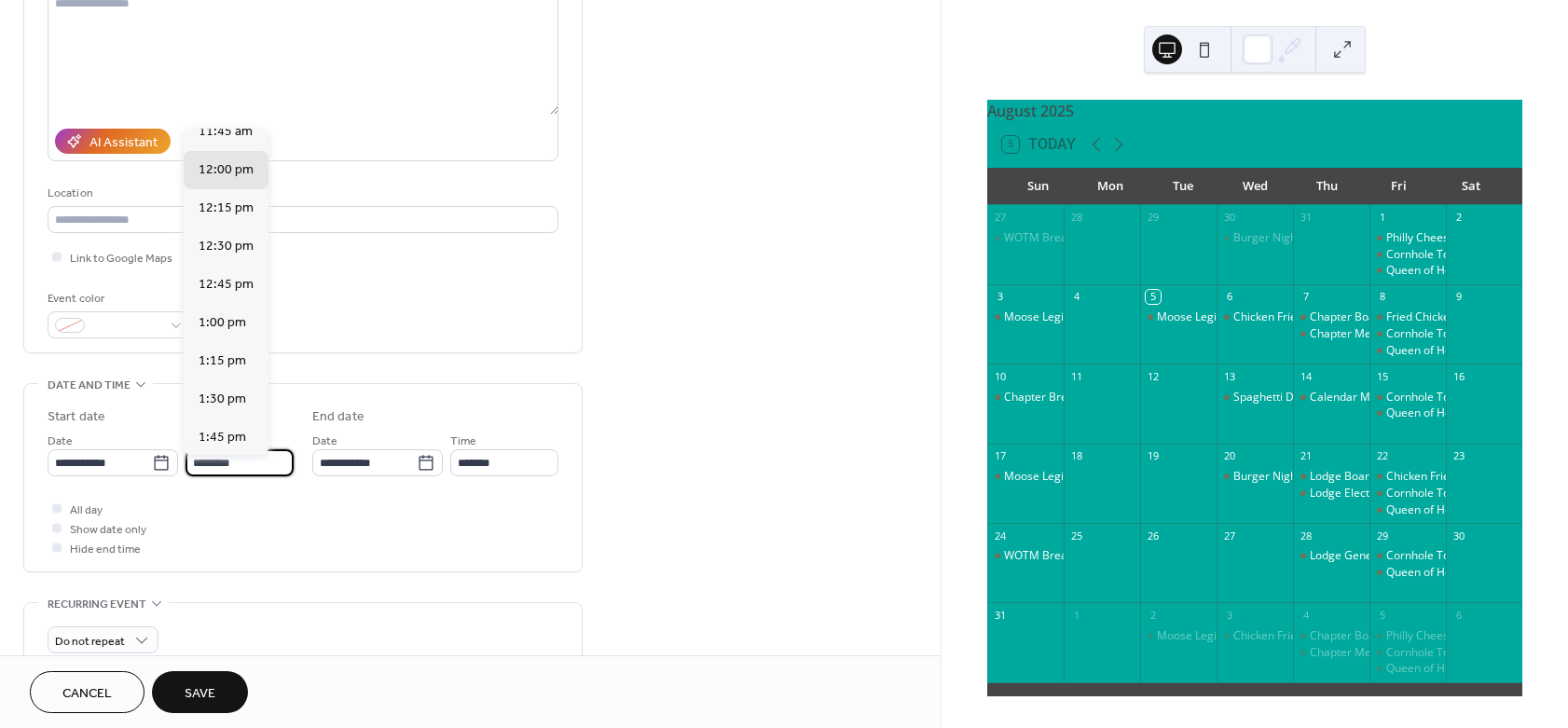 drag, startPoint x: 263, startPoint y: 471, endPoint x: 45, endPoint y: 548, distance: 231.19905 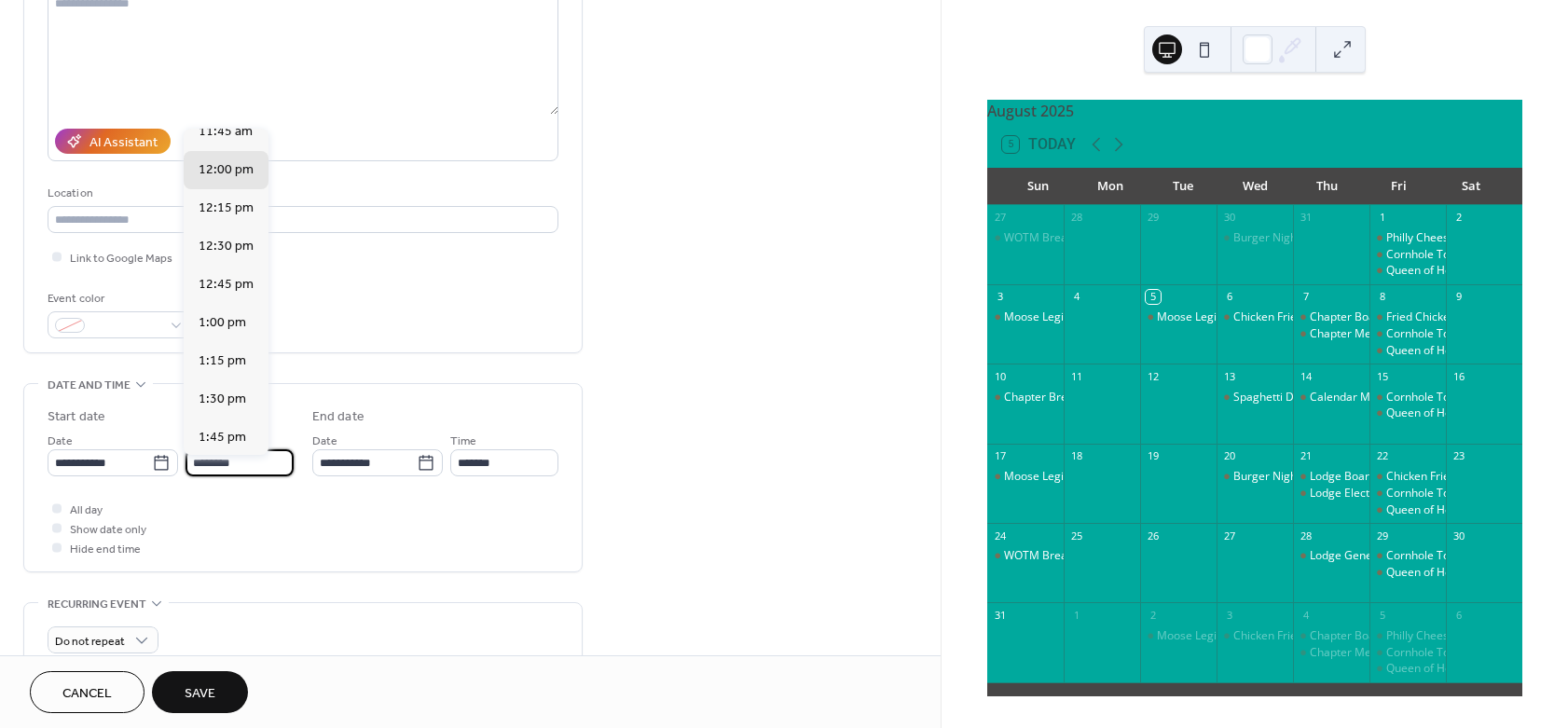 click on "********" at bounding box center [240, 462] 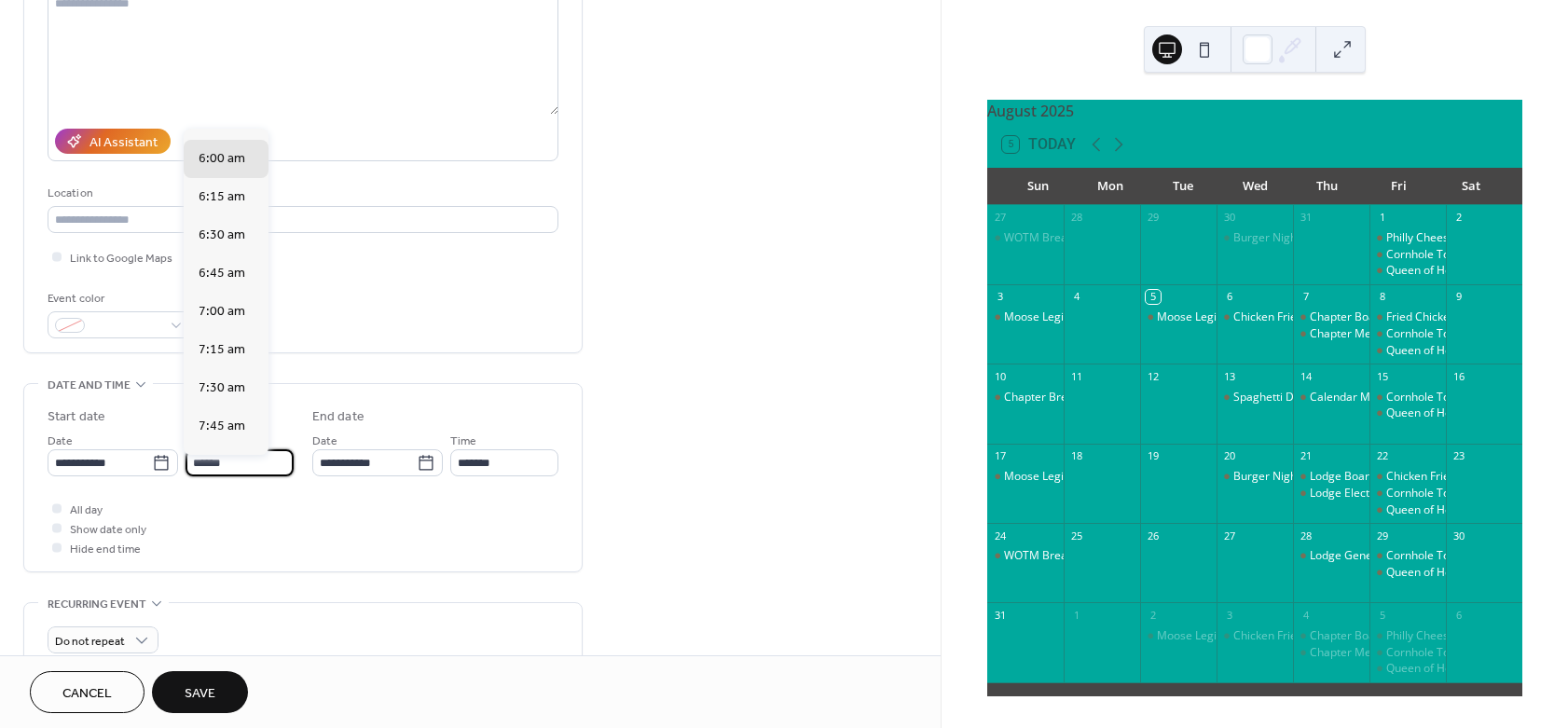 scroll, scrollTop: 2718, scrollLeft: 0, axis: vertical 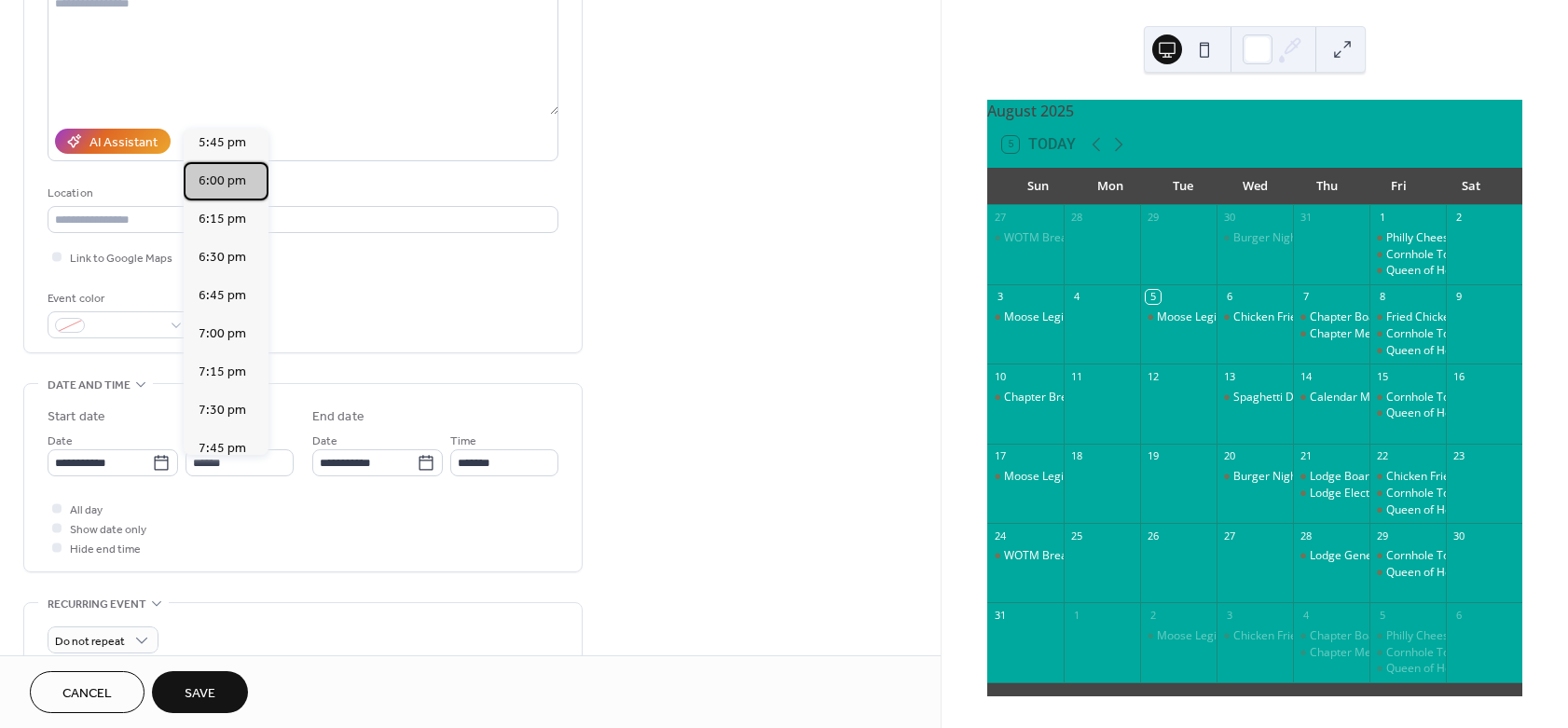 click on "6:00 pm" at bounding box center (222, 181) 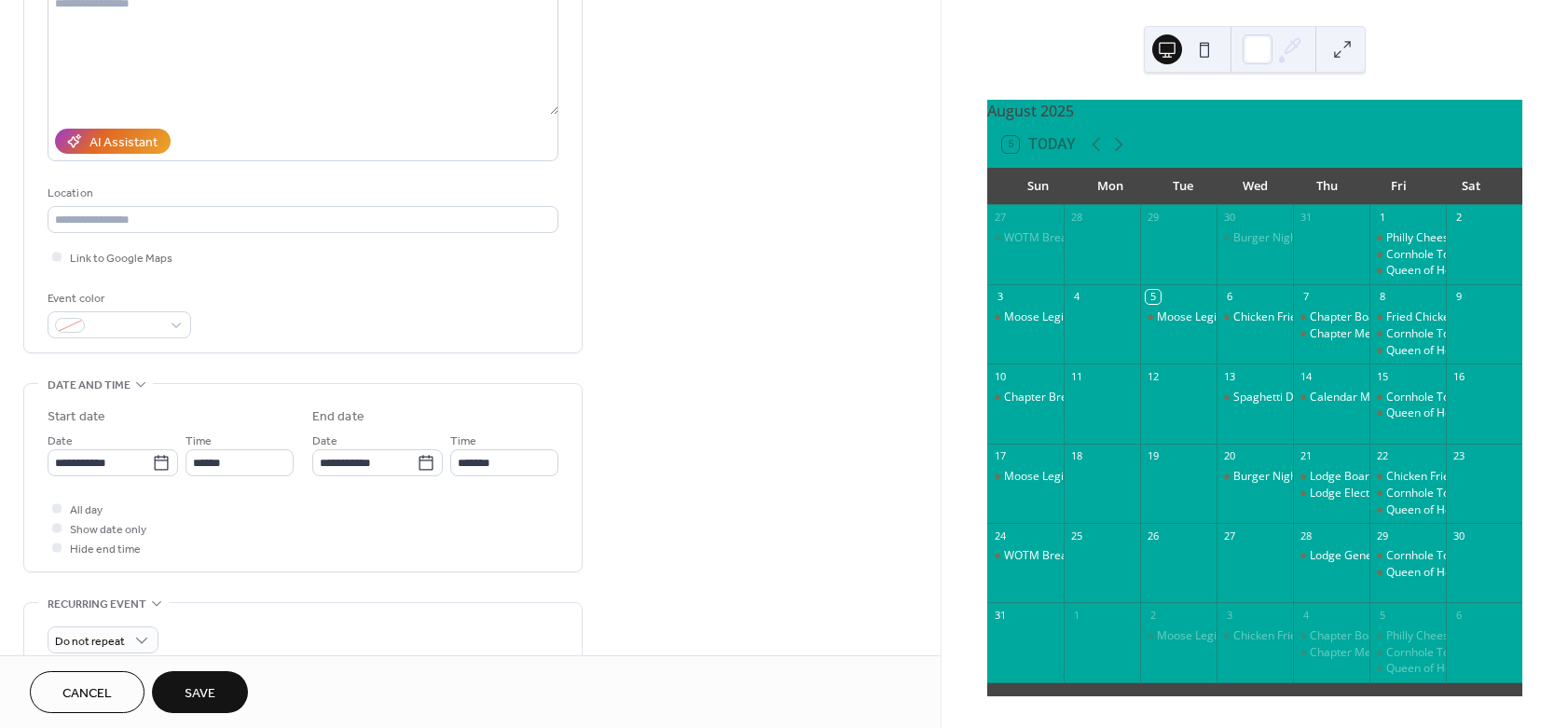type on "*******" 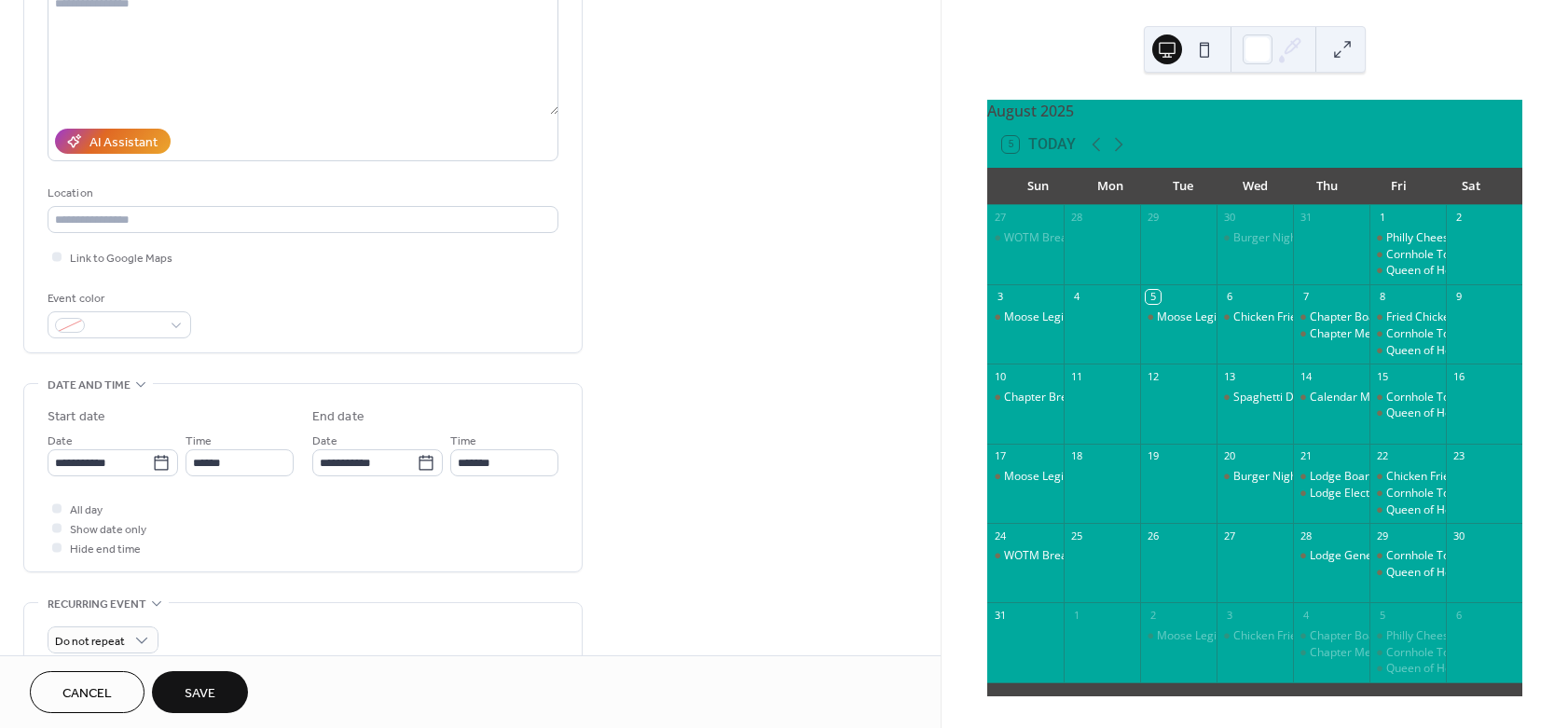 type on "*******" 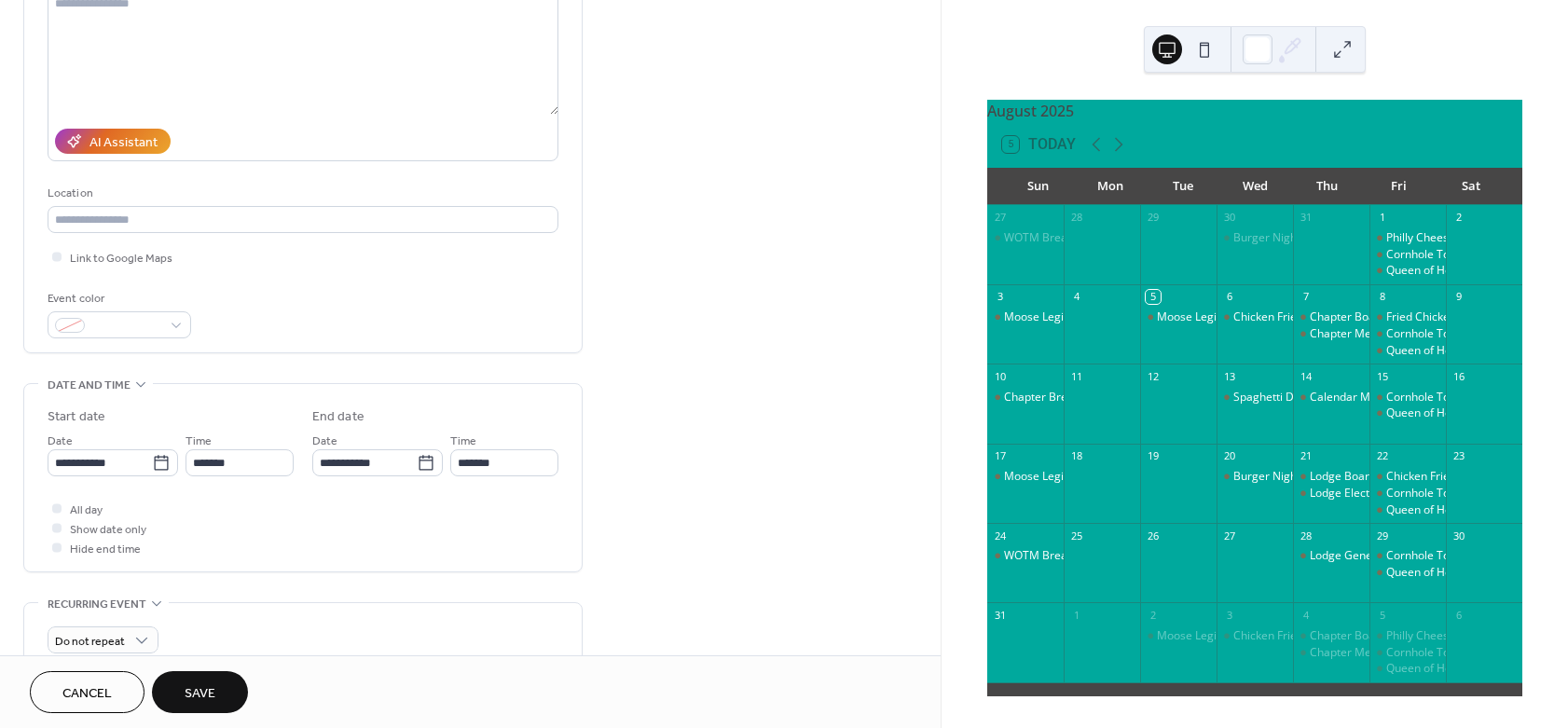 click on "Save" at bounding box center (199, 692) 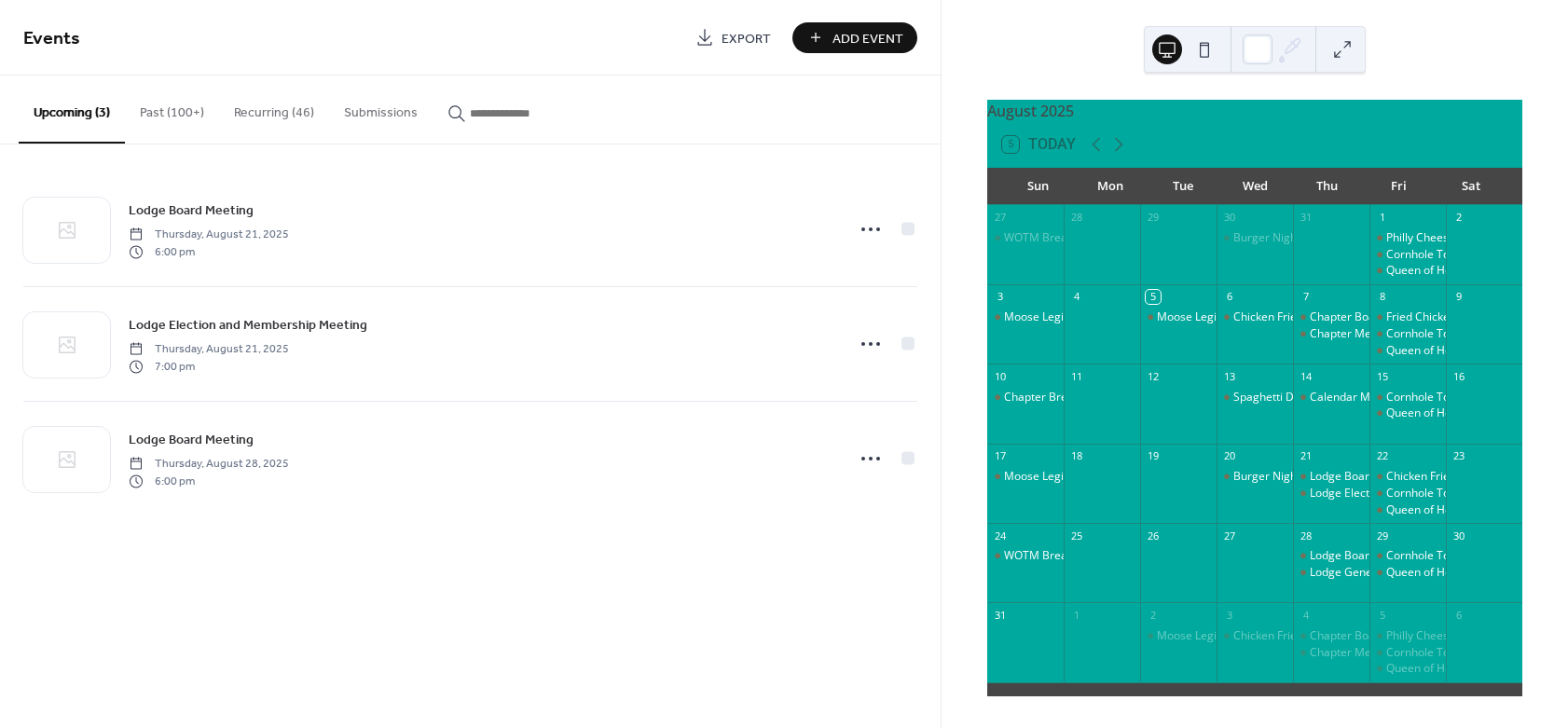 drag, startPoint x: 864, startPoint y: 41, endPoint x: 769, endPoint y: 264, distance: 242.39224 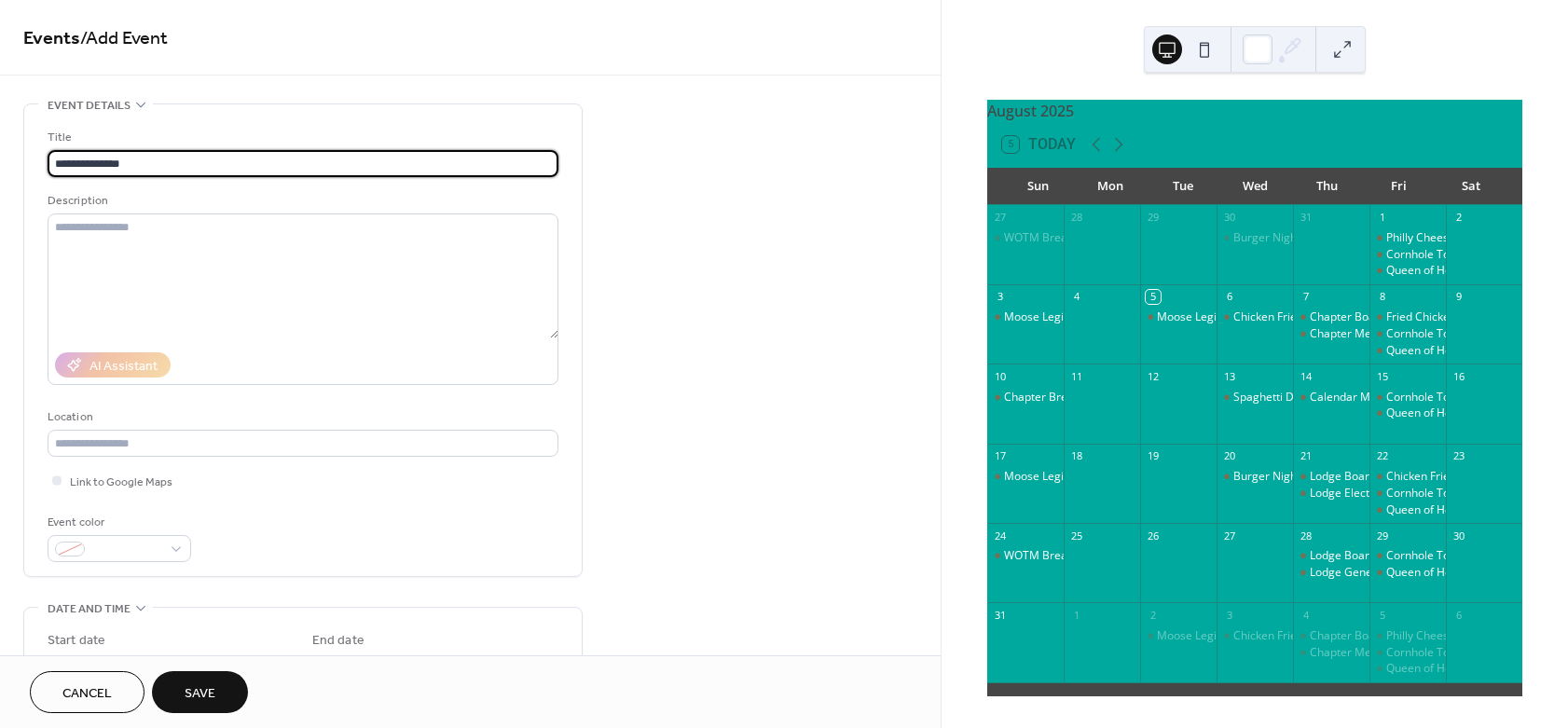 scroll, scrollTop: 224, scrollLeft: 0, axis: vertical 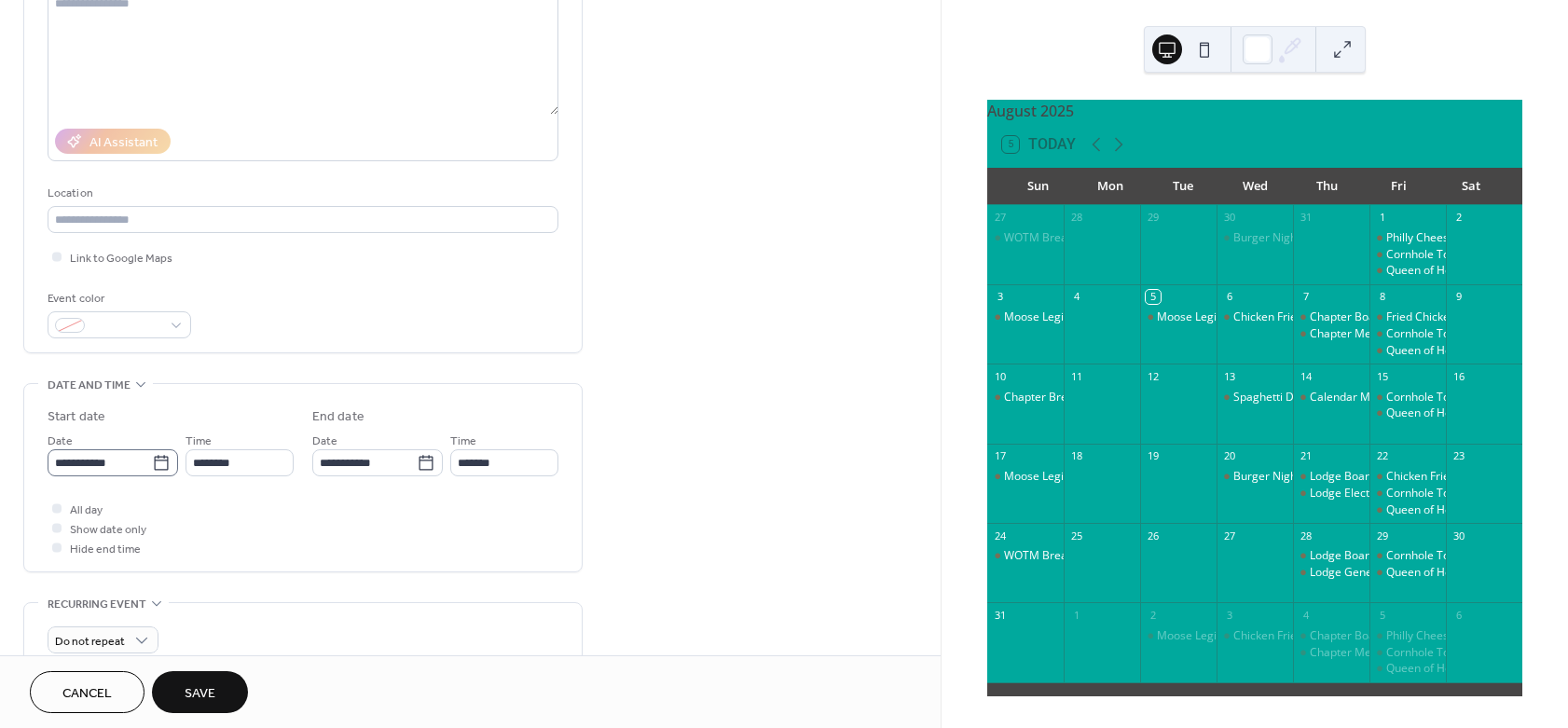 type on "**********" 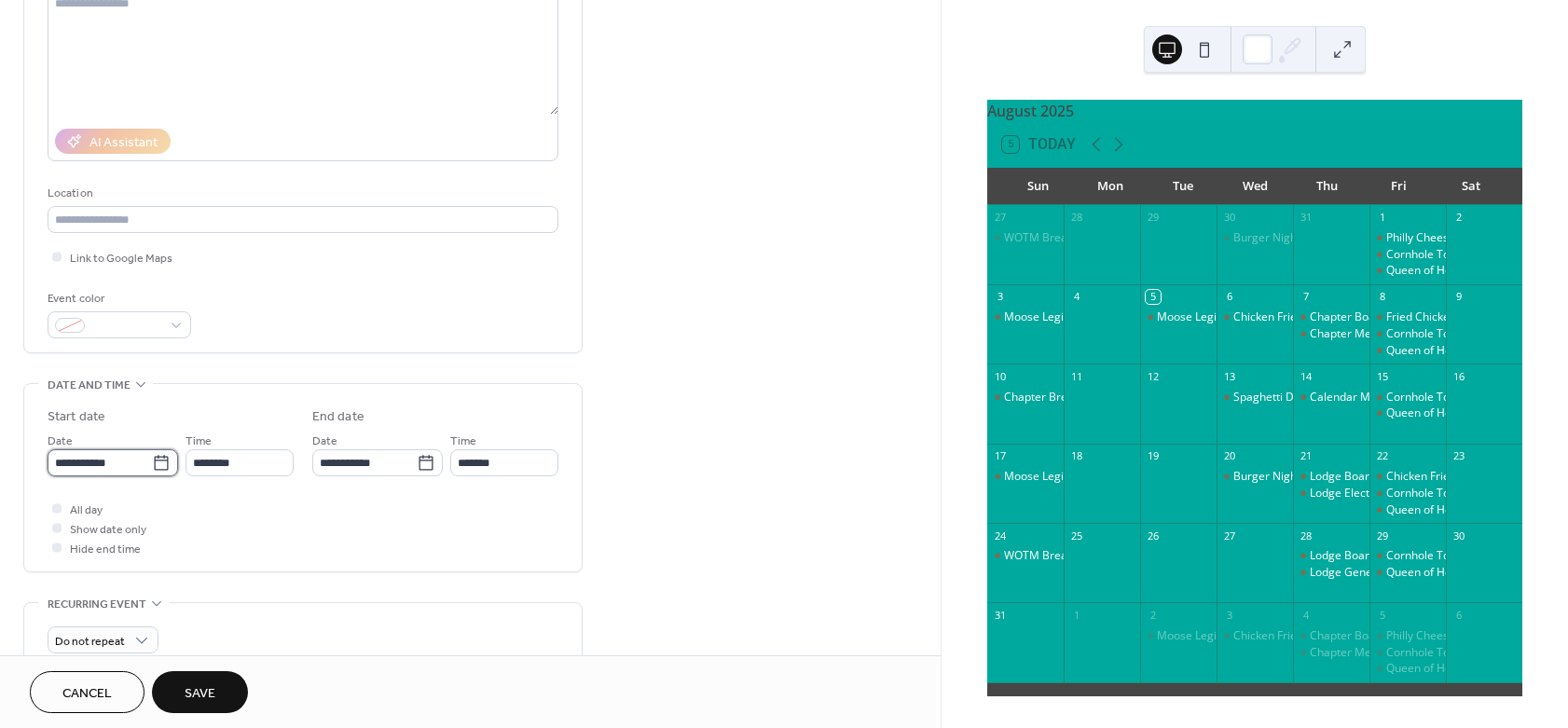 click on "**********" at bounding box center (100, 462) 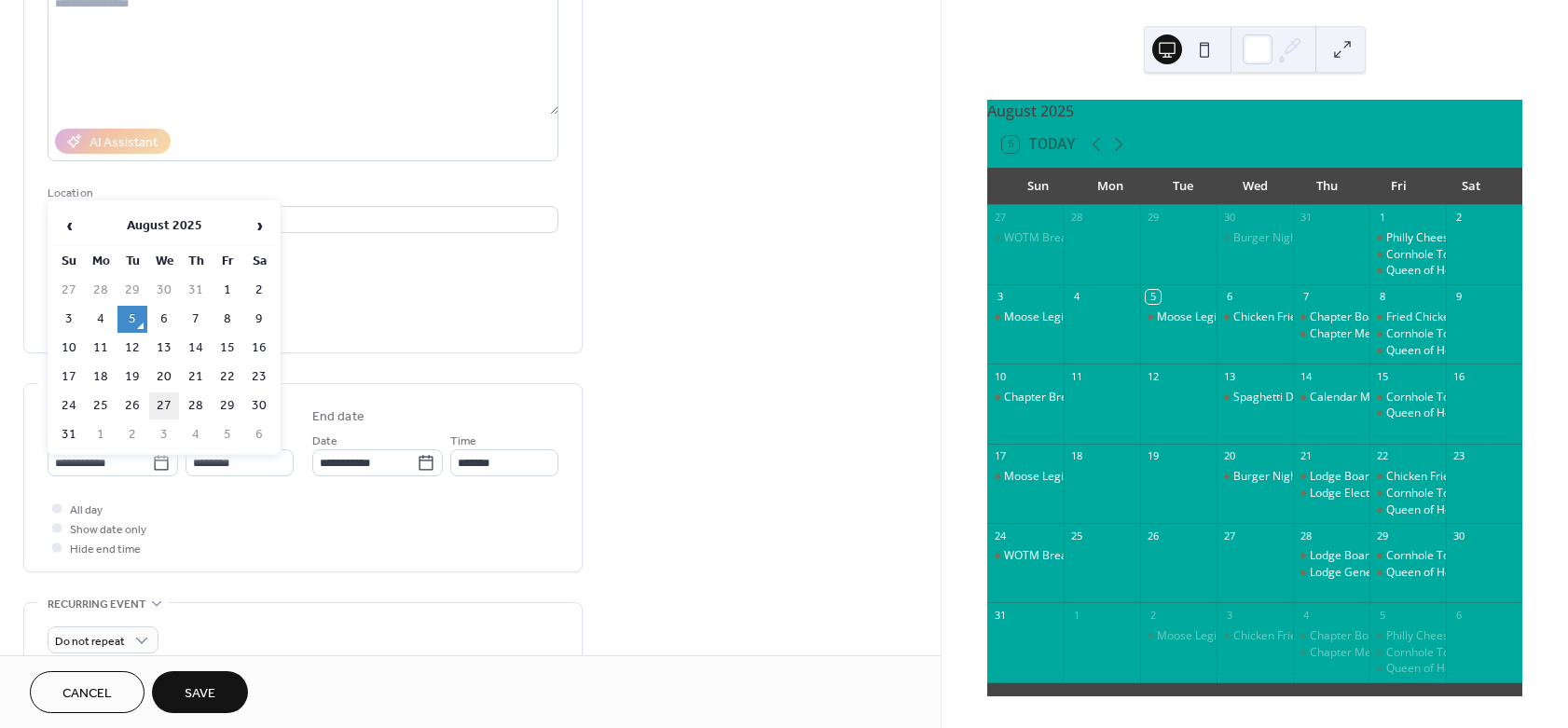 click on "27" at bounding box center (164, 405) 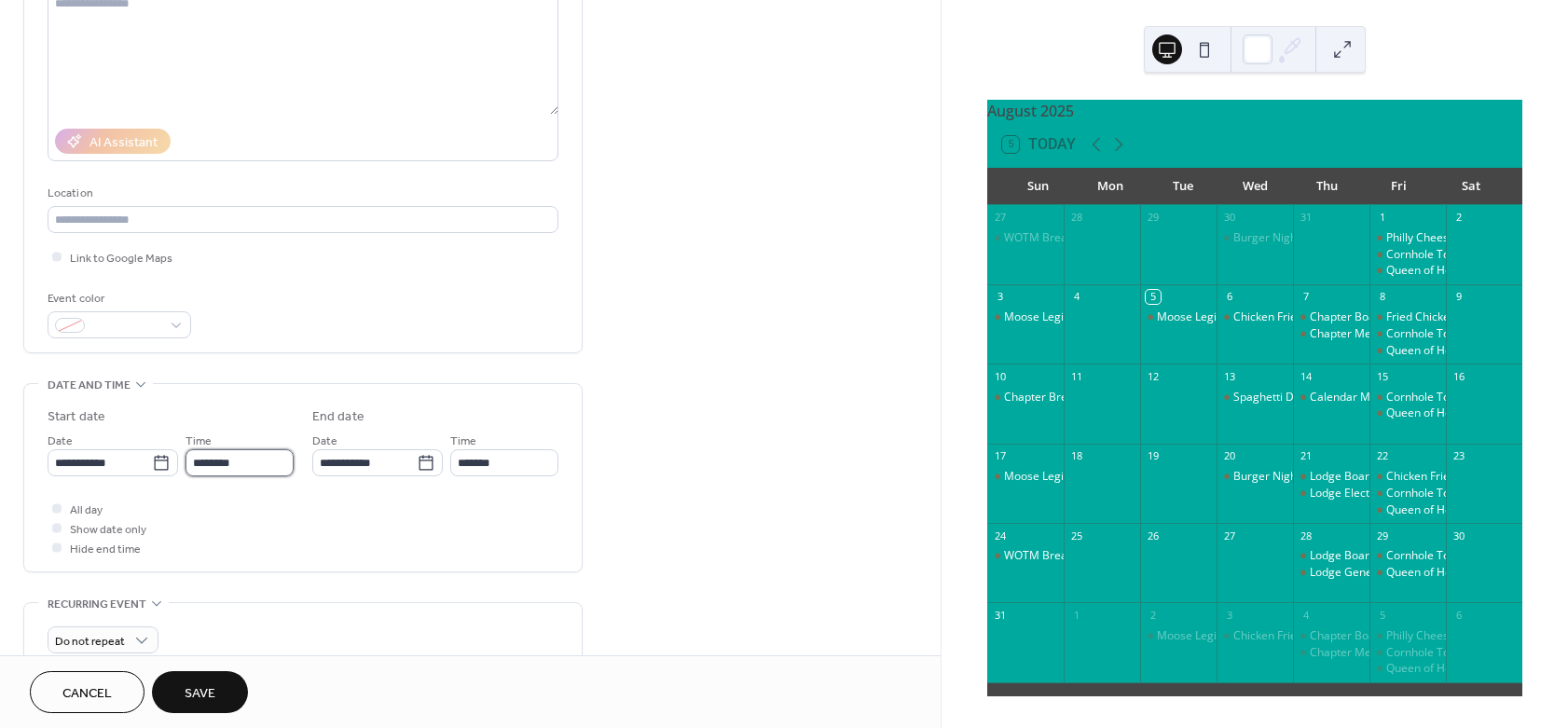 click on "********" at bounding box center (240, 462) 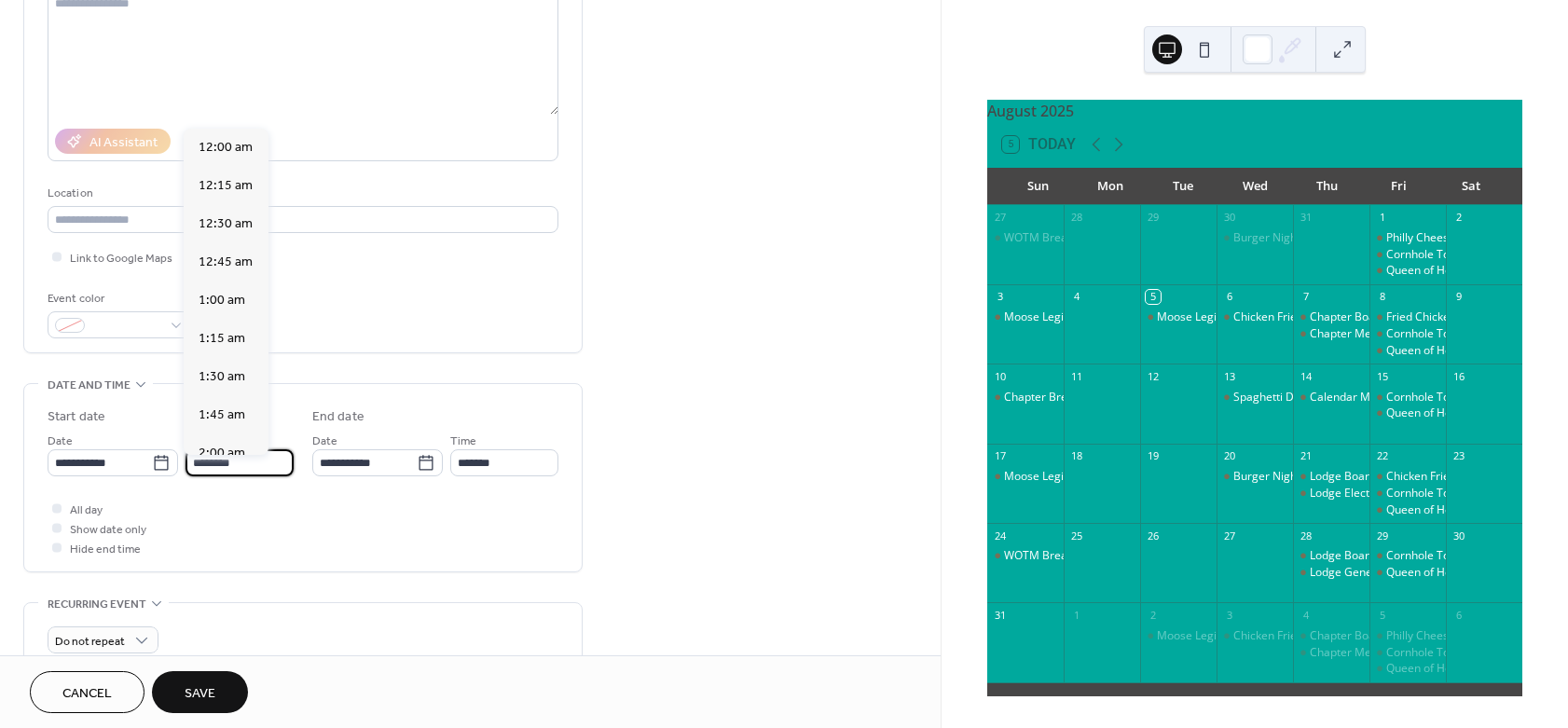 scroll, scrollTop: 1812, scrollLeft: 0, axis: vertical 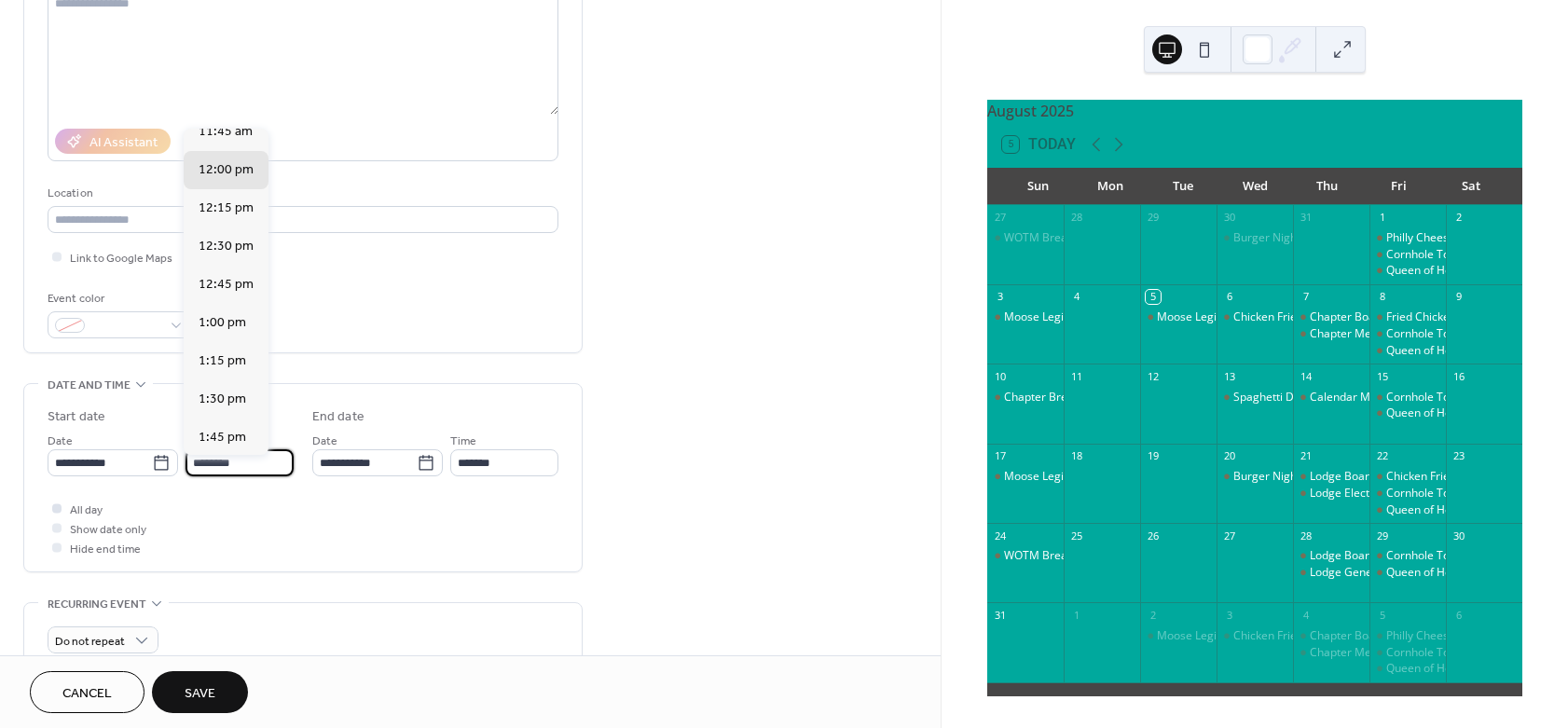 drag, startPoint x: 251, startPoint y: 470, endPoint x: 95, endPoint y: 519, distance: 163.51453 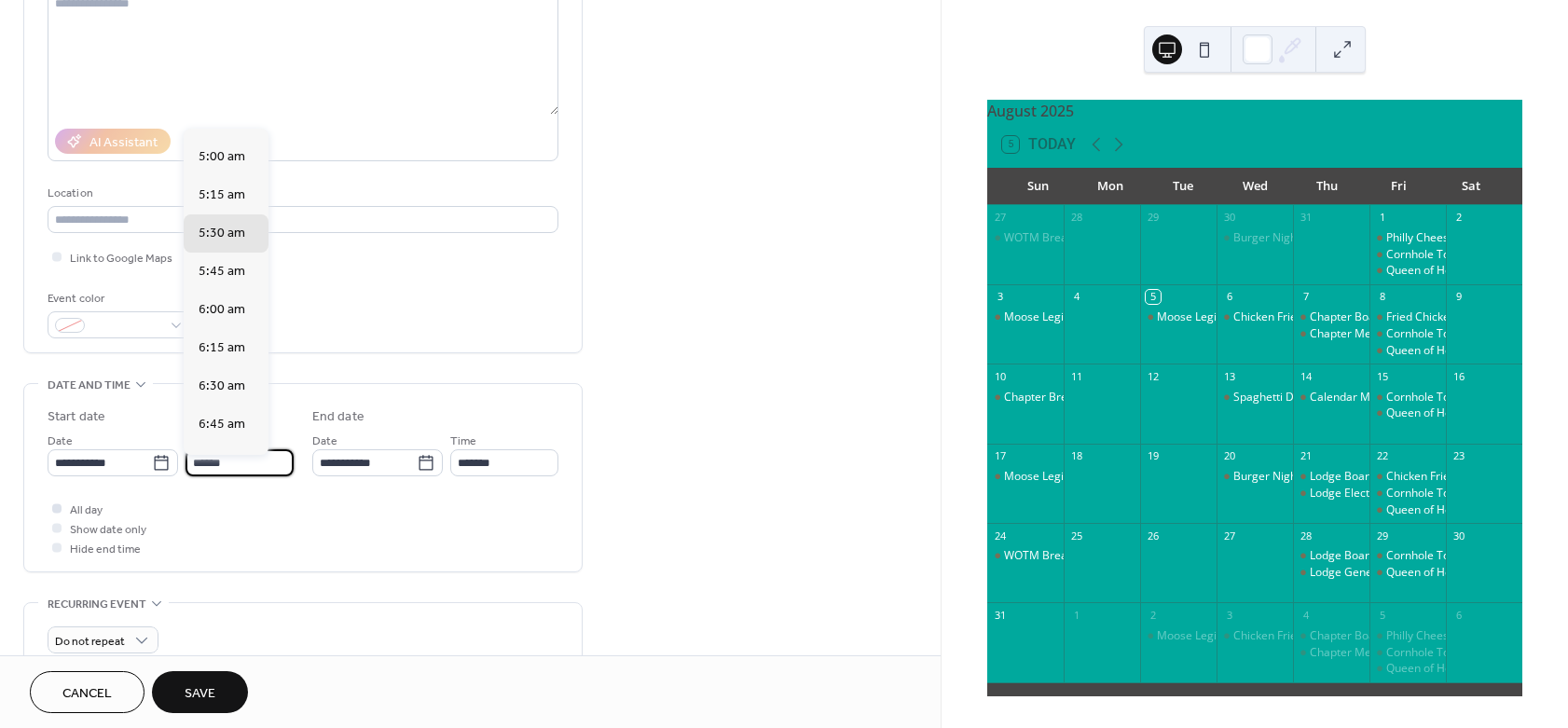 scroll, scrollTop: 2643, scrollLeft: 0, axis: vertical 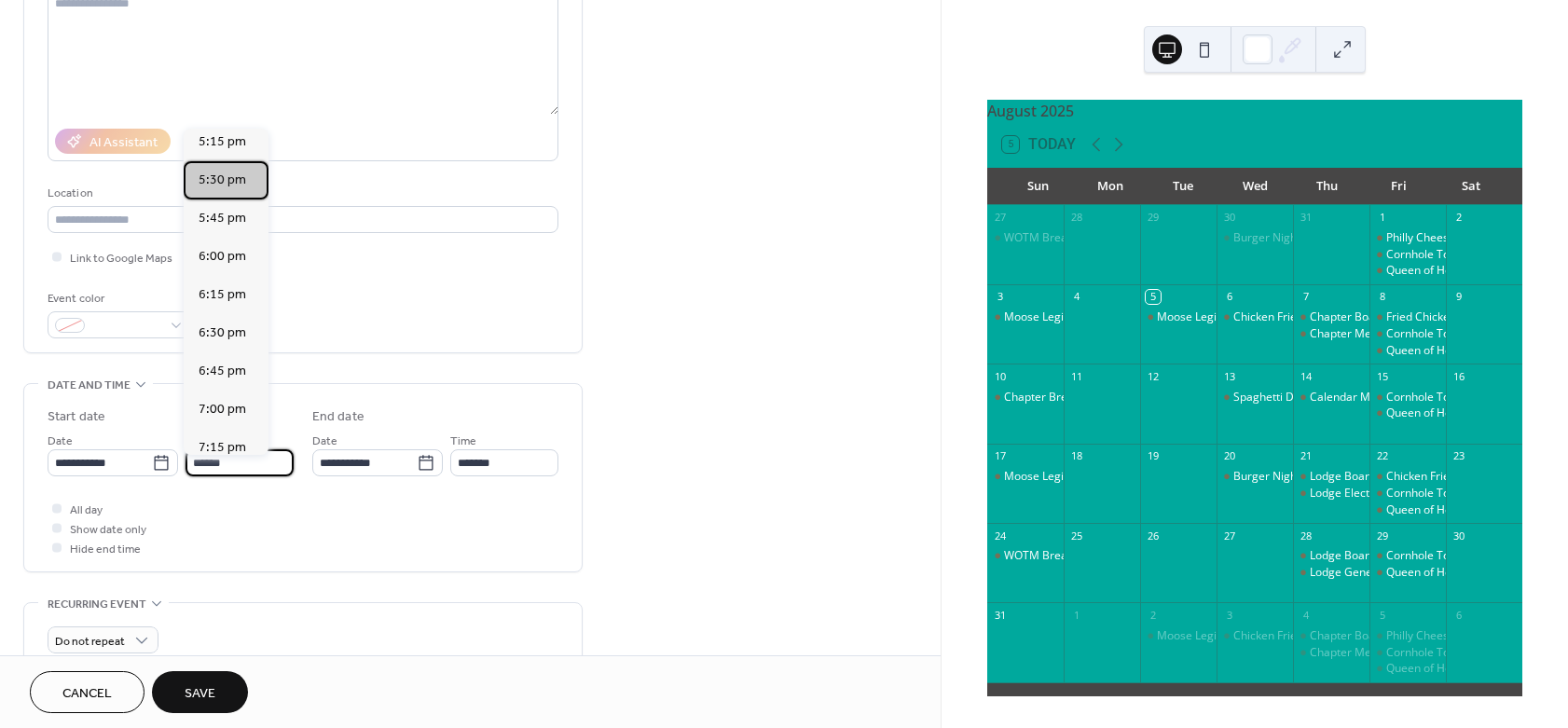 click on "5:30 pm" at bounding box center (226, 180) 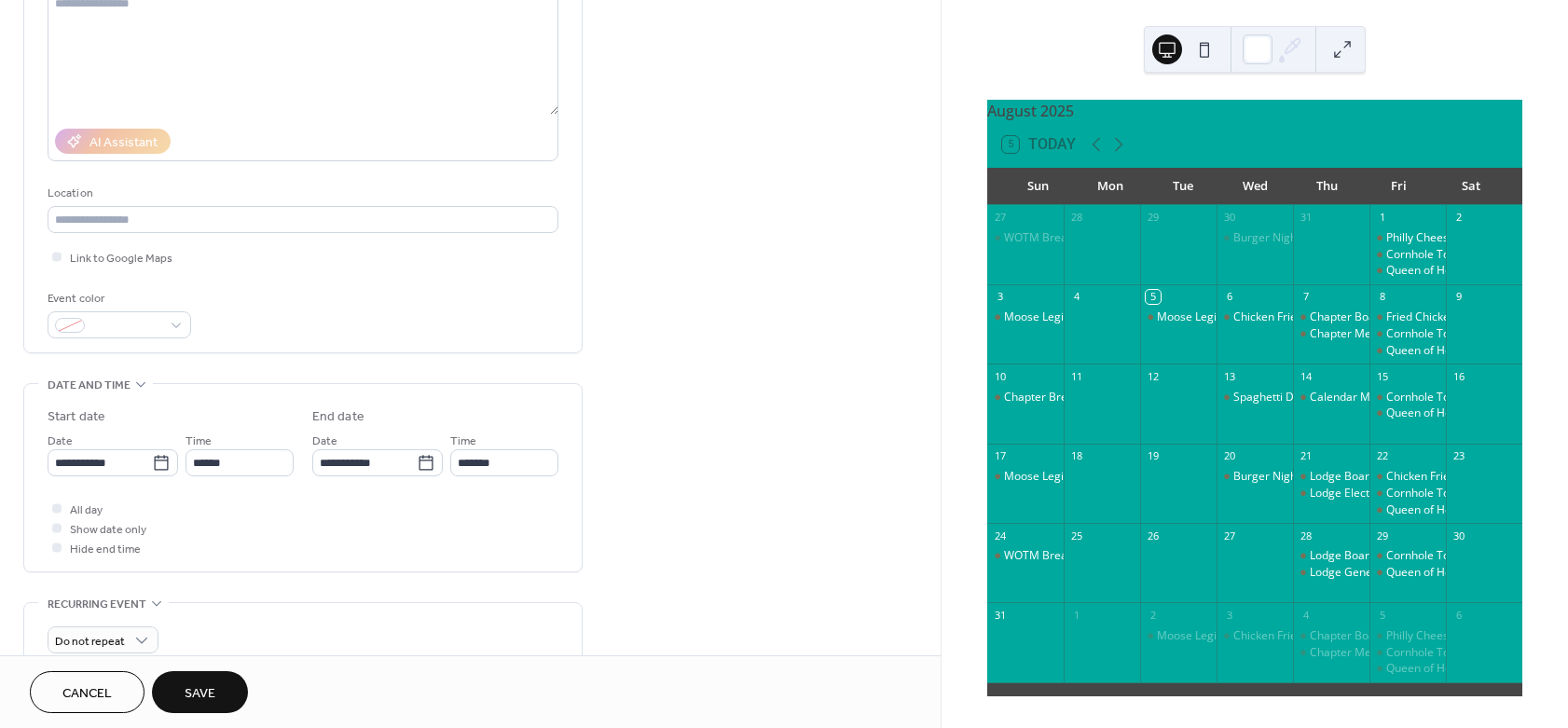type on "*******" 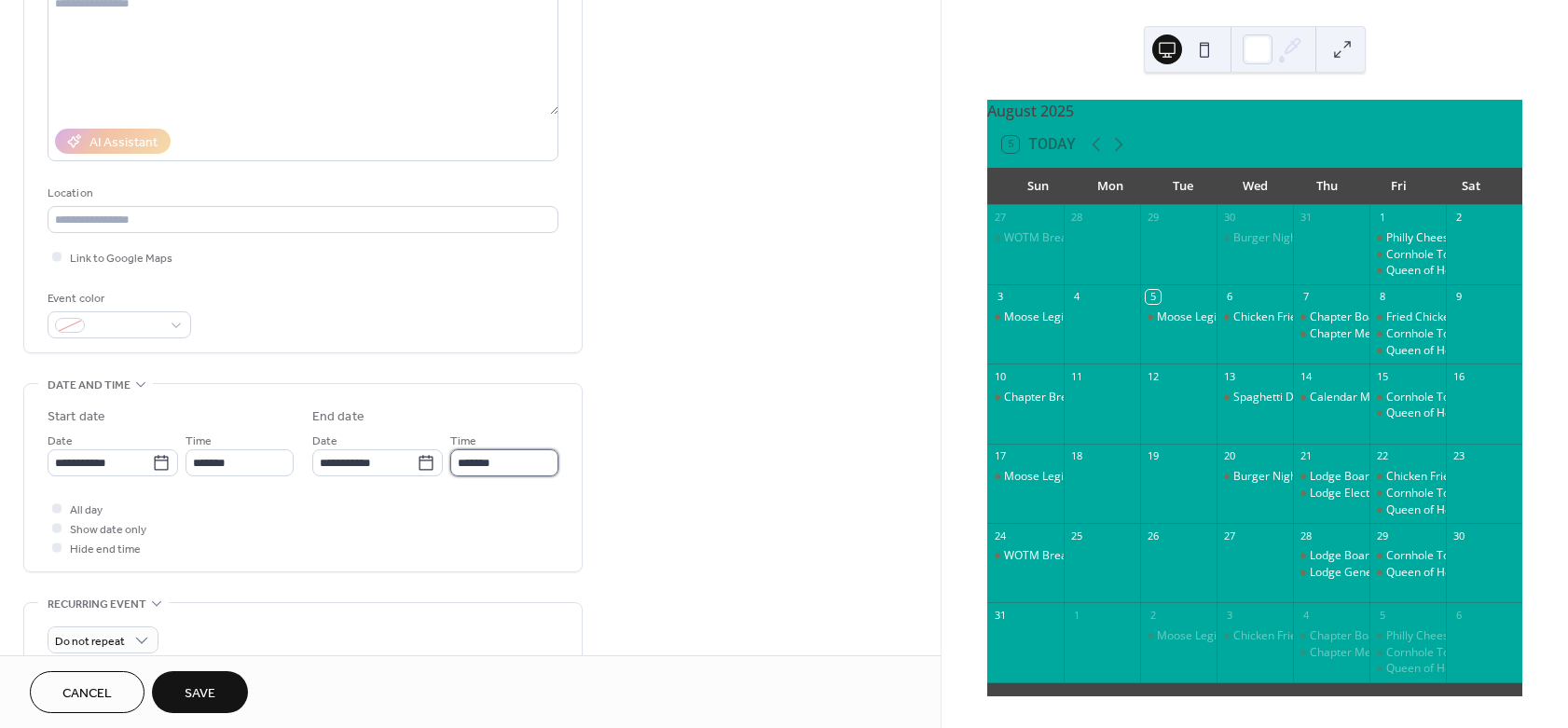 click on "*******" at bounding box center (504, 462) 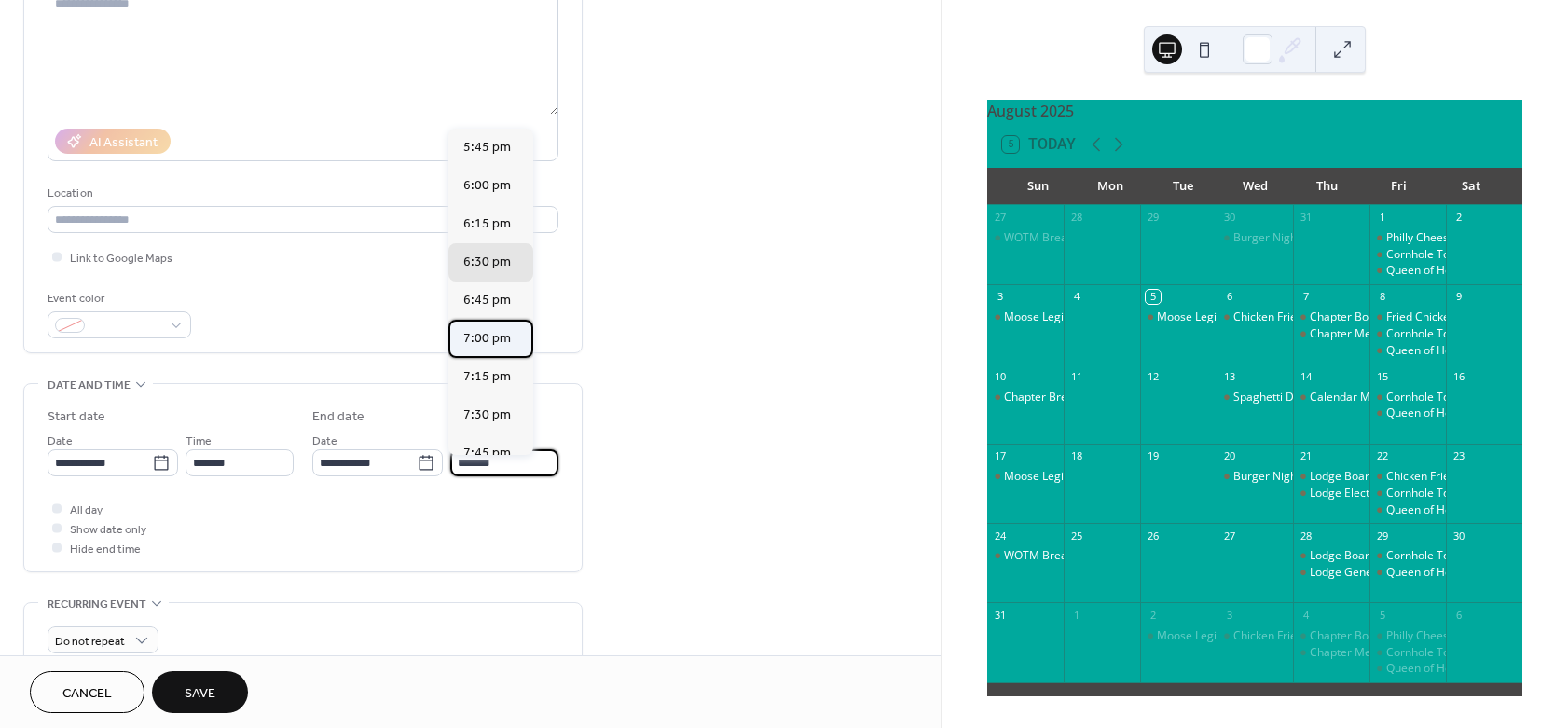 click on "7:00 pm" at bounding box center [487, 338] 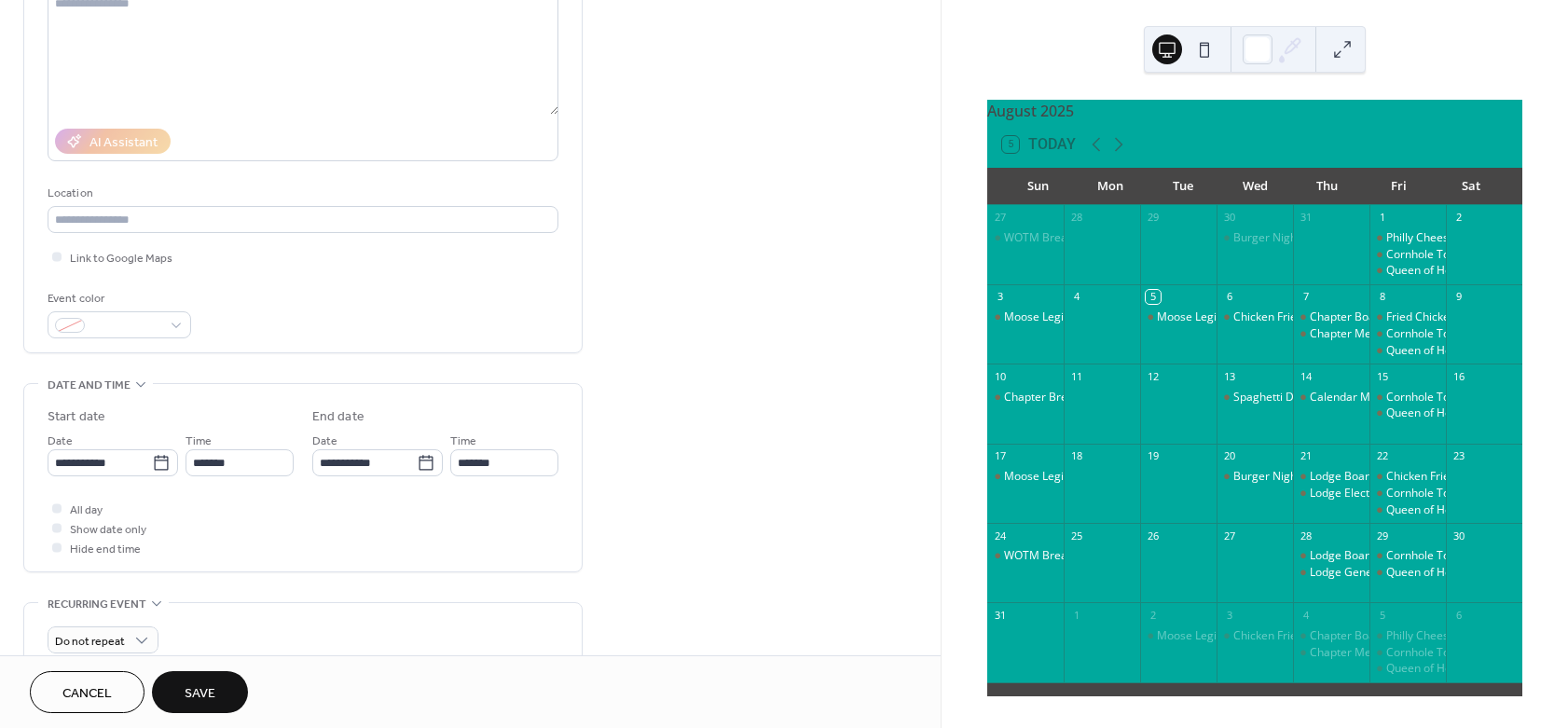 type on "*******" 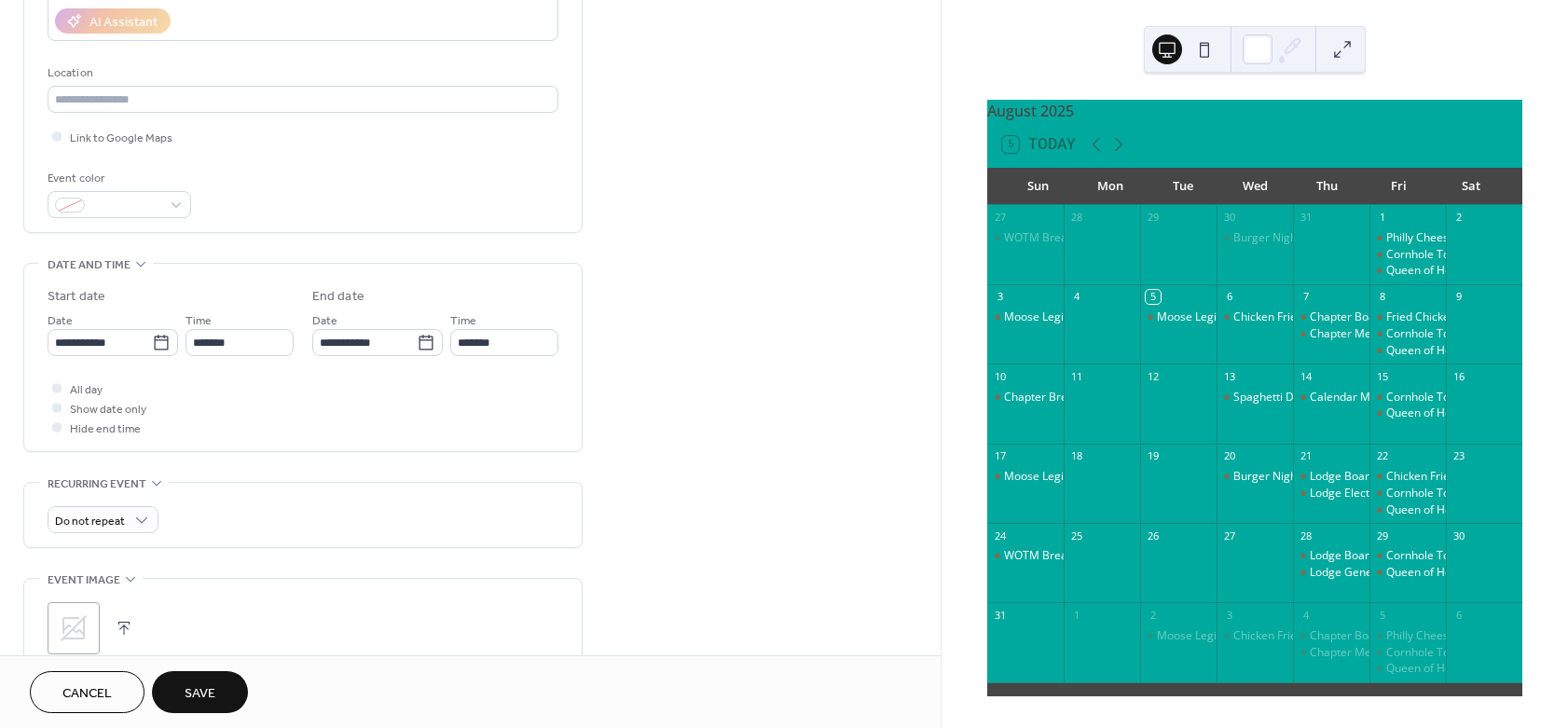 scroll, scrollTop: 391, scrollLeft: 0, axis: vertical 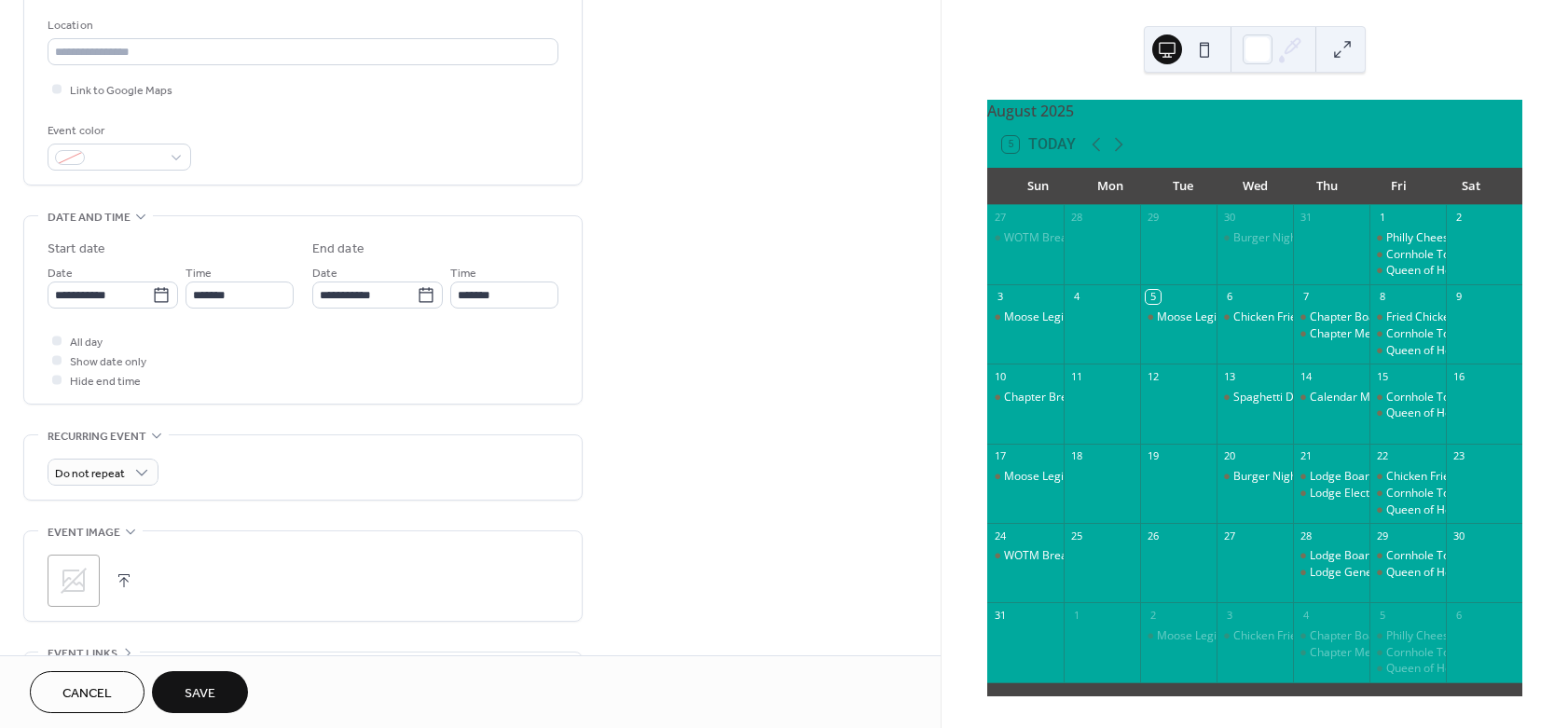 click on "Save" at bounding box center (199, 694) 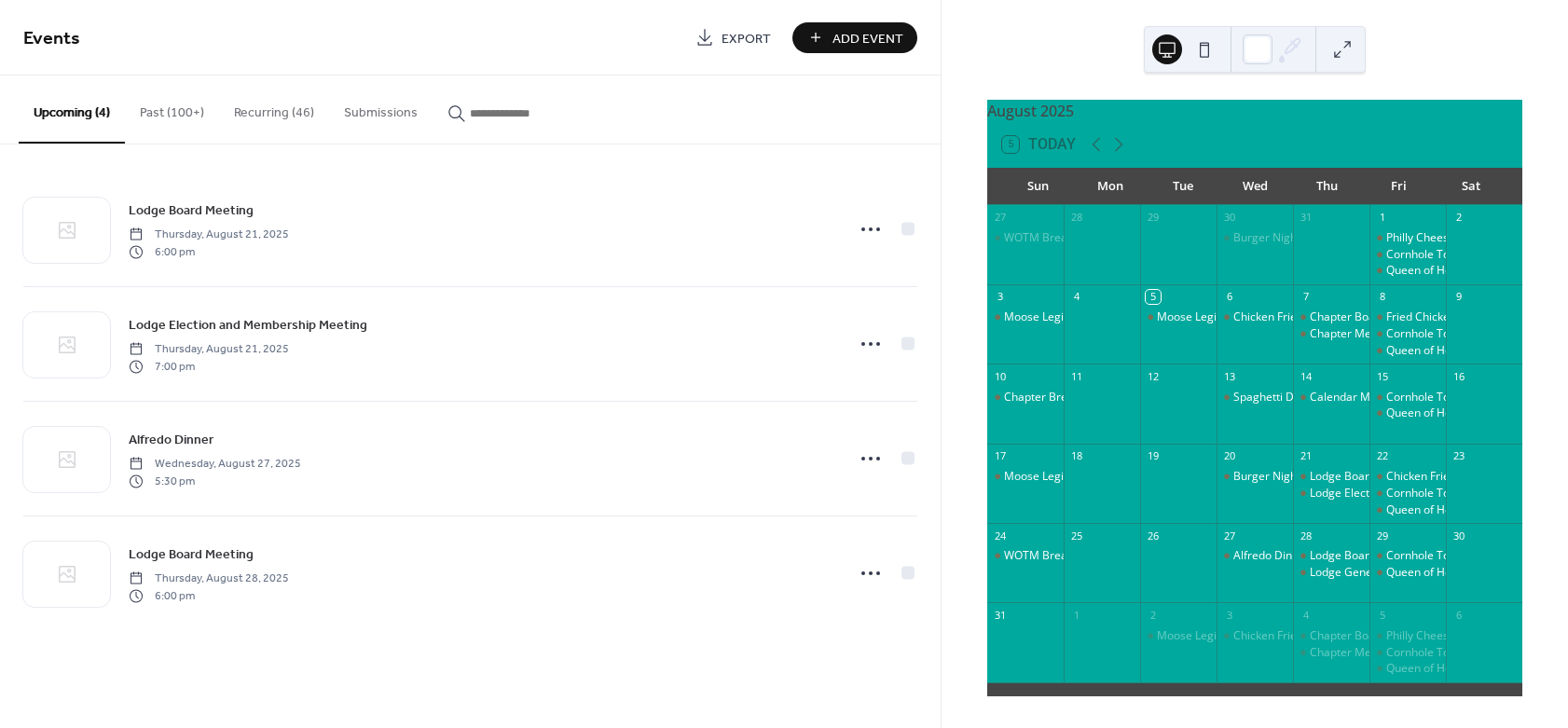 click on "Recurring (46)" at bounding box center [274, 108] 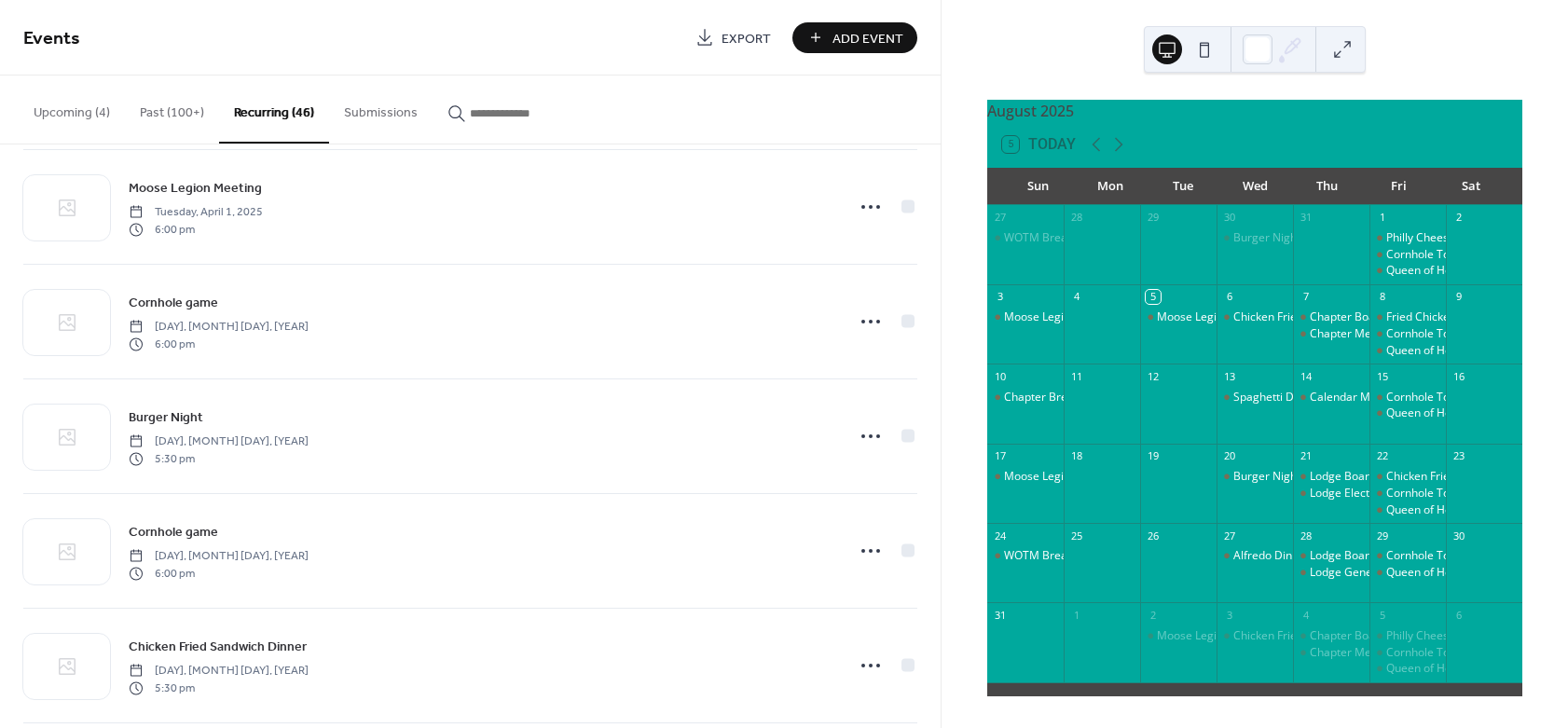 scroll, scrollTop: 4058, scrollLeft: 0, axis: vertical 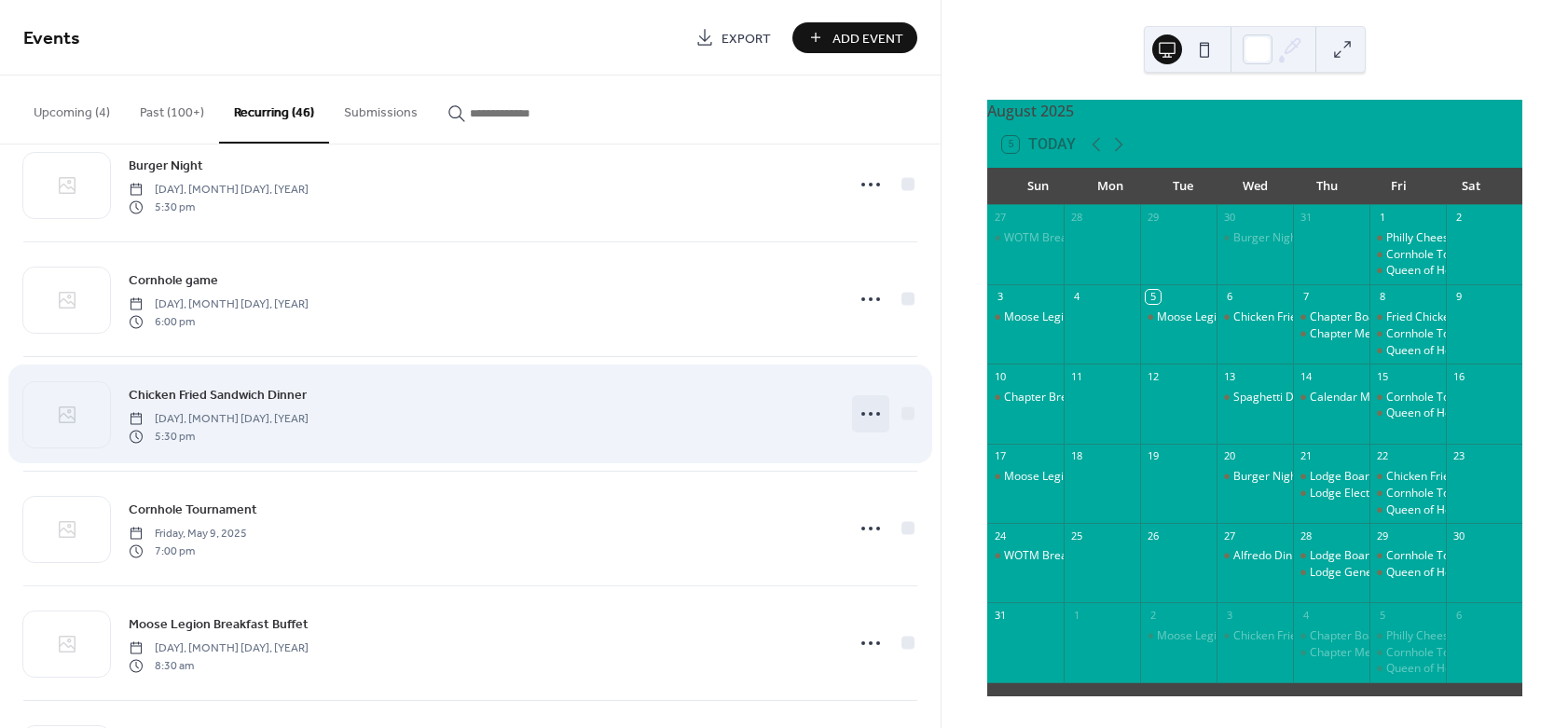 click 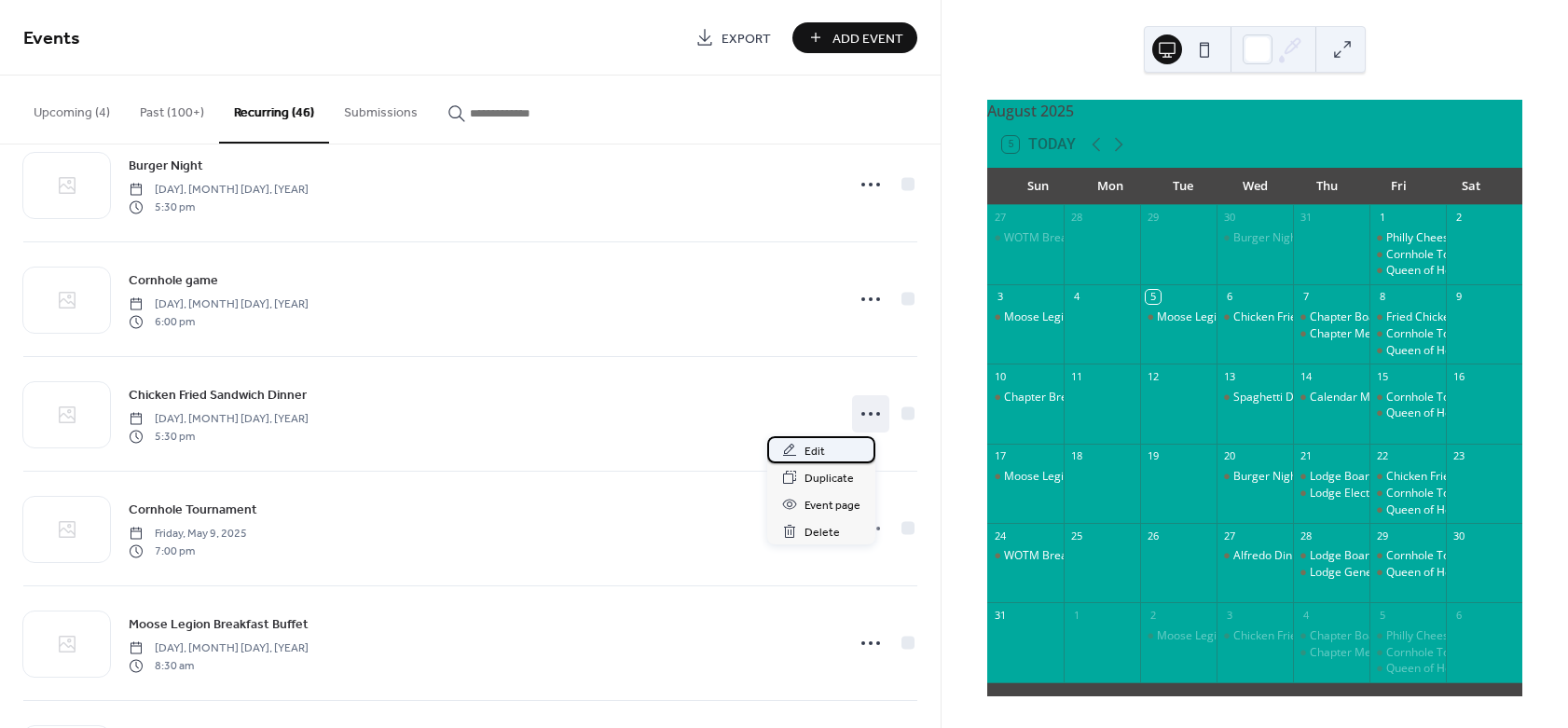 click on "Edit" at bounding box center [815, 451] 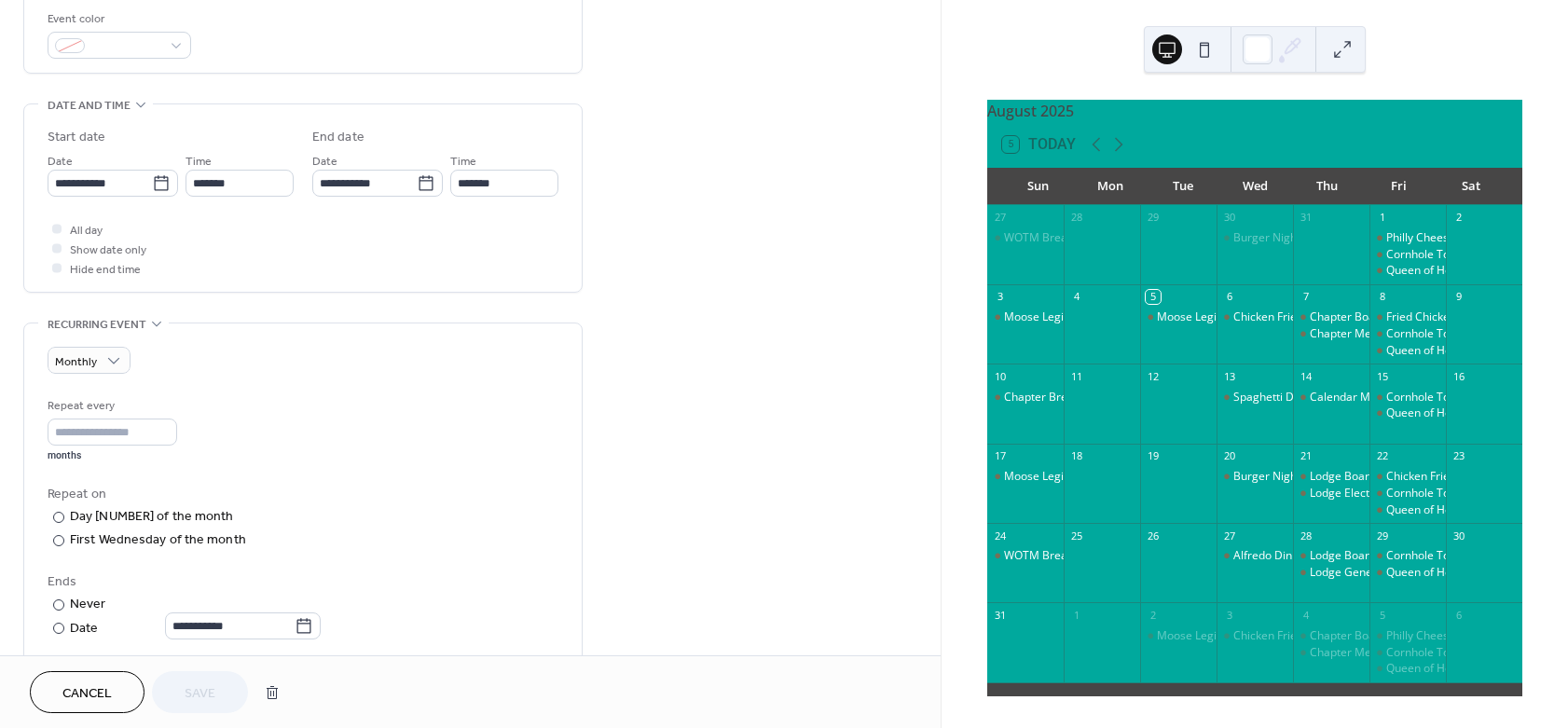 scroll, scrollTop: 727, scrollLeft: 0, axis: vertical 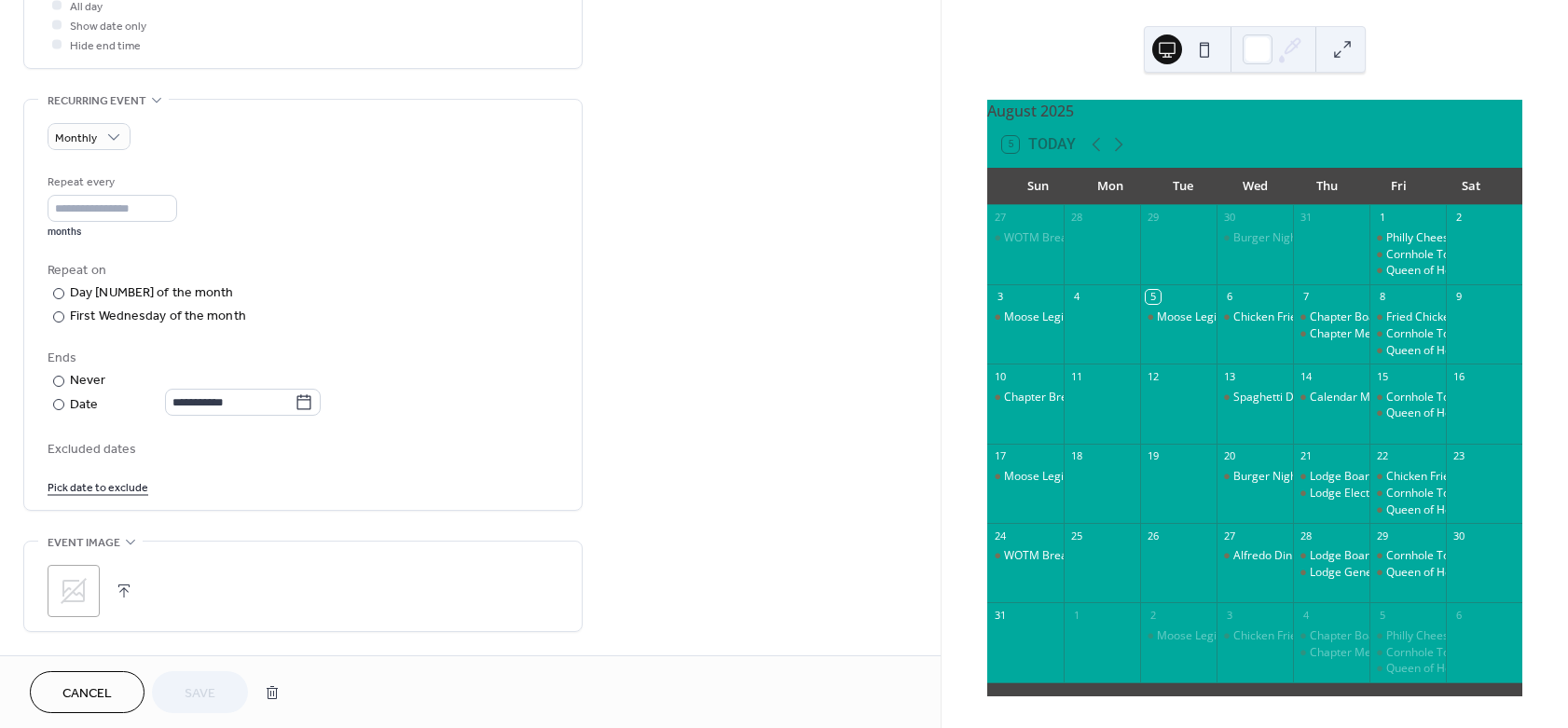 click on "Pick date to exclude" at bounding box center (98, 486) 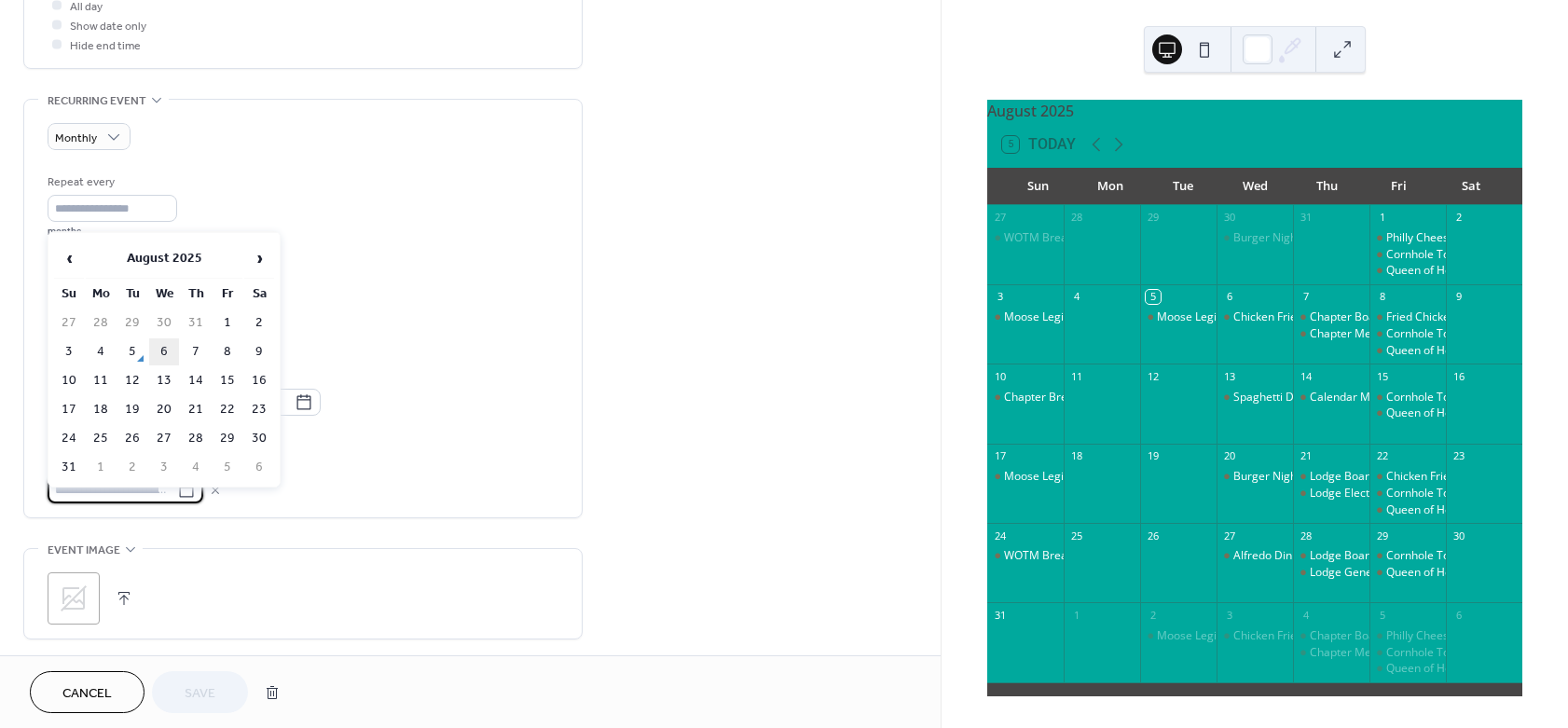 click on "6" at bounding box center (164, 351) 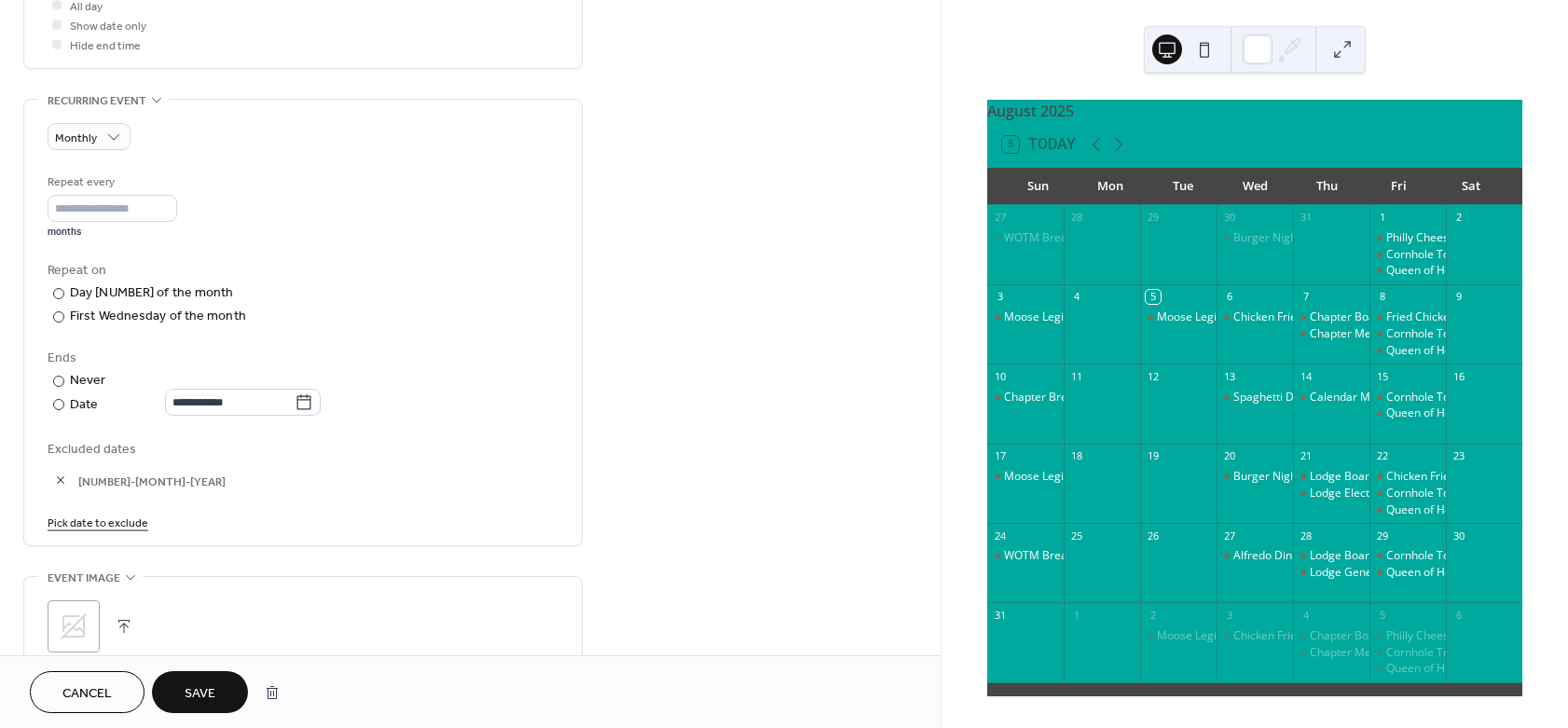 click on "Save" at bounding box center (199, 694) 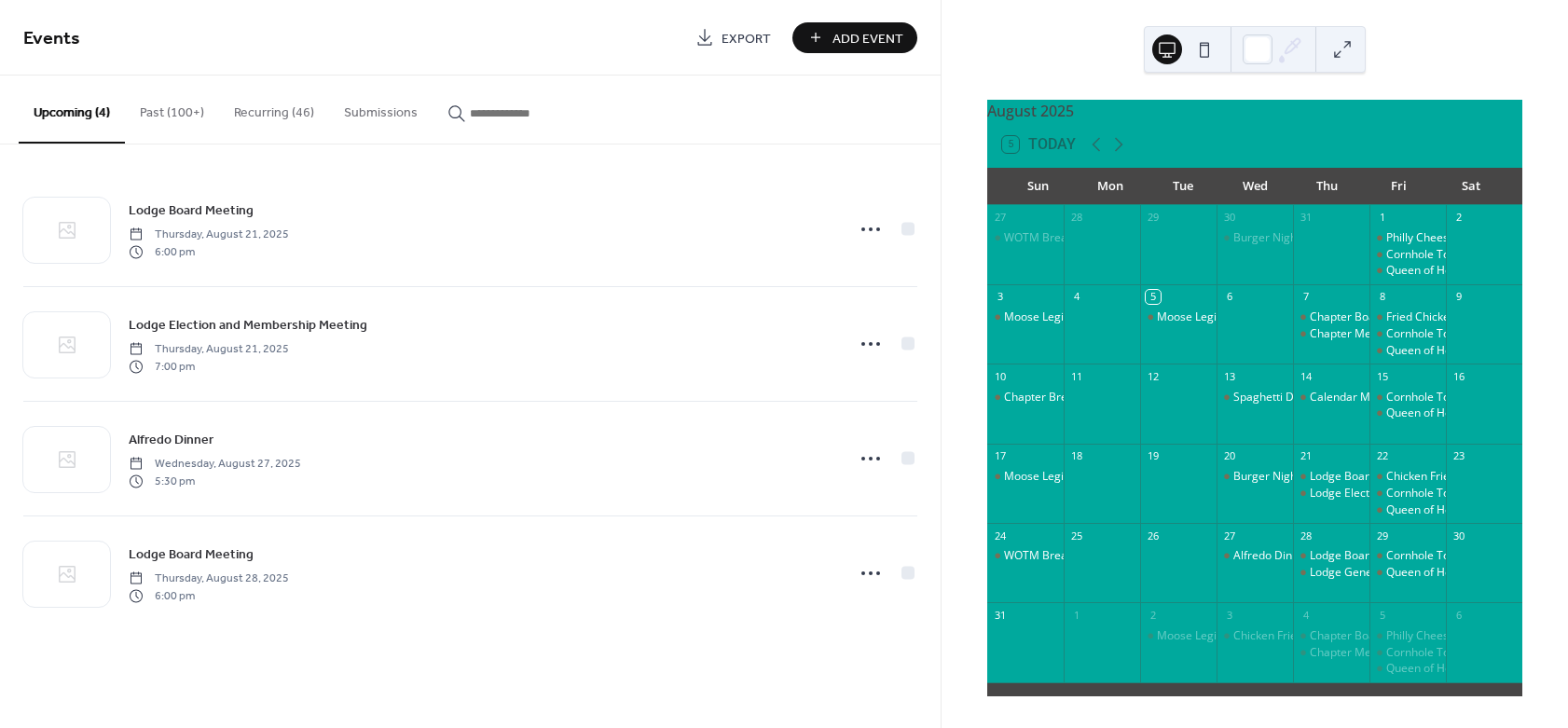 click on "Add Event" at bounding box center (868, 38) 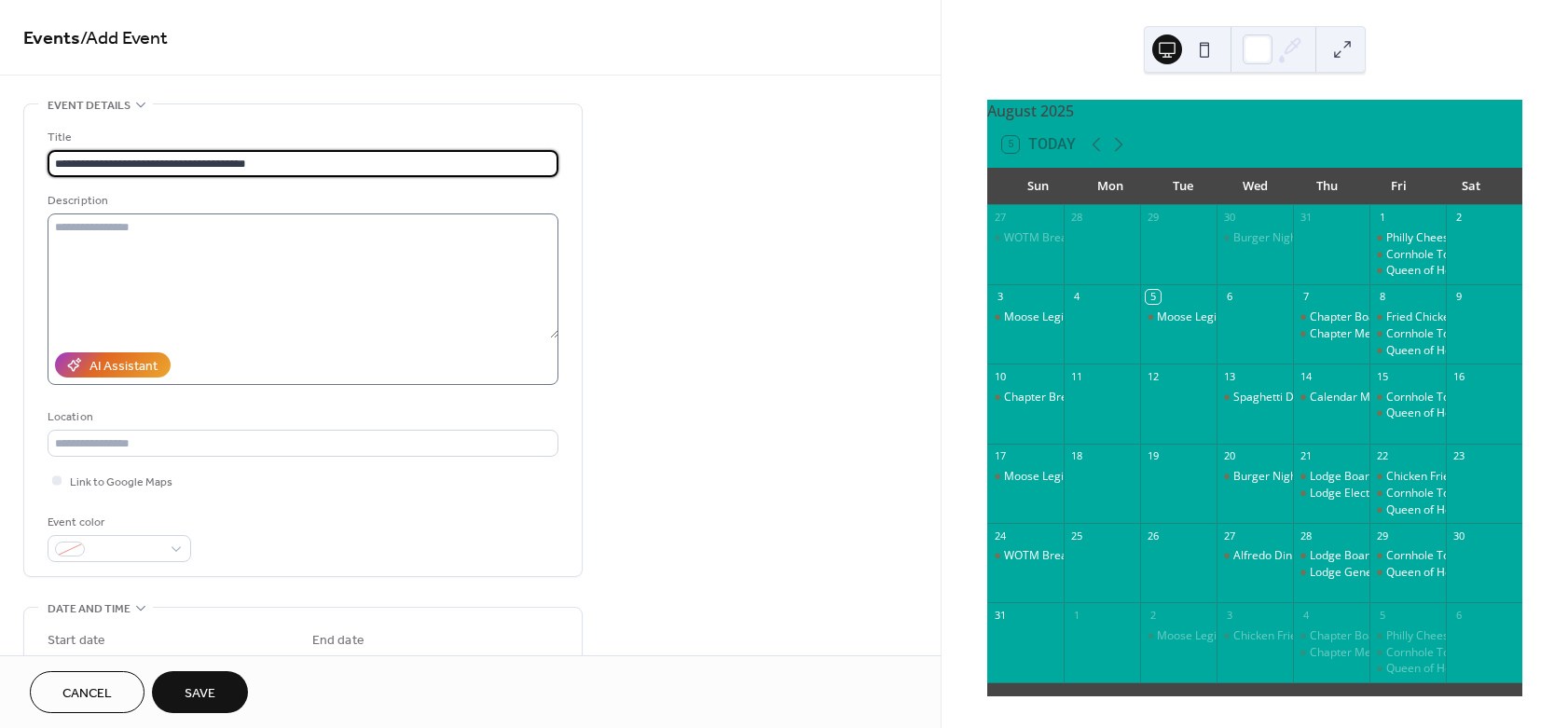 type on "**********" 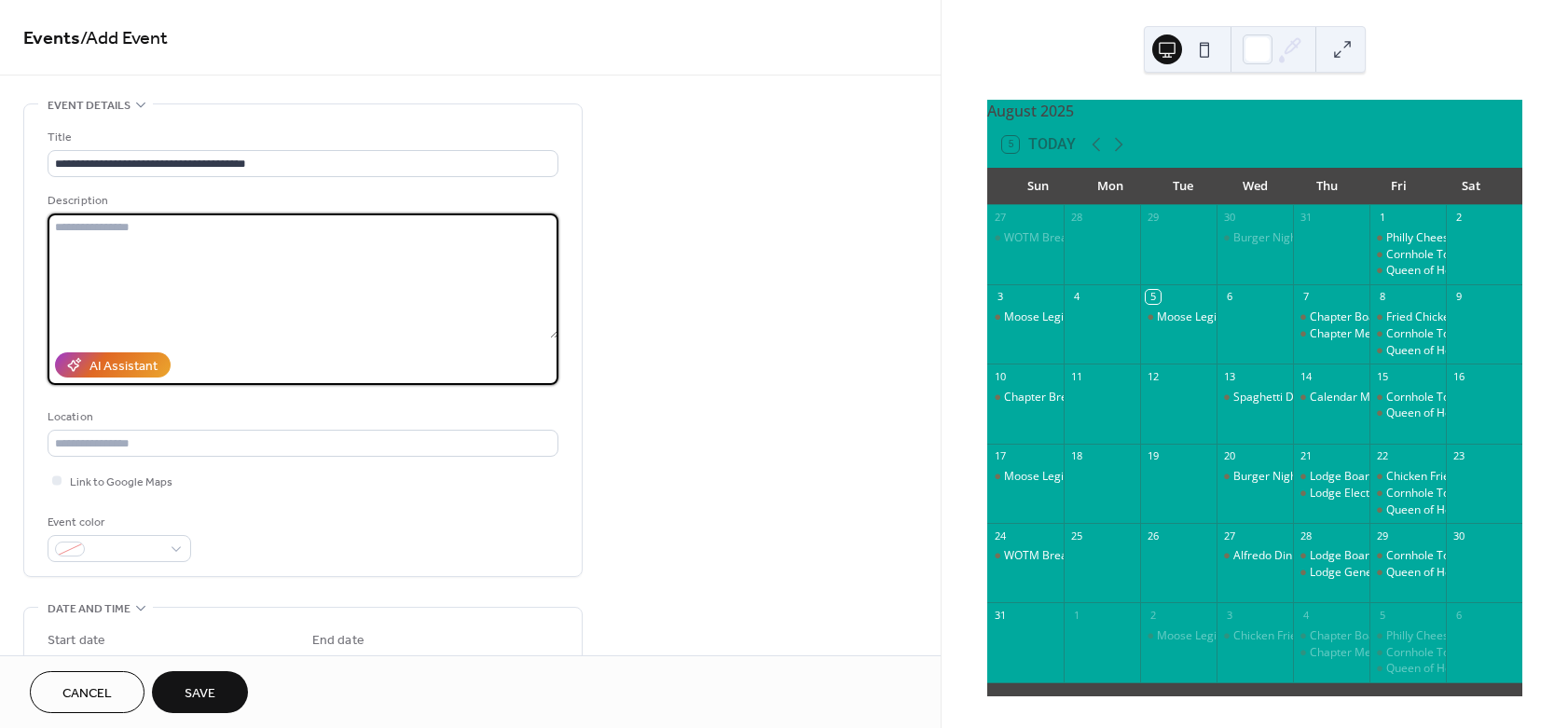 click at bounding box center (303, 276) 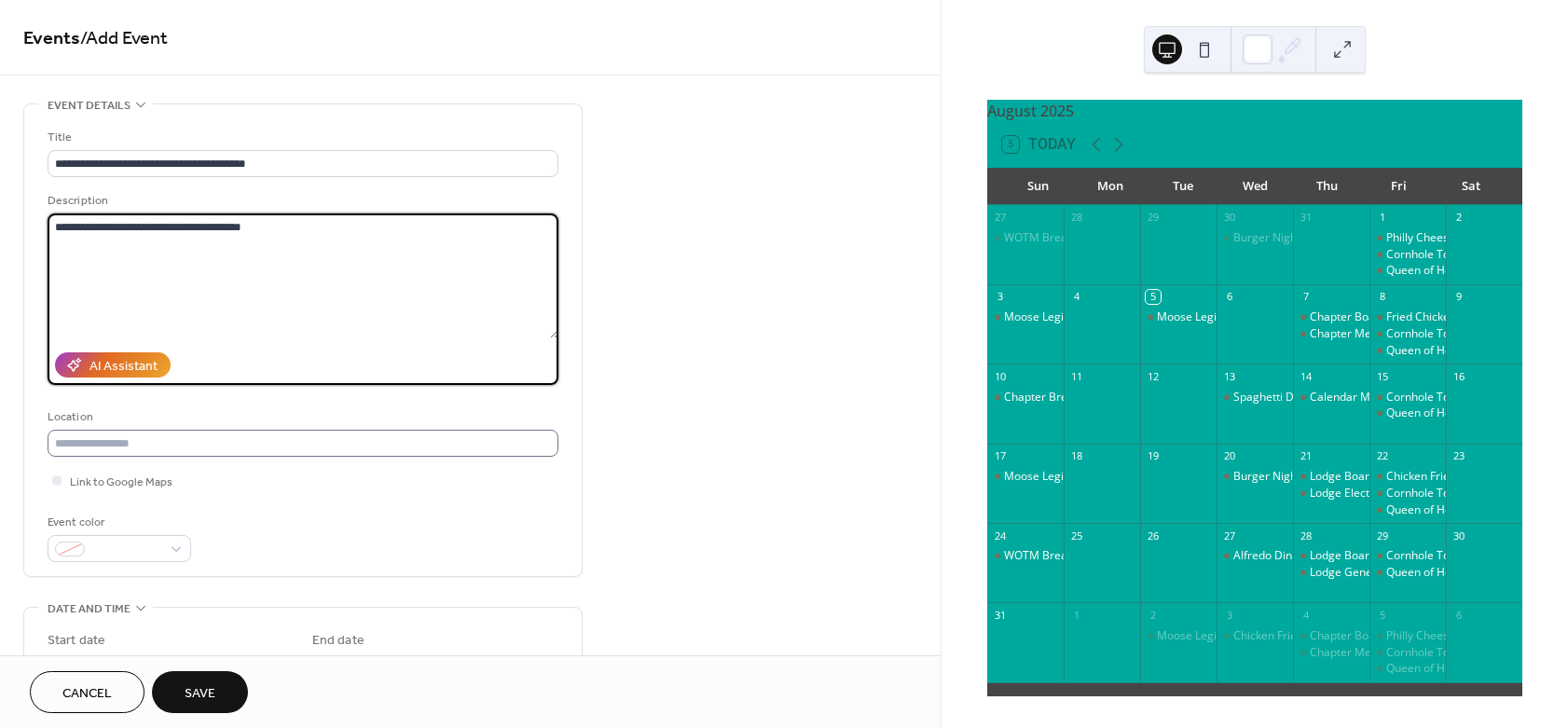 scroll, scrollTop: 168, scrollLeft: 0, axis: vertical 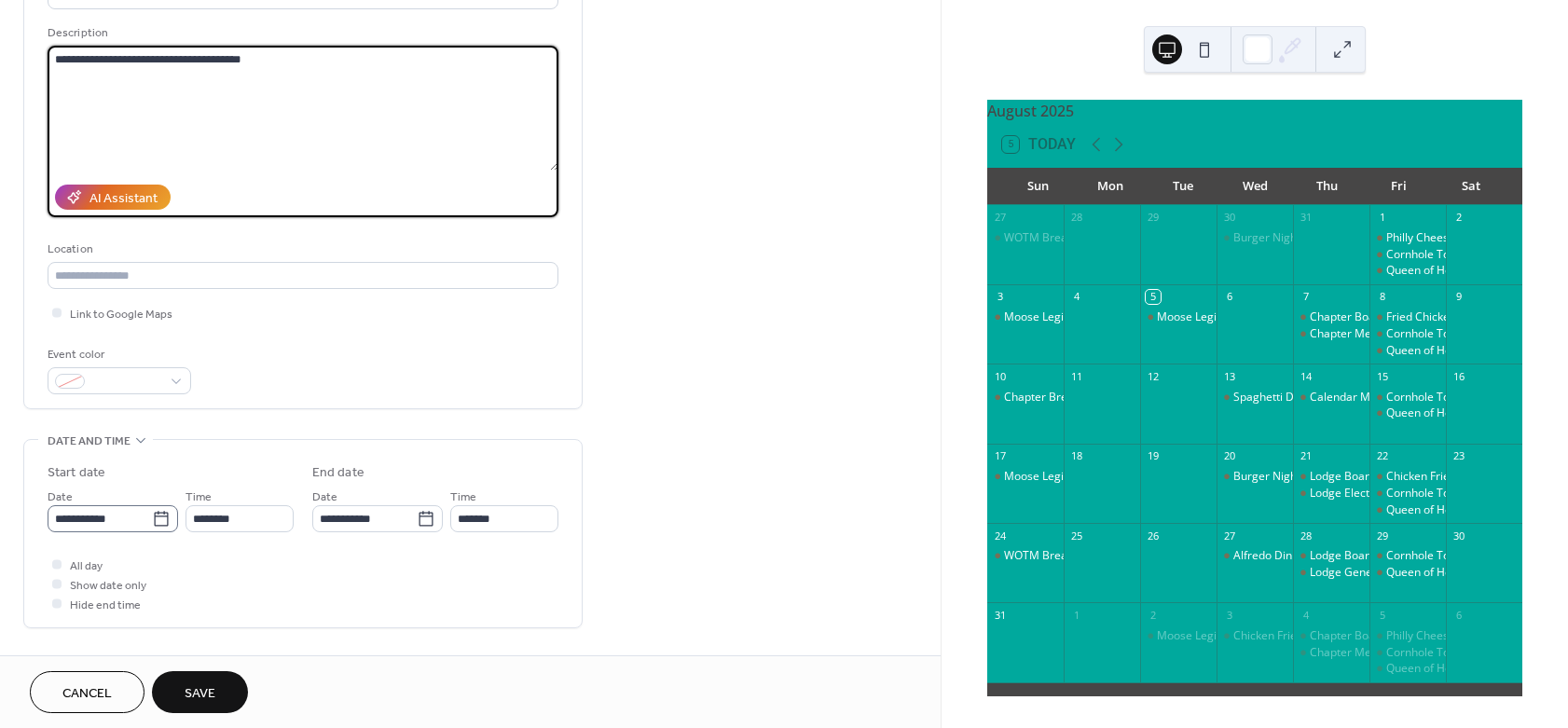 type on "**********" 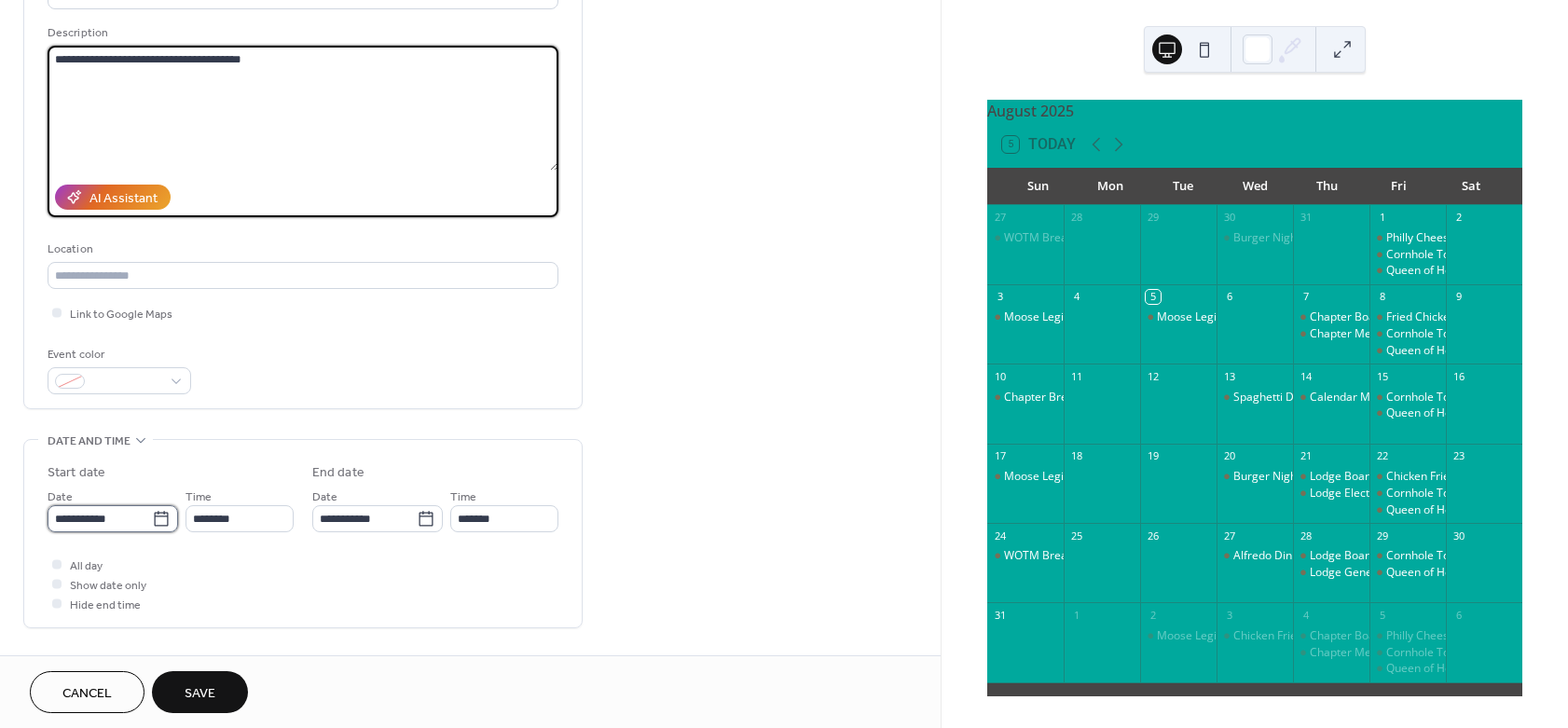 click on "**********" at bounding box center [100, 518] 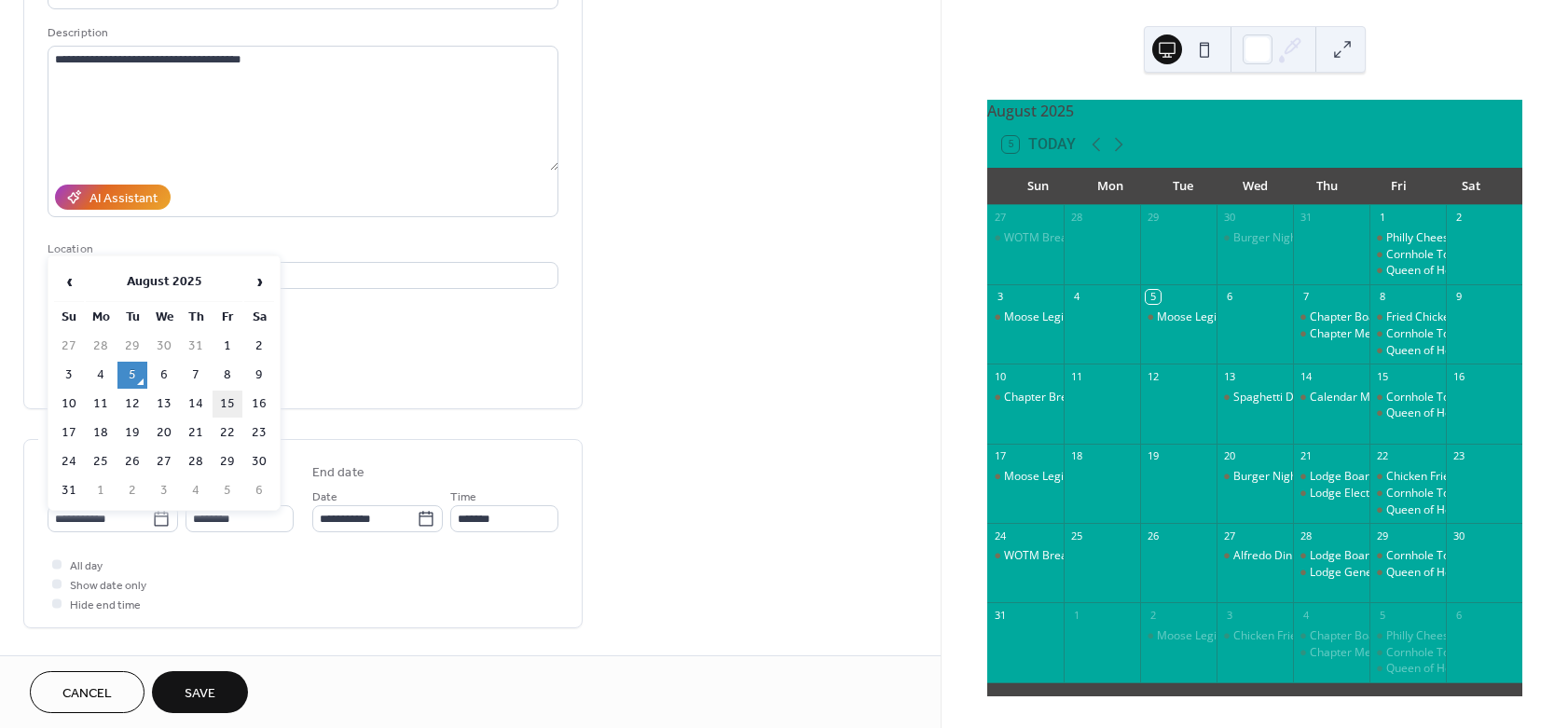 click on "15" at bounding box center [227, 404] 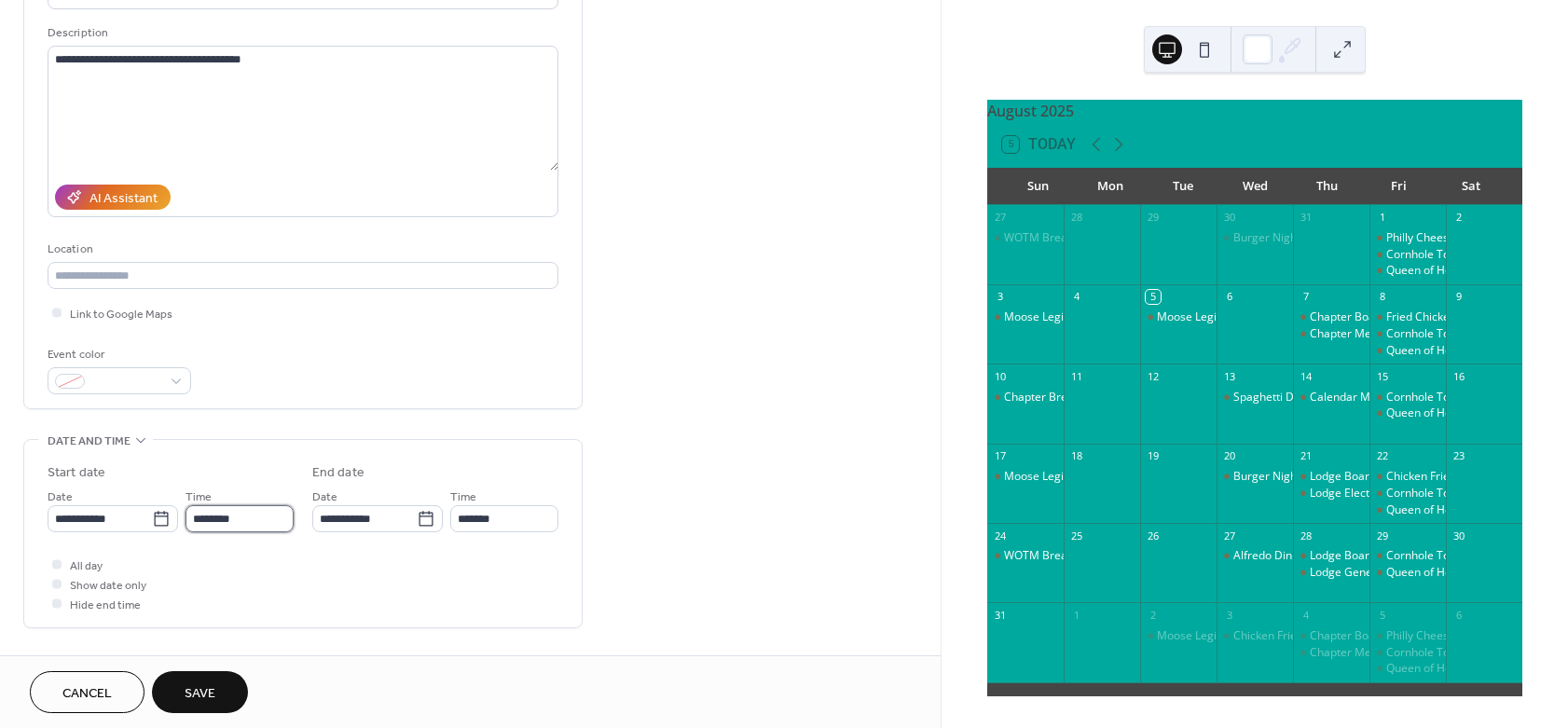 click on "********" at bounding box center [240, 518] 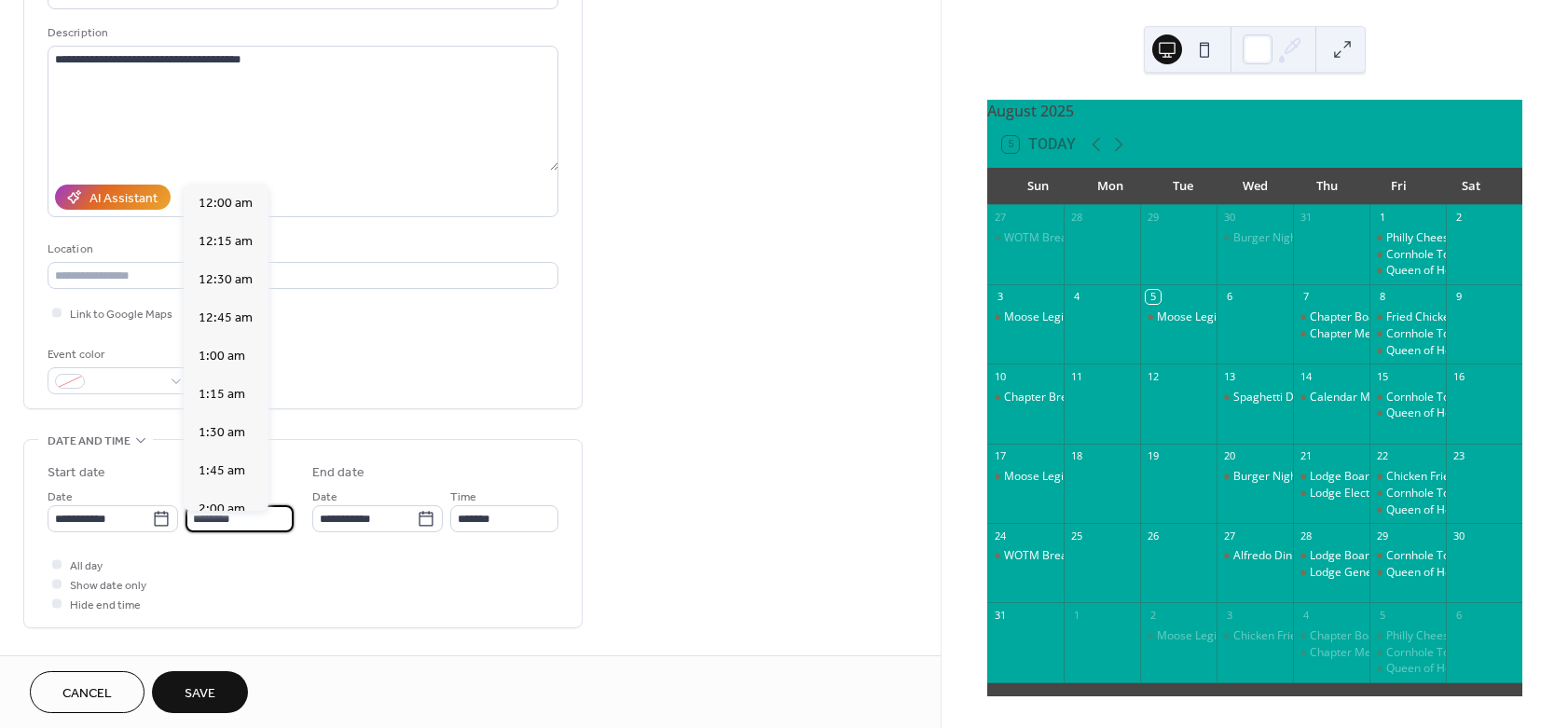 scroll, scrollTop: 1812, scrollLeft: 0, axis: vertical 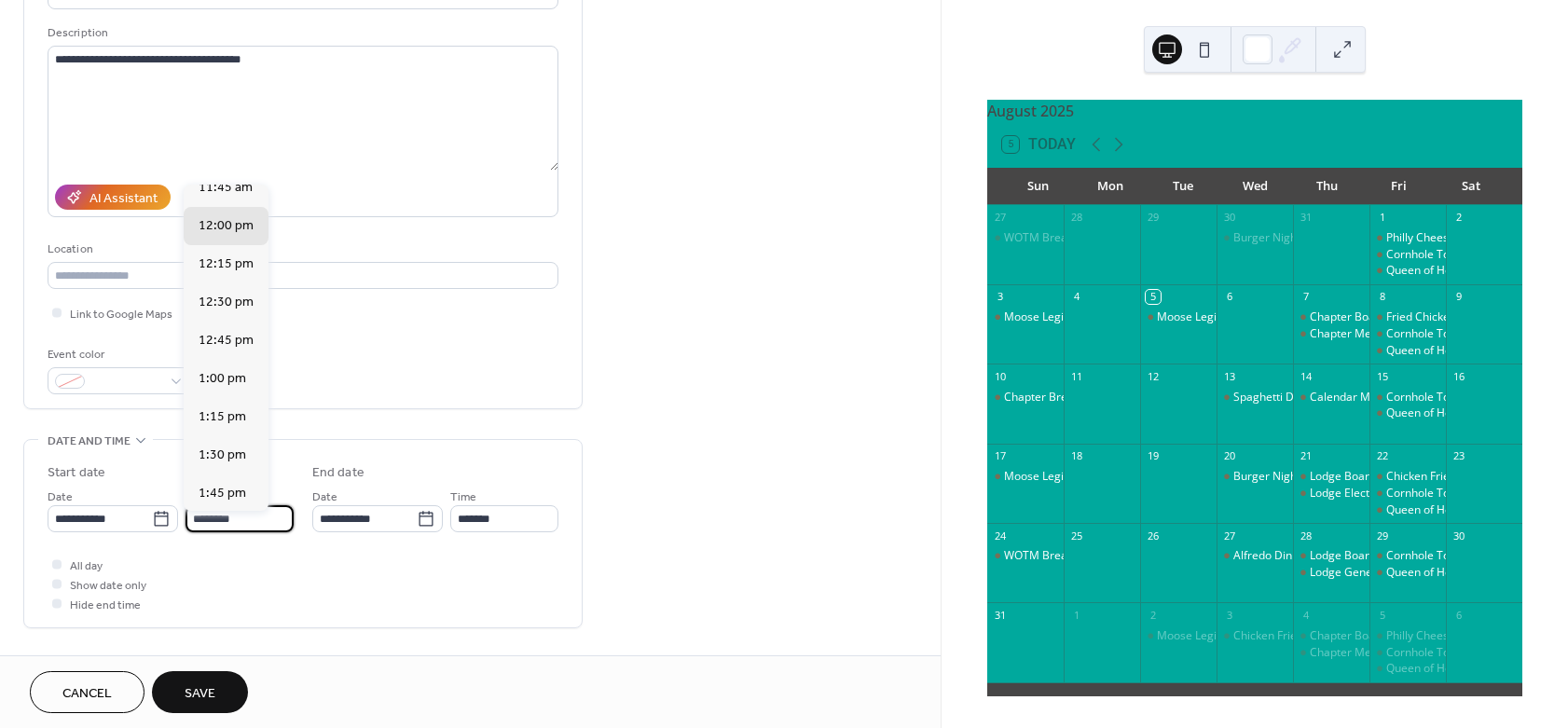 drag, startPoint x: 243, startPoint y: 524, endPoint x: 166, endPoint y: 533, distance: 77.52419 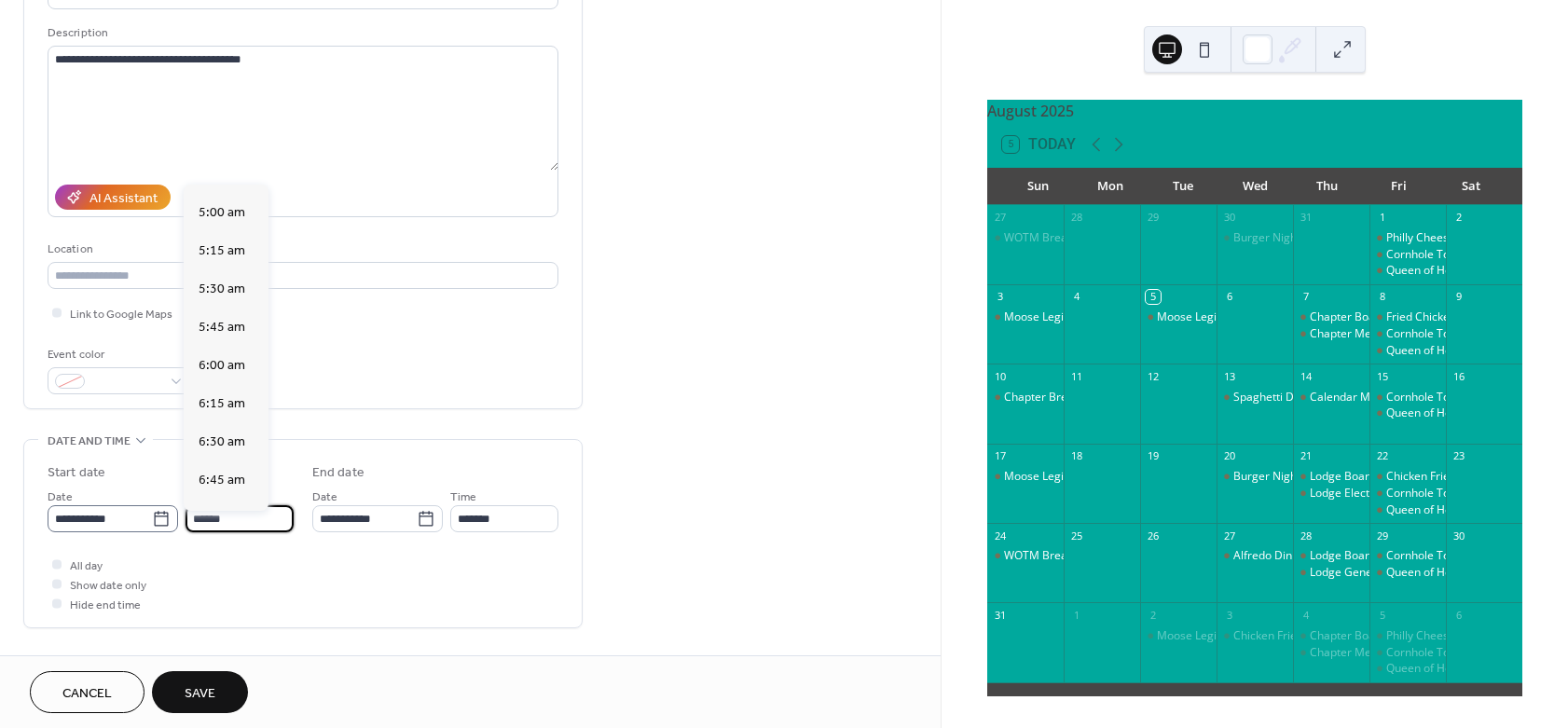 scroll, scrollTop: 2643, scrollLeft: 0, axis: vertical 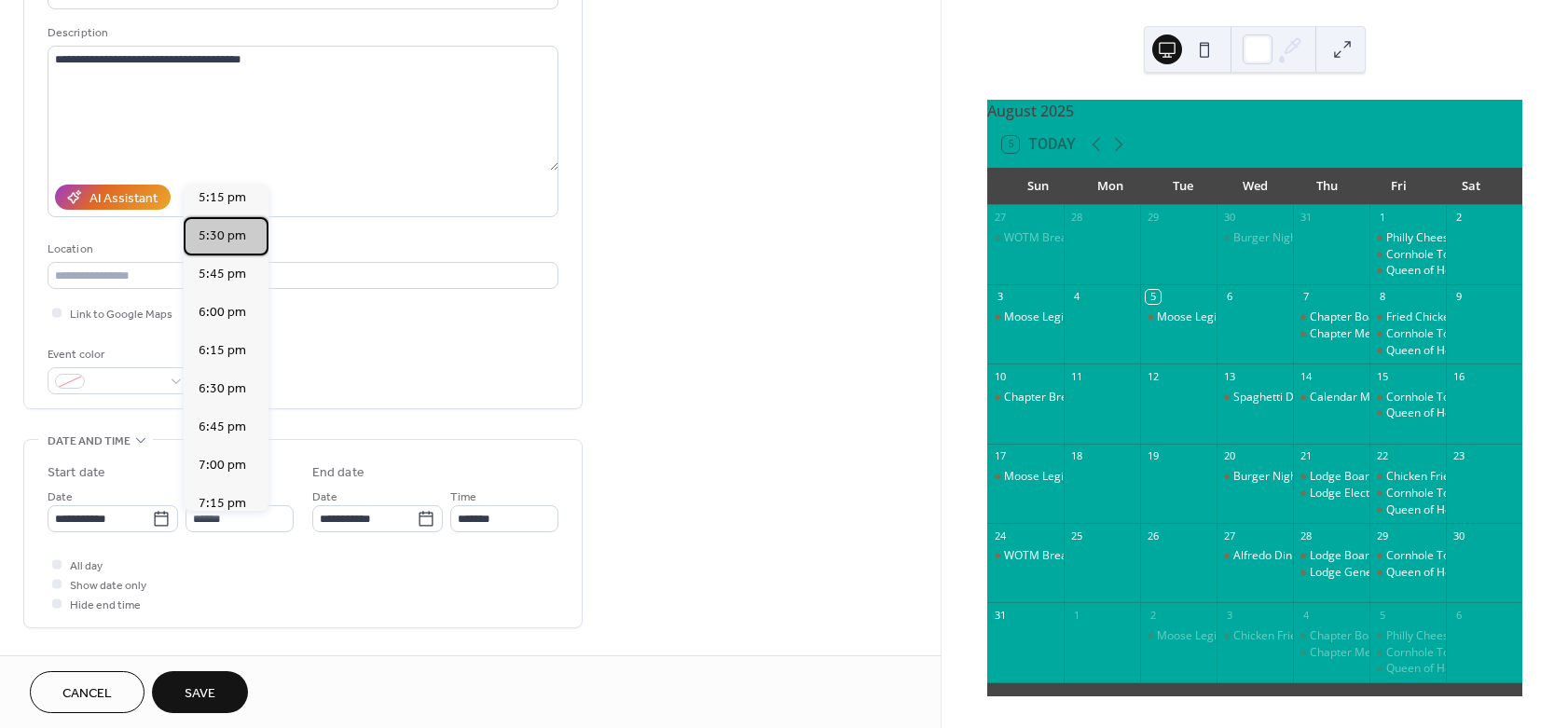 click on "5:30 pm" at bounding box center (222, 236) 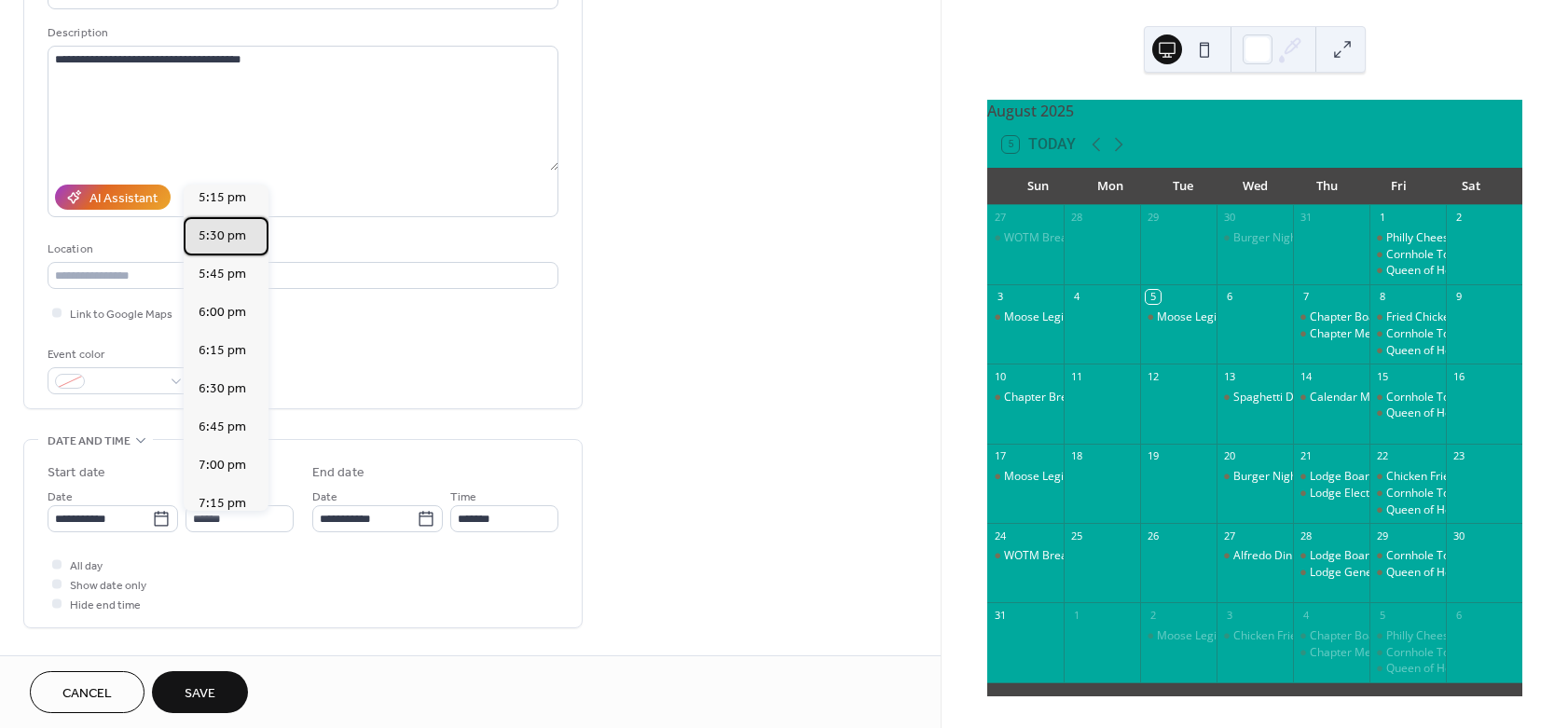 type on "*******" 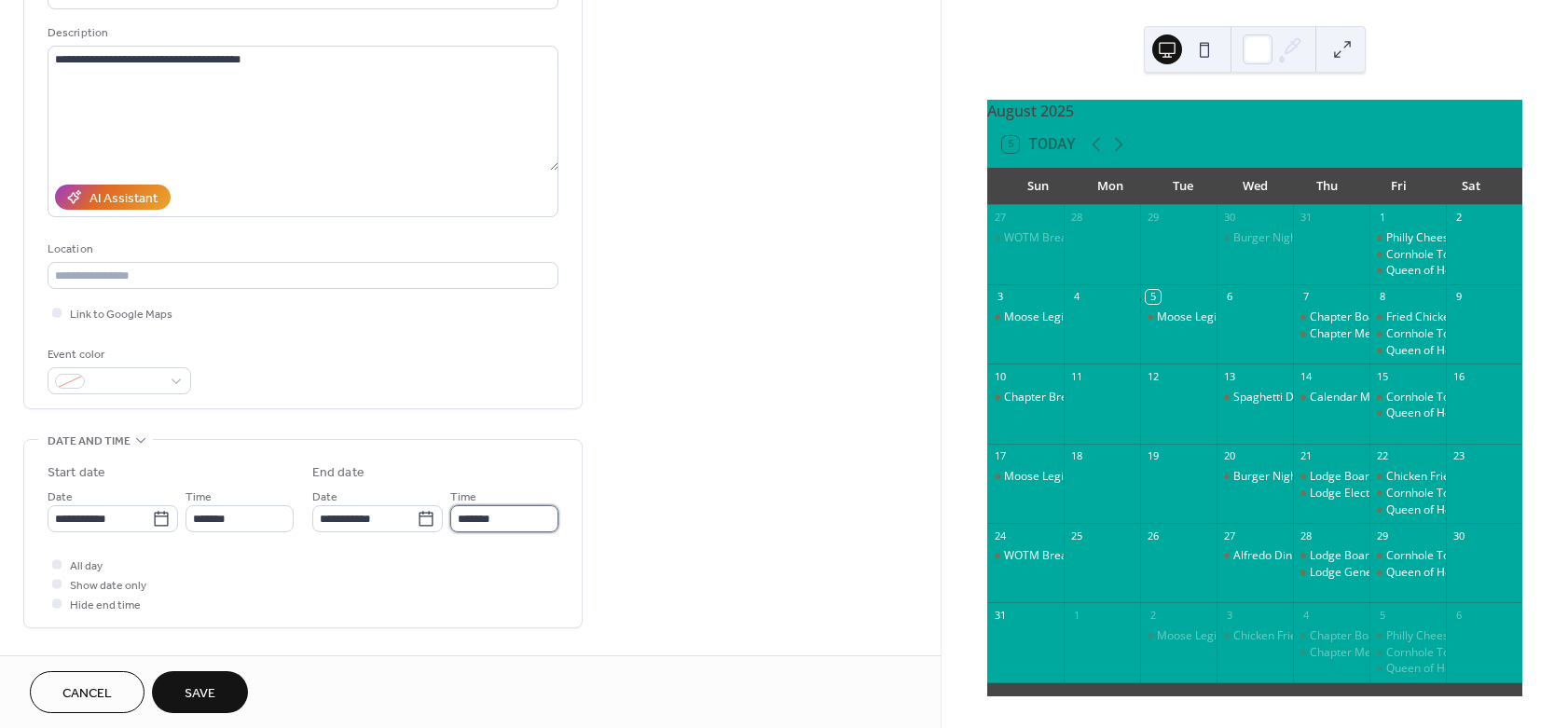 click on "*******" at bounding box center [504, 518] 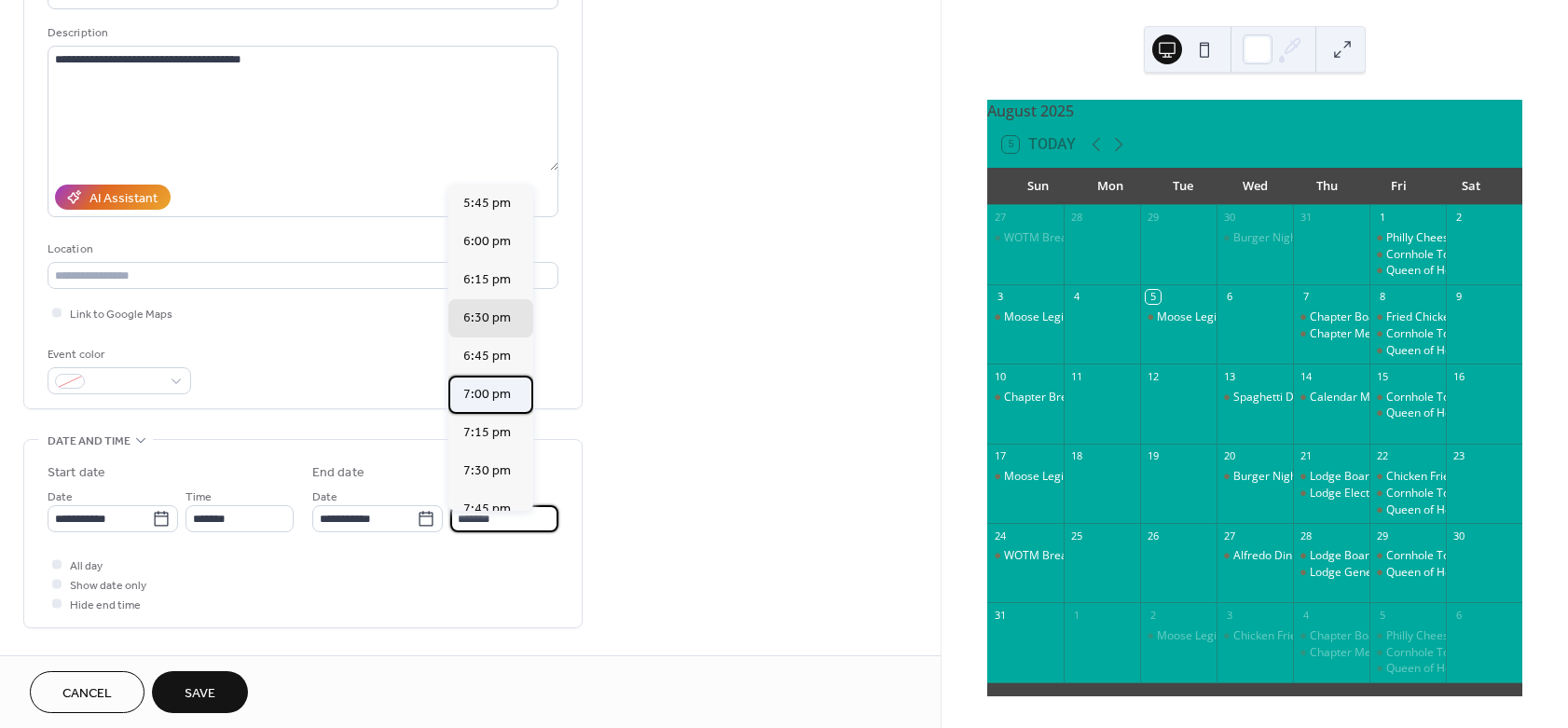 click on "7:00 pm" at bounding box center (487, 394) 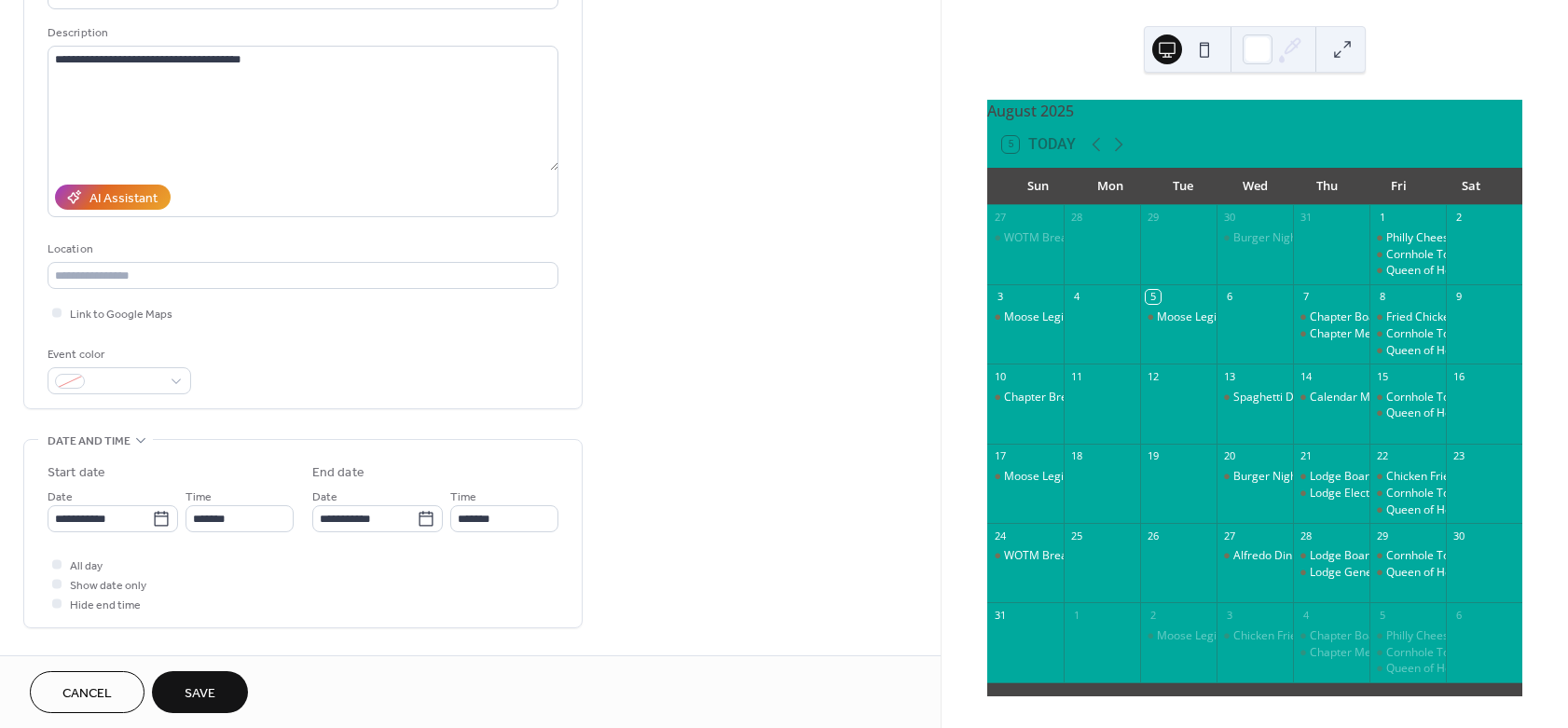 type on "*******" 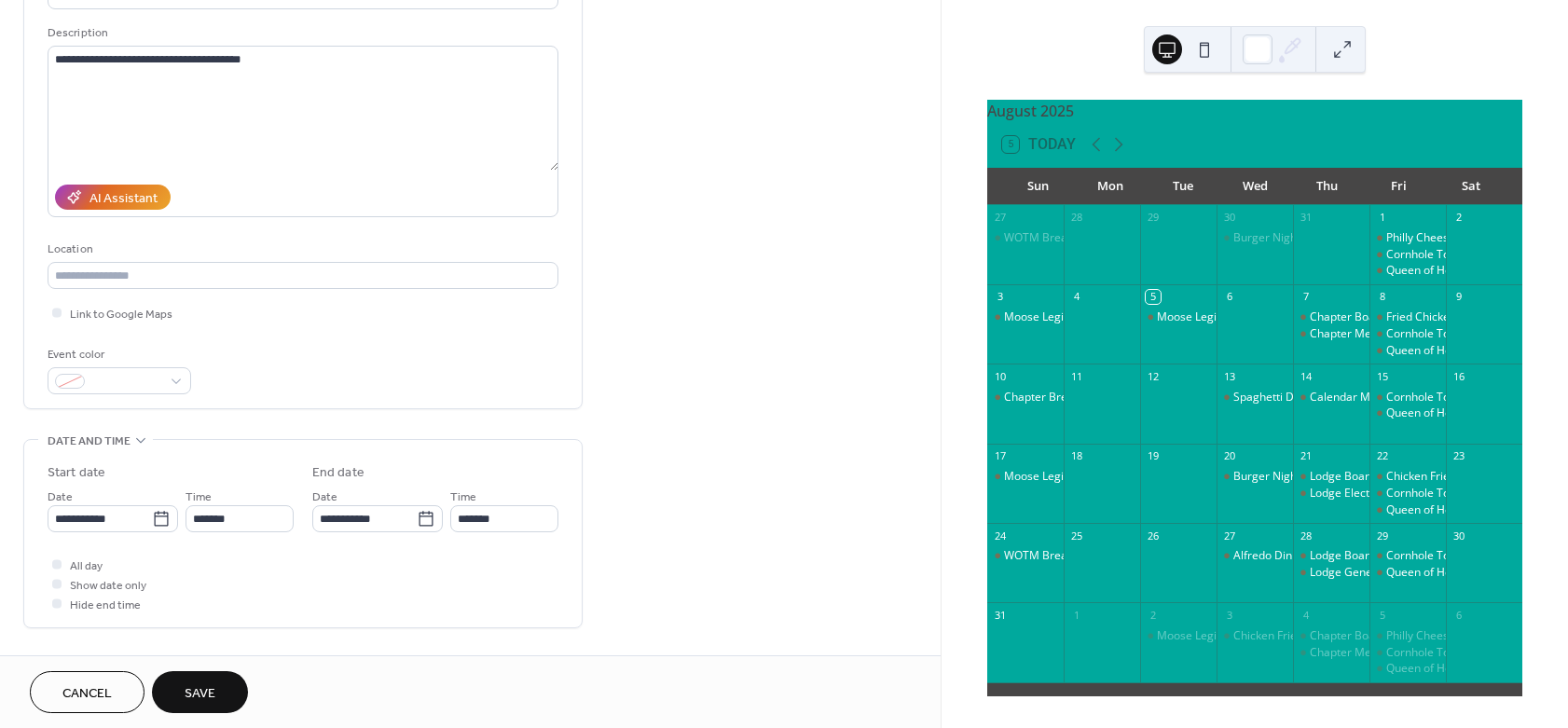 scroll, scrollTop: 280, scrollLeft: 0, axis: vertical 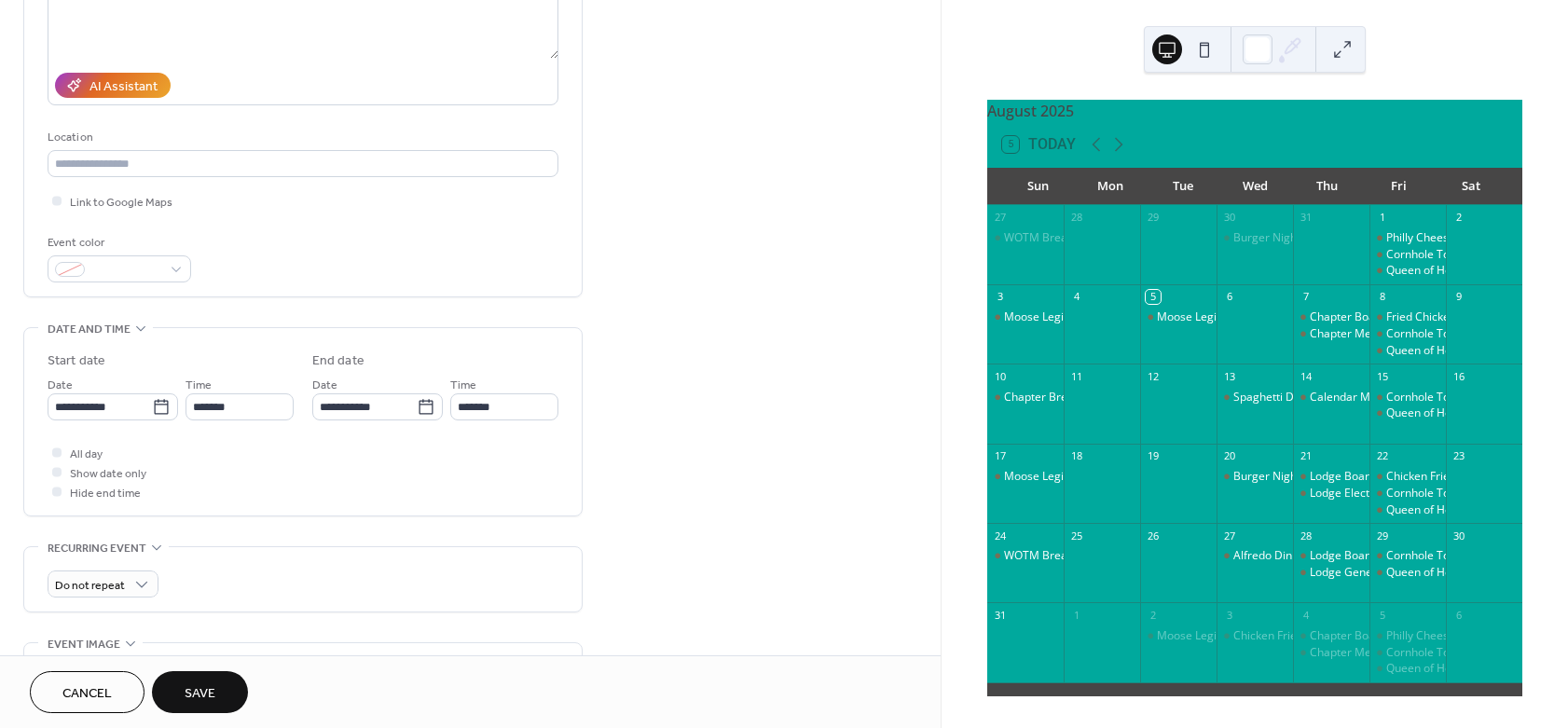 click on "Save" at bounding box center [199, 694] 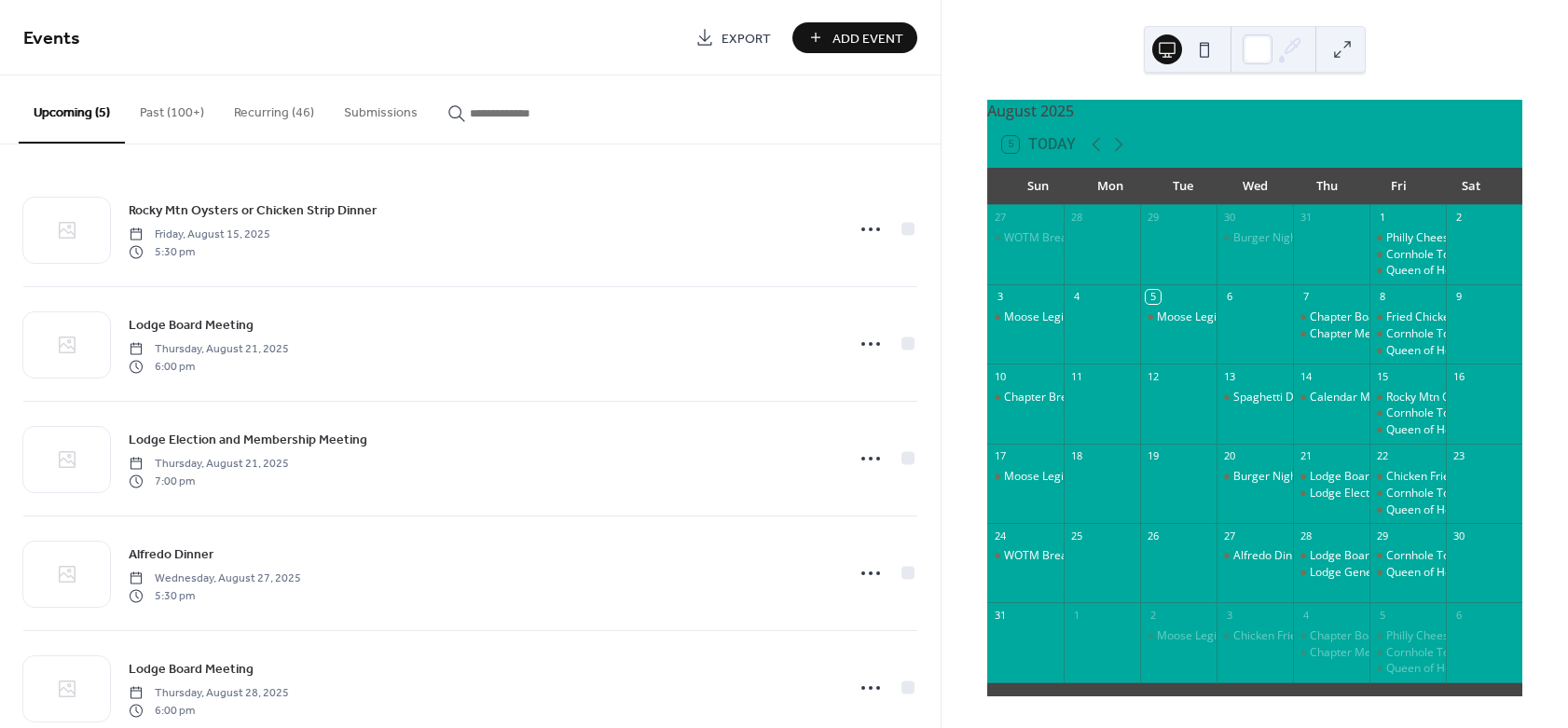 click on "Add Event" at bounding box center [868, 38] 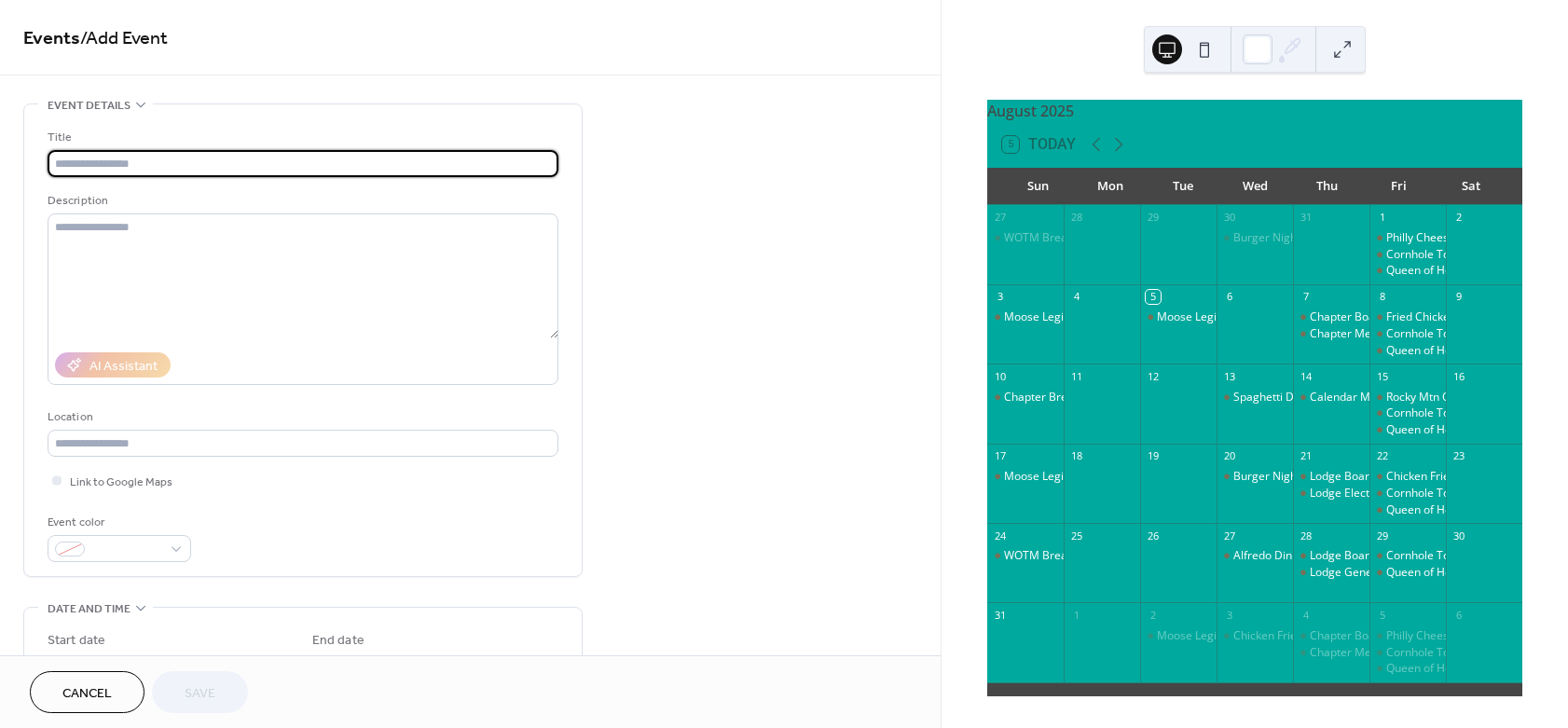 click at bounding box center [303, 163] 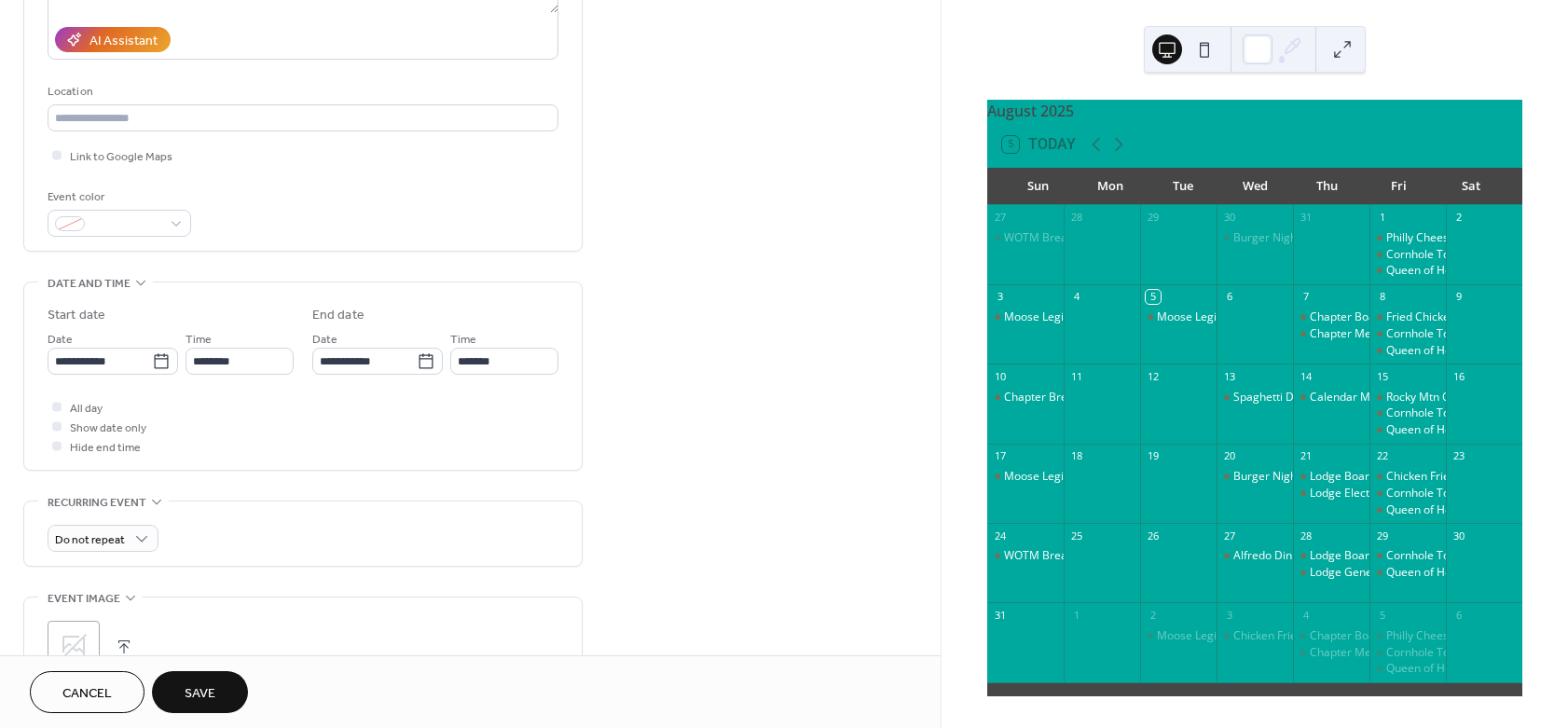 scroll, scrollTop: 447, scrollLeft: 0, axis: vertical 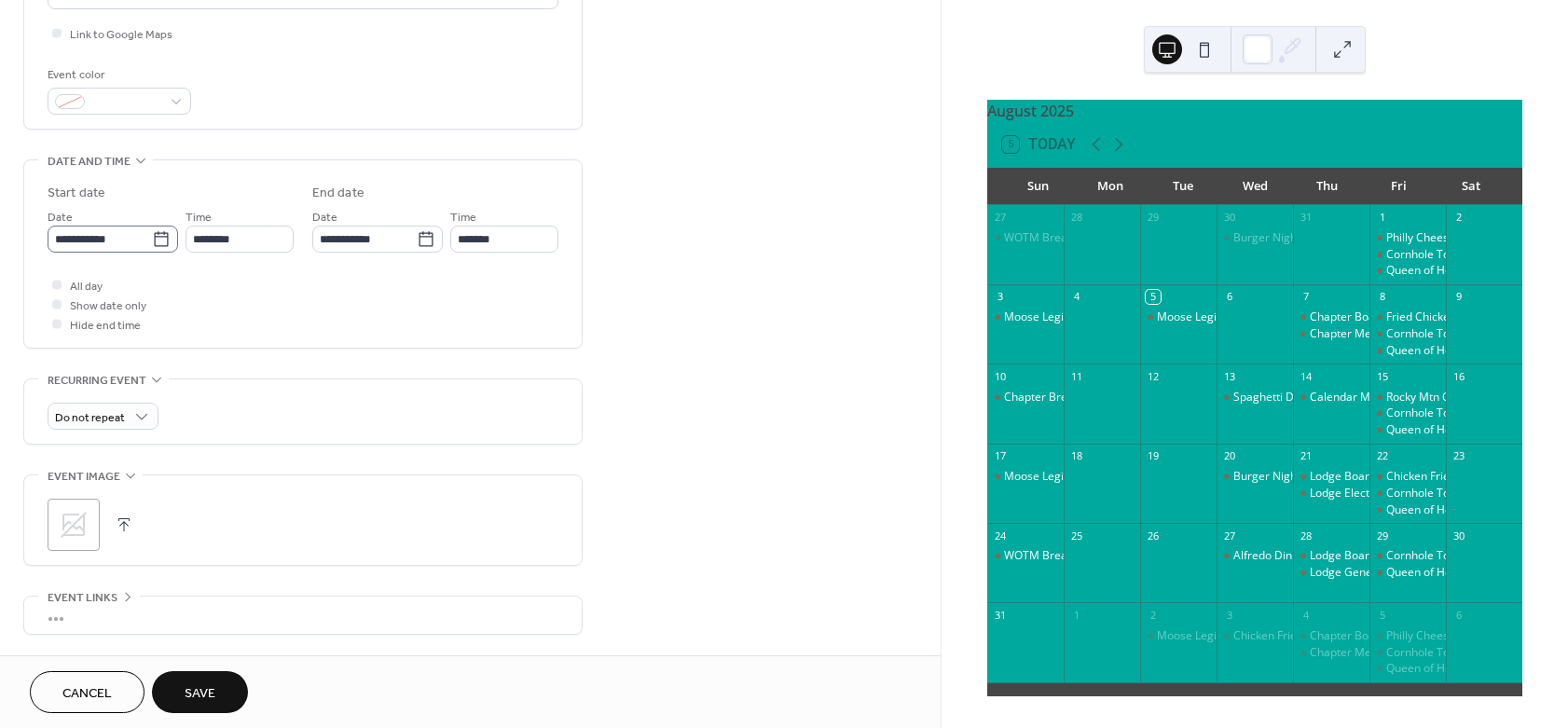 type on "**********" 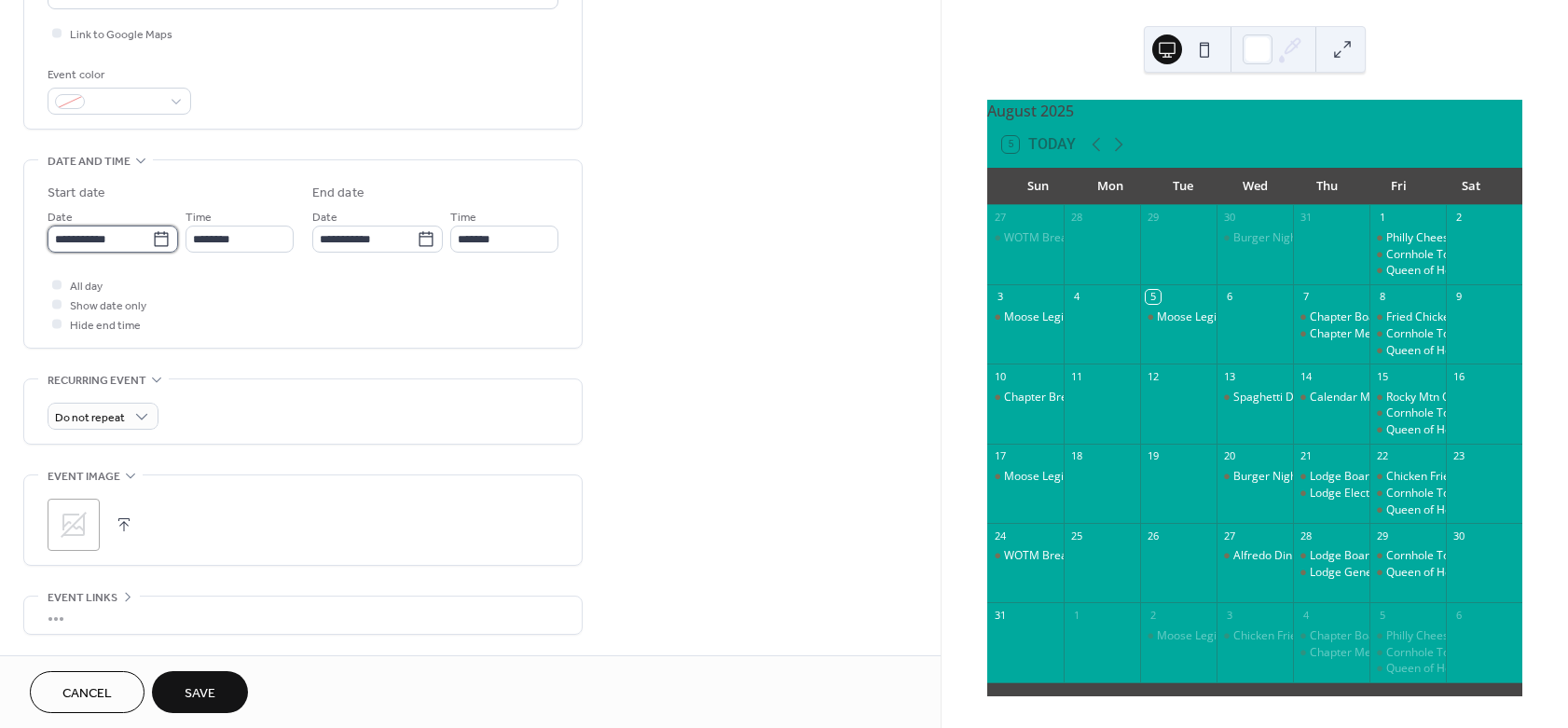 click on "**********" at bounding box center [100, 239] 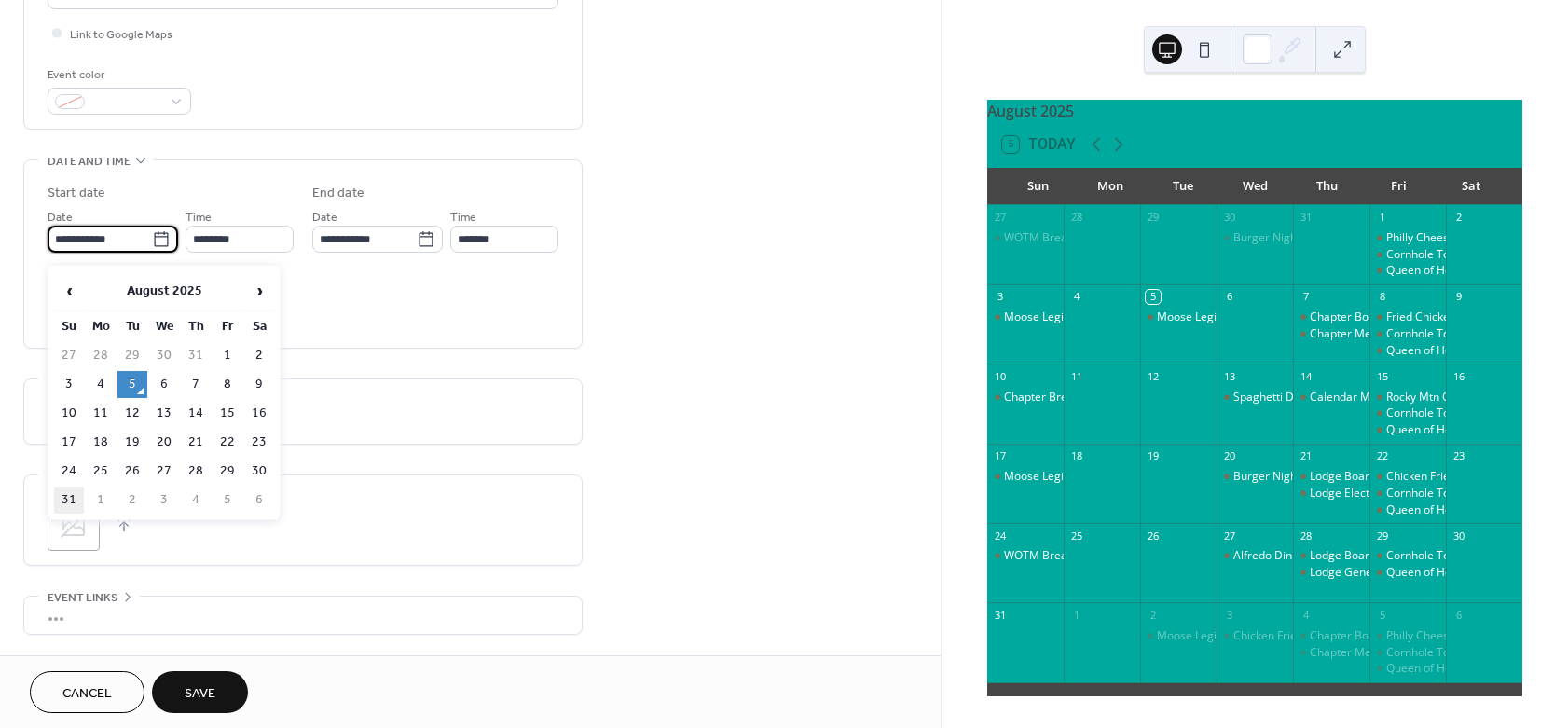 click on "31" at bounding box center (69, 500) 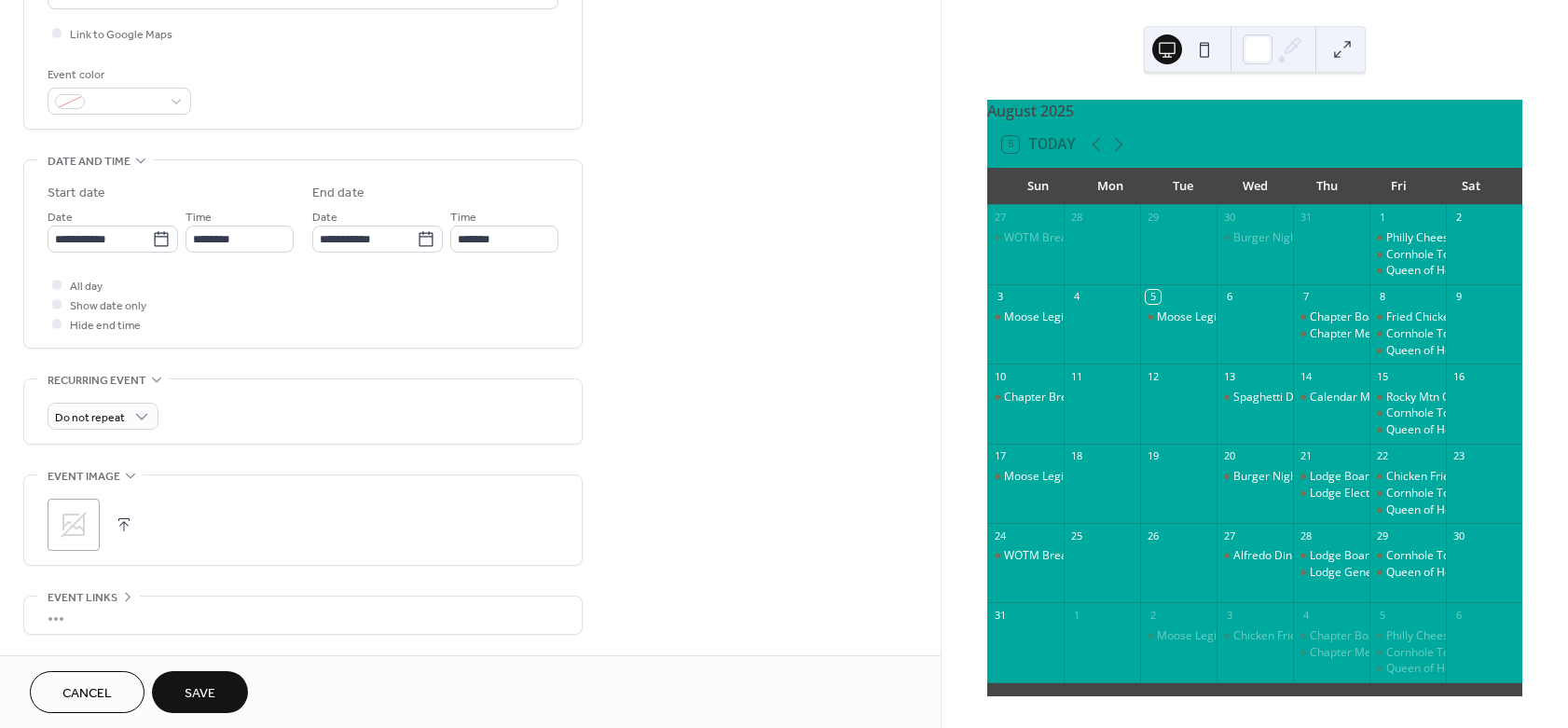 type on "**********" 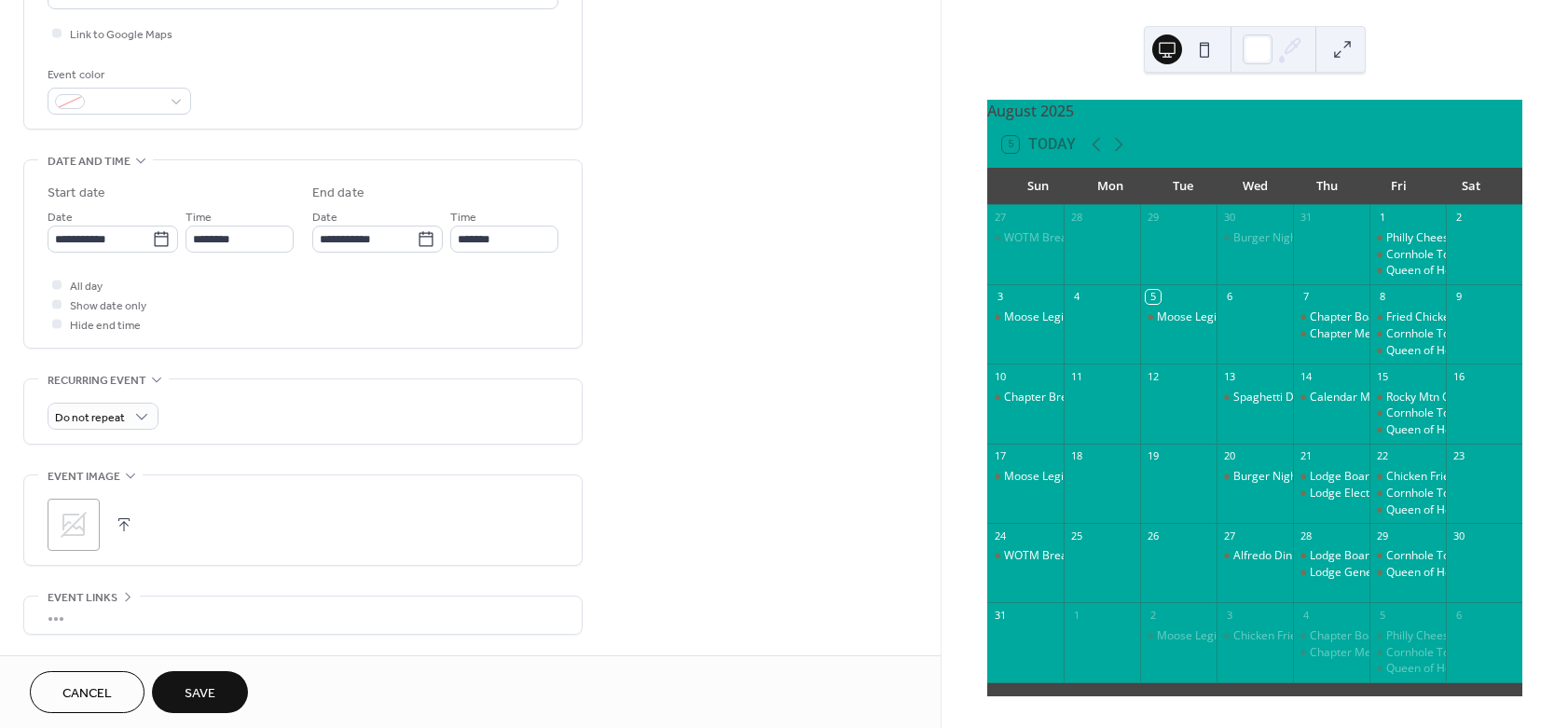 type on "**********" 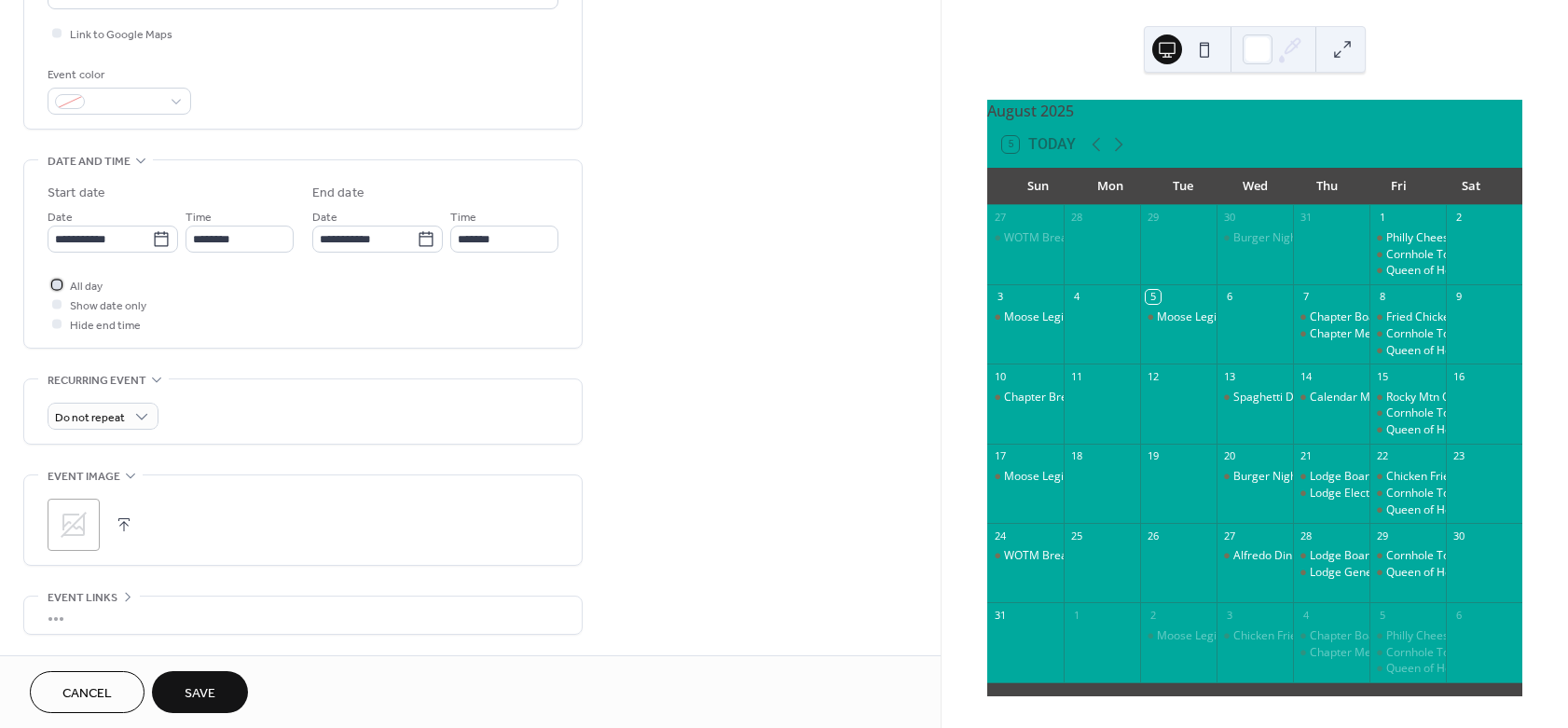 click at bounding box center (57, 284) 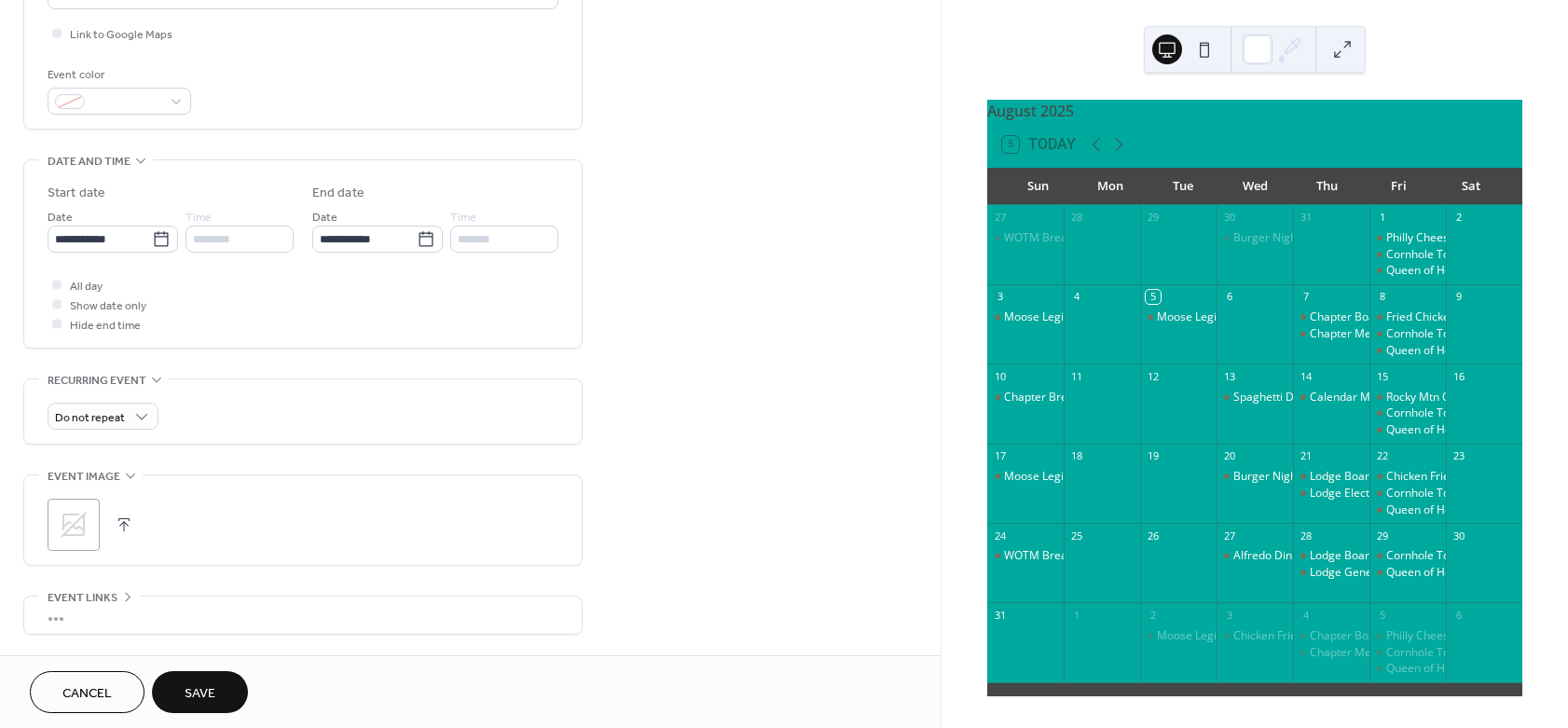 click on "Save" at bounding box center [199, 694] 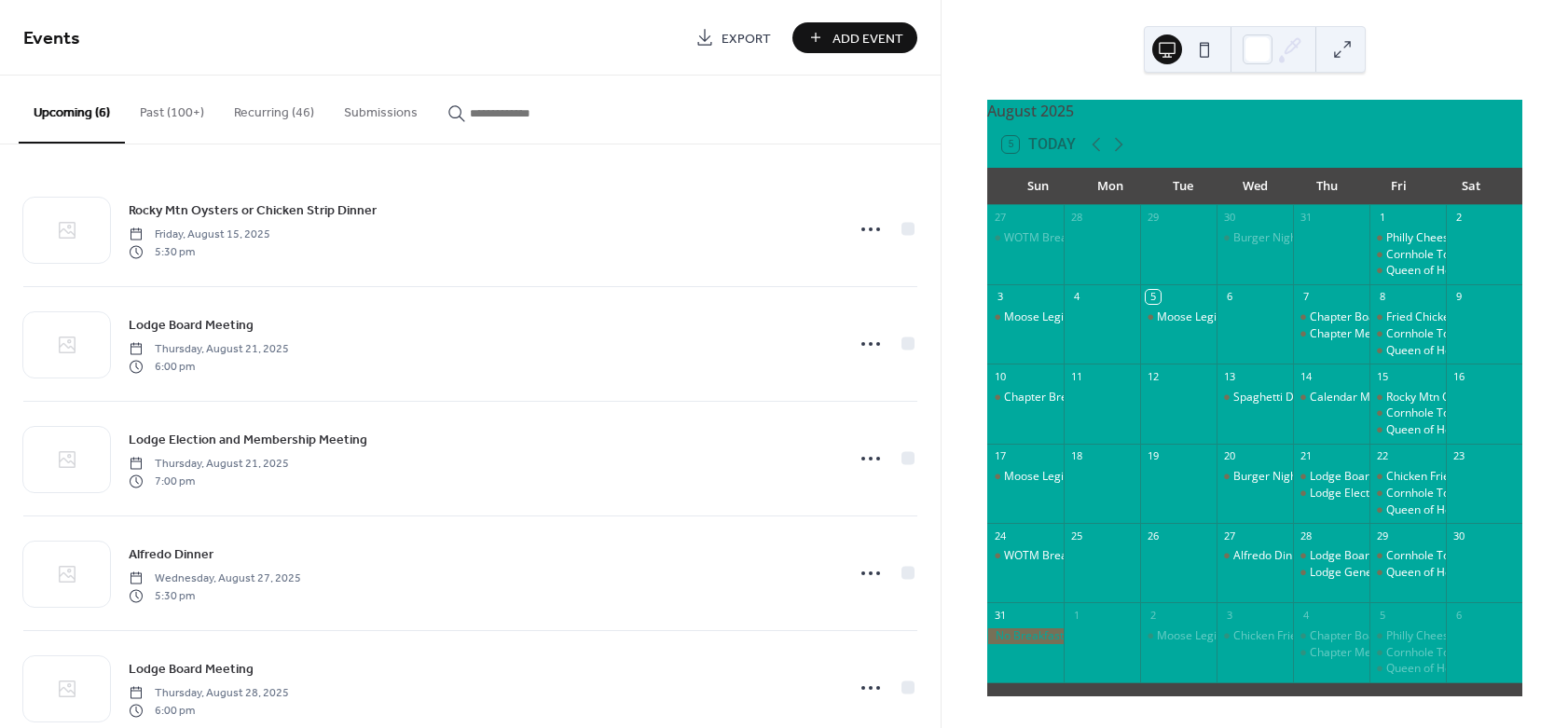 click on "Add Event" at bounding box center (868, 38) 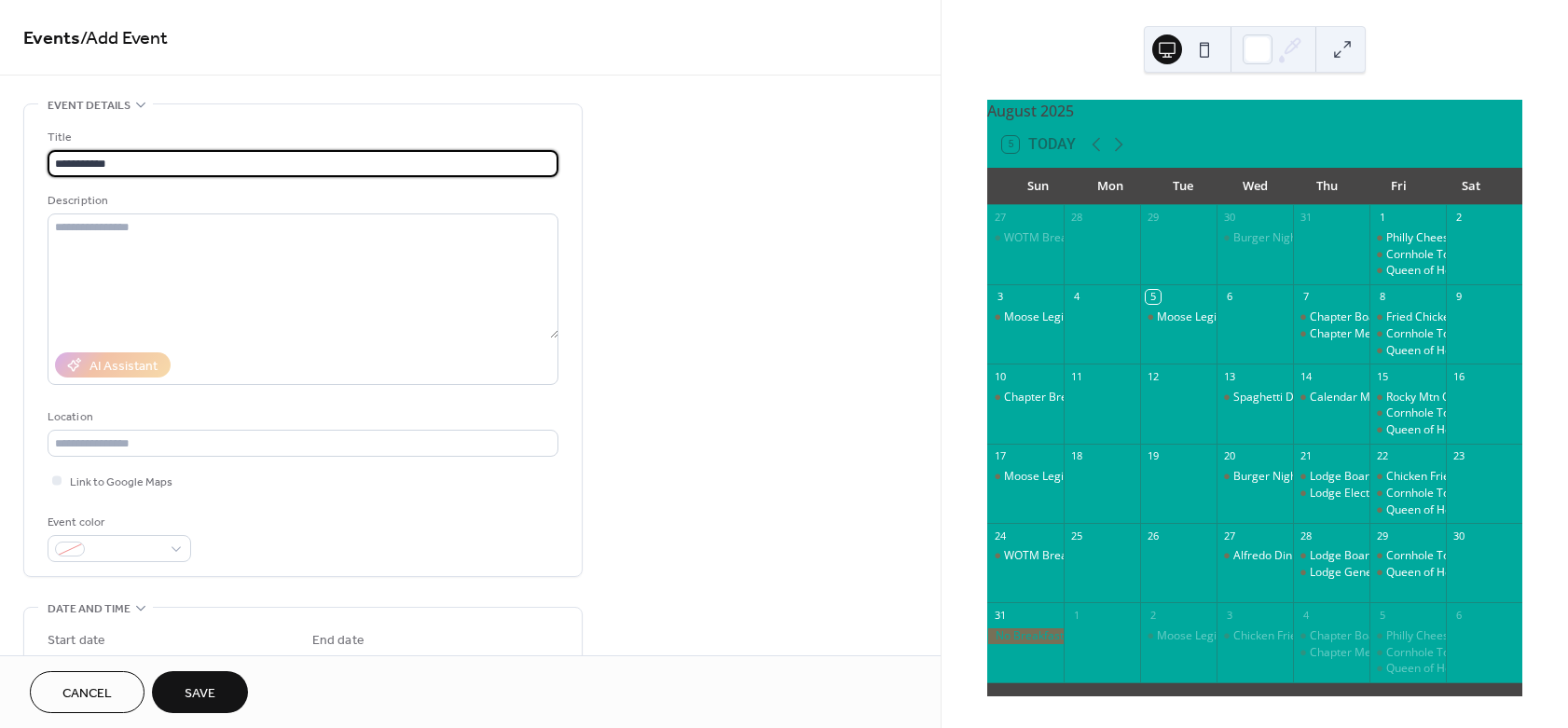type on "**********" 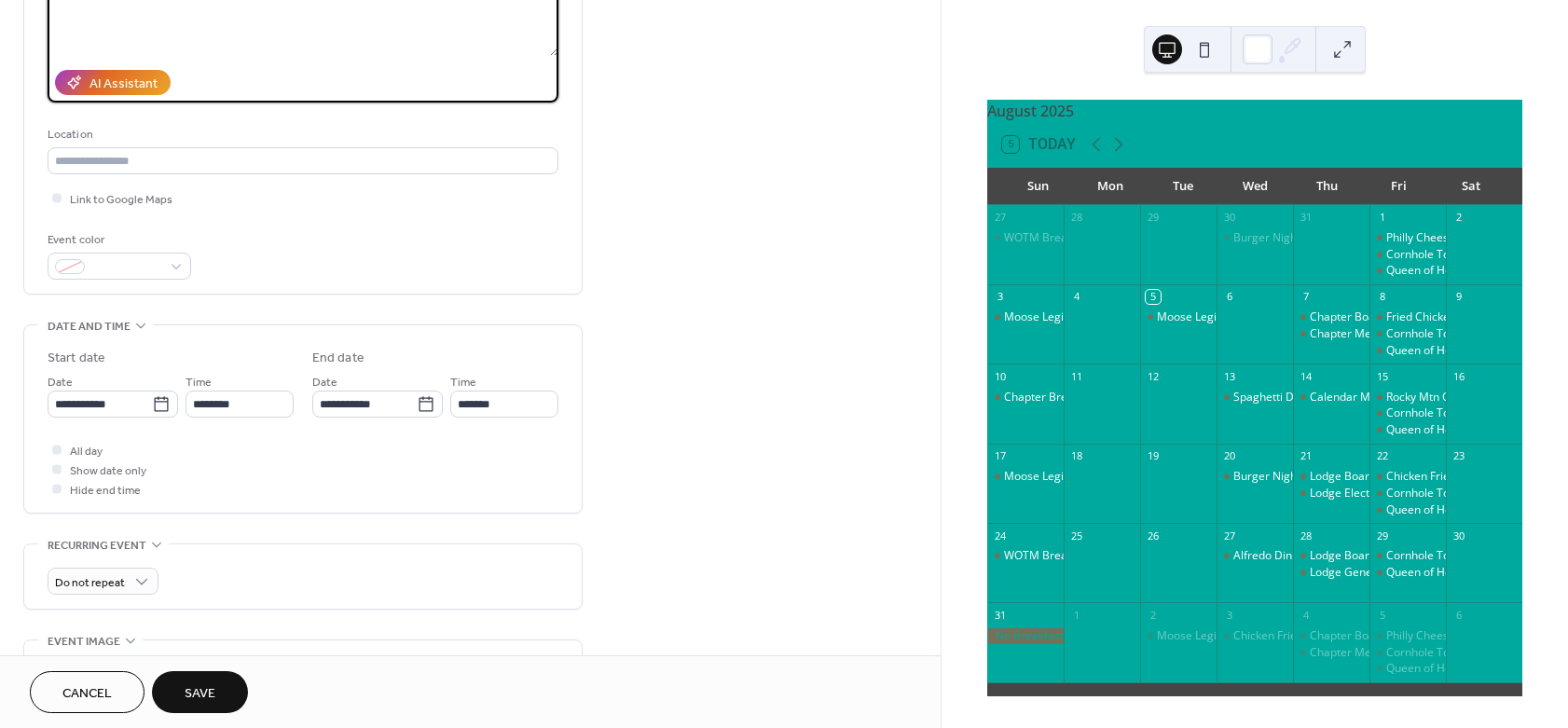 scroll, scrollTop: 336, scrollLeft: 0, axis: vertical 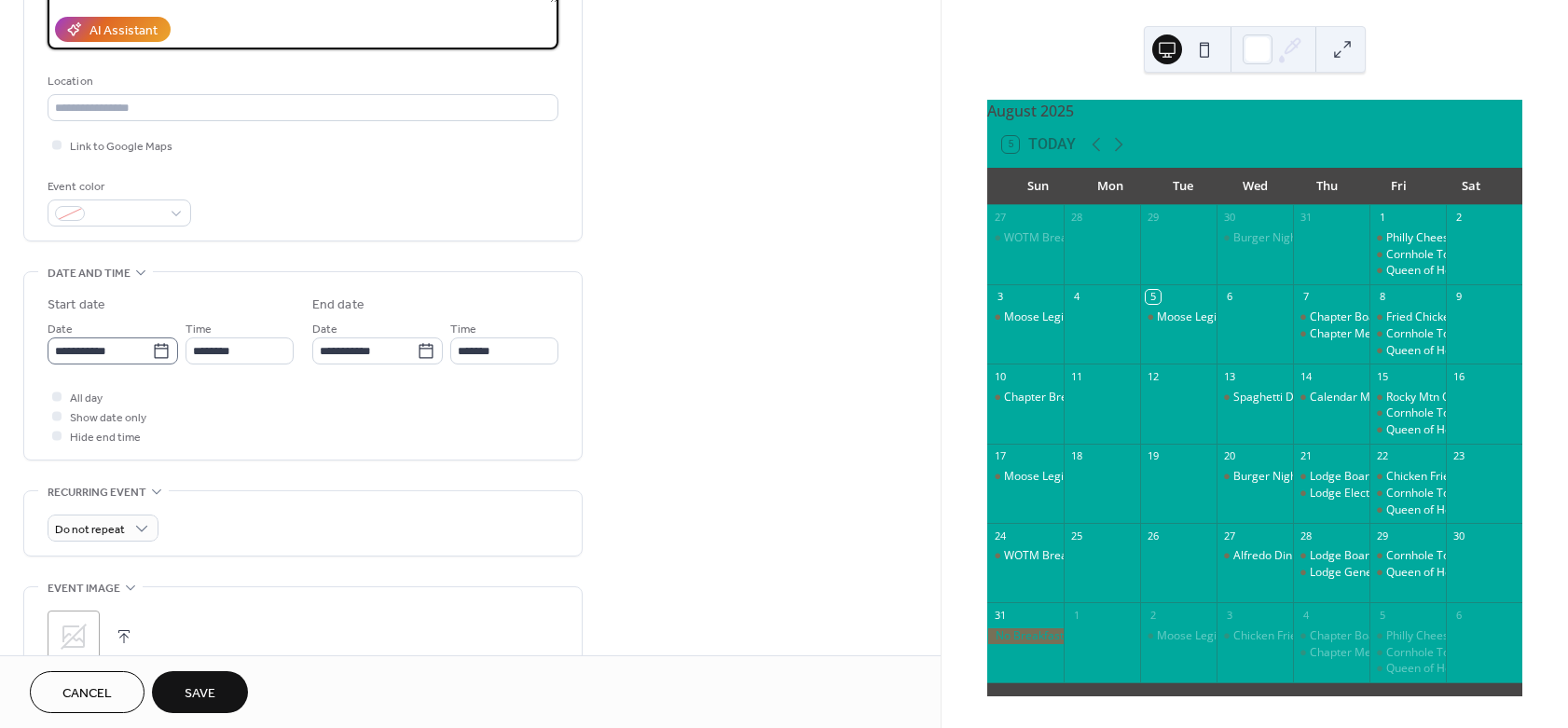 type on "**********" 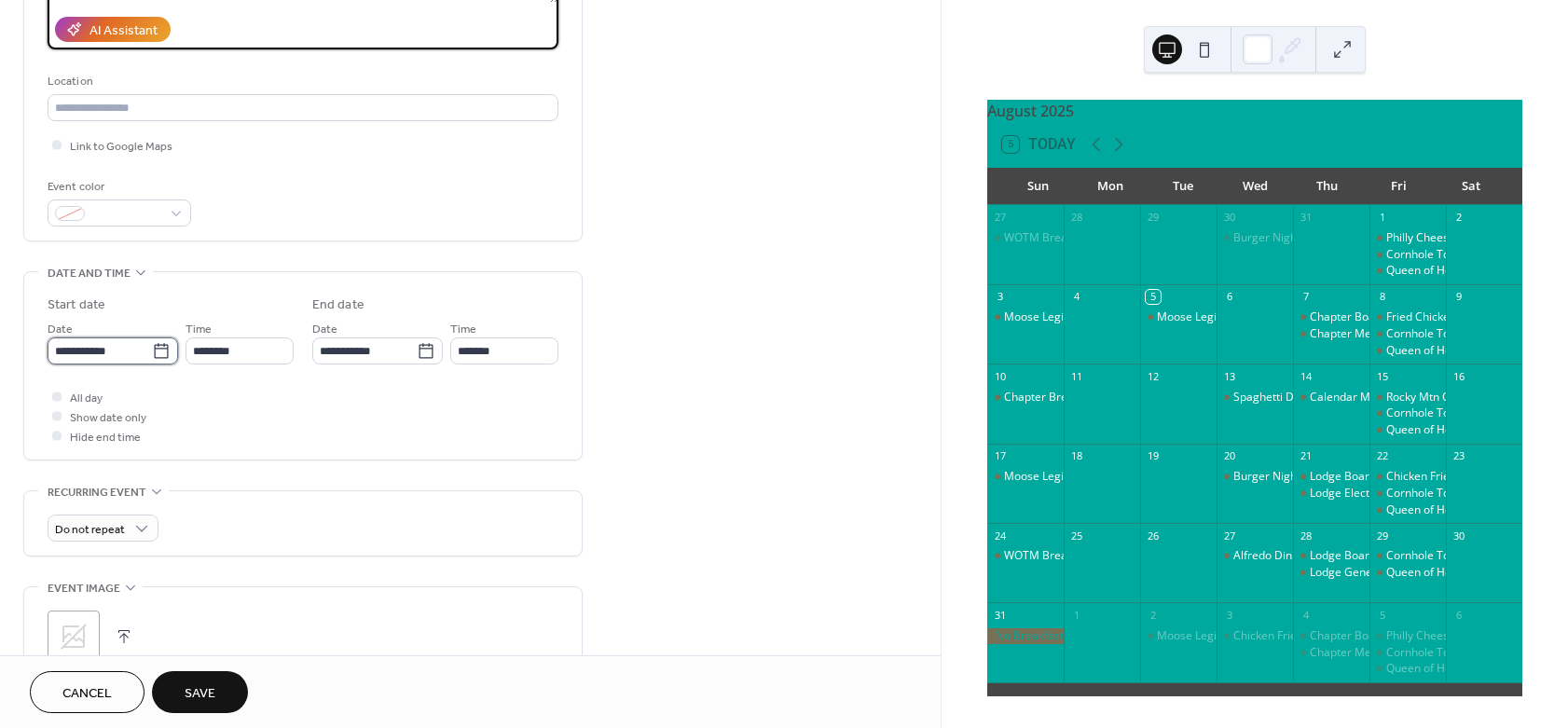 click on "**********" at bounding box center (100, 350) 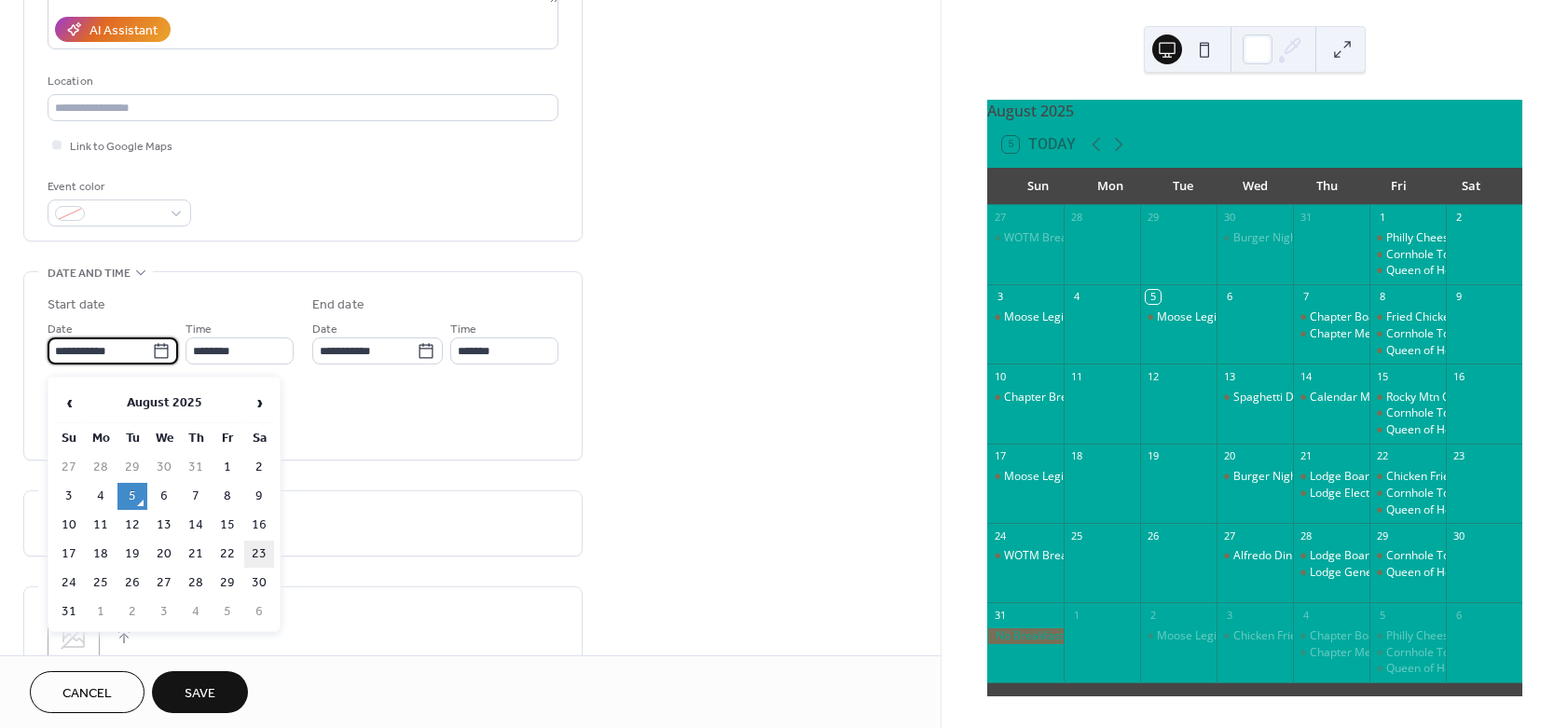 click on "23" at bounding box center [259, 554] 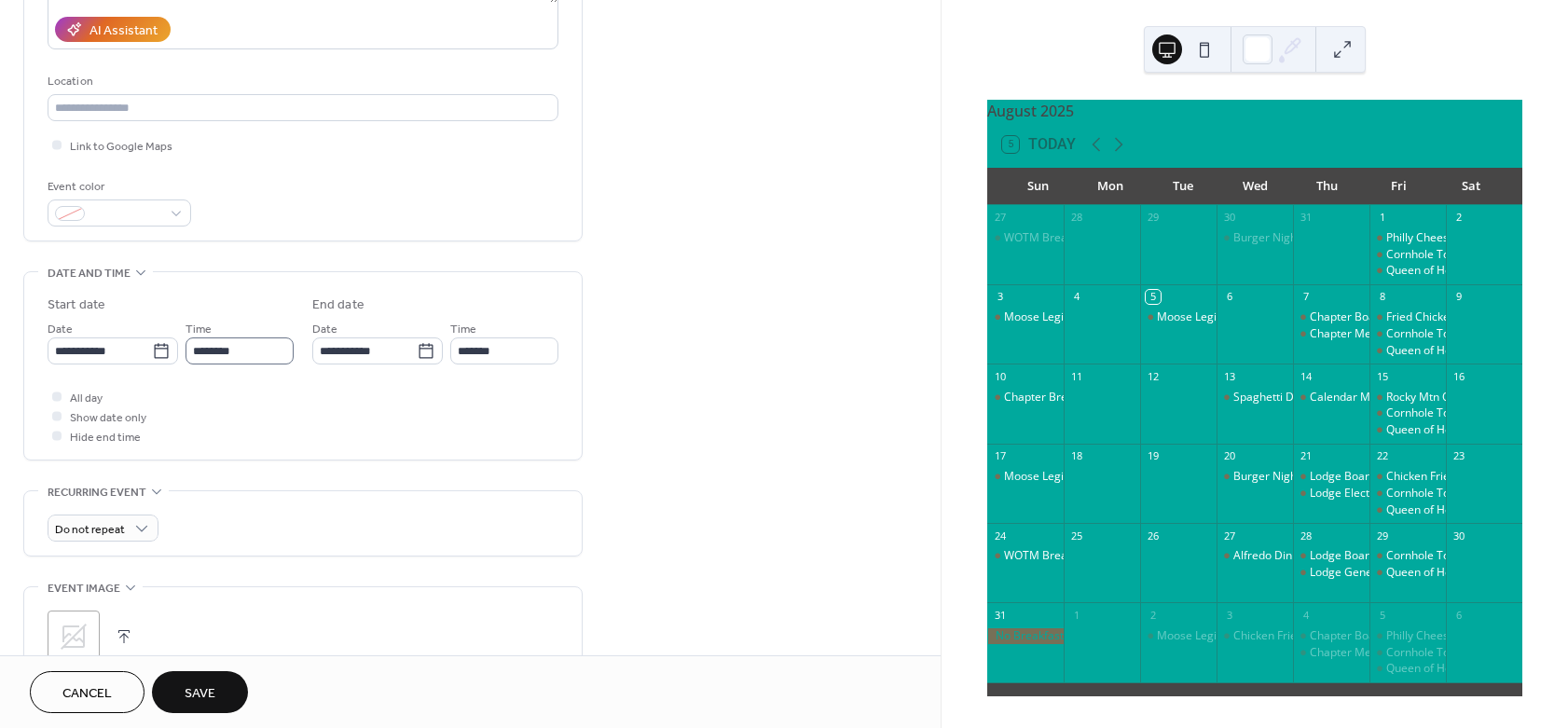 type on "**********" 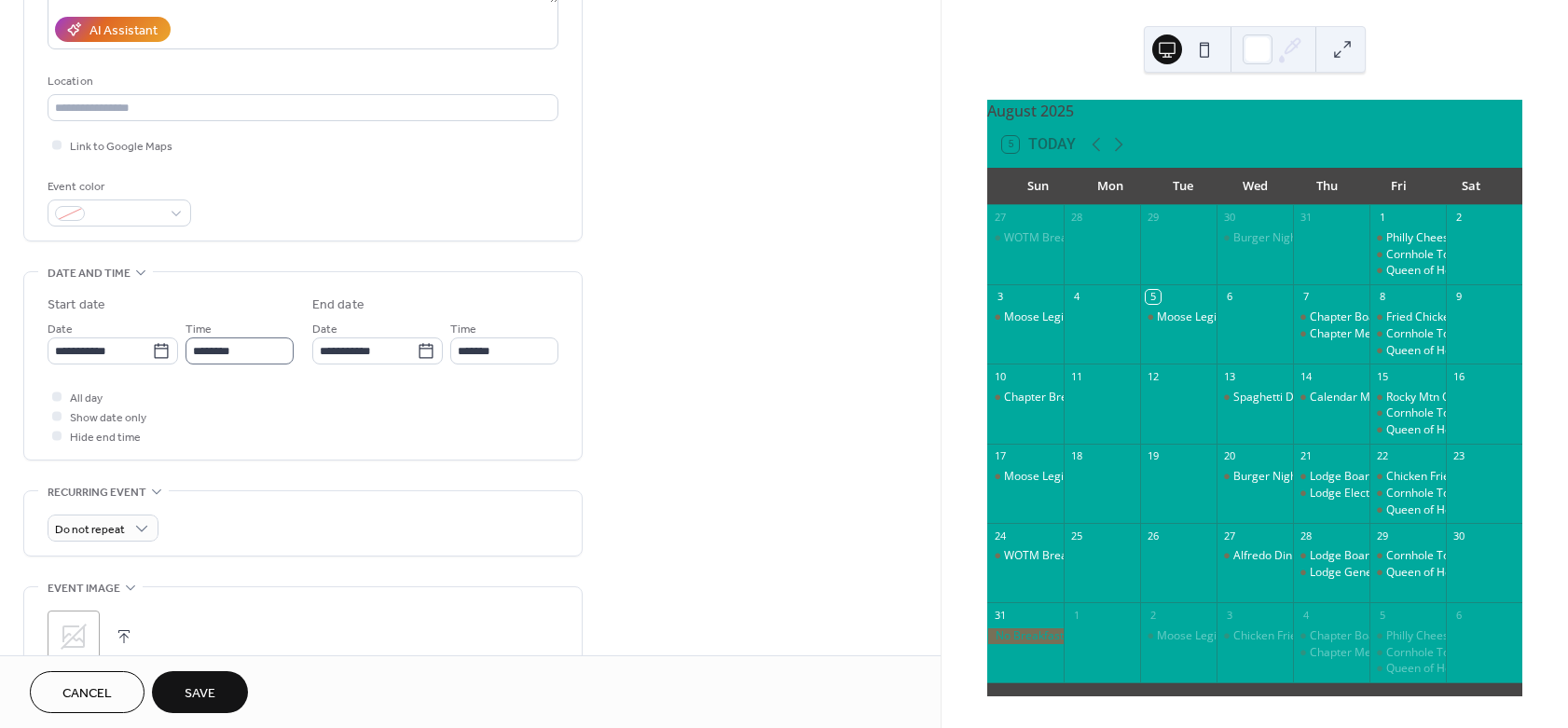 type on "**********" 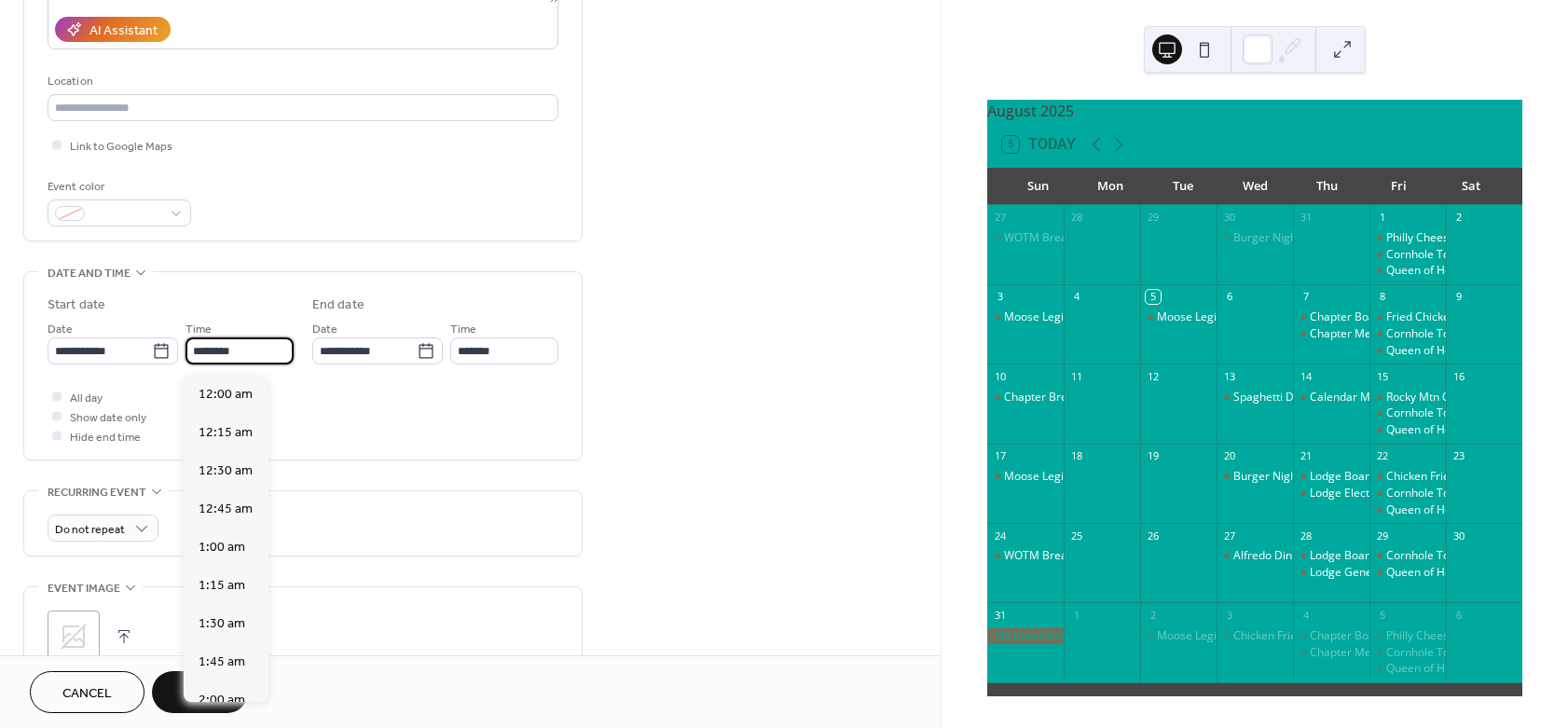 scroll, scrollTop: 1812, scrollLeft: 0, axis: vertical 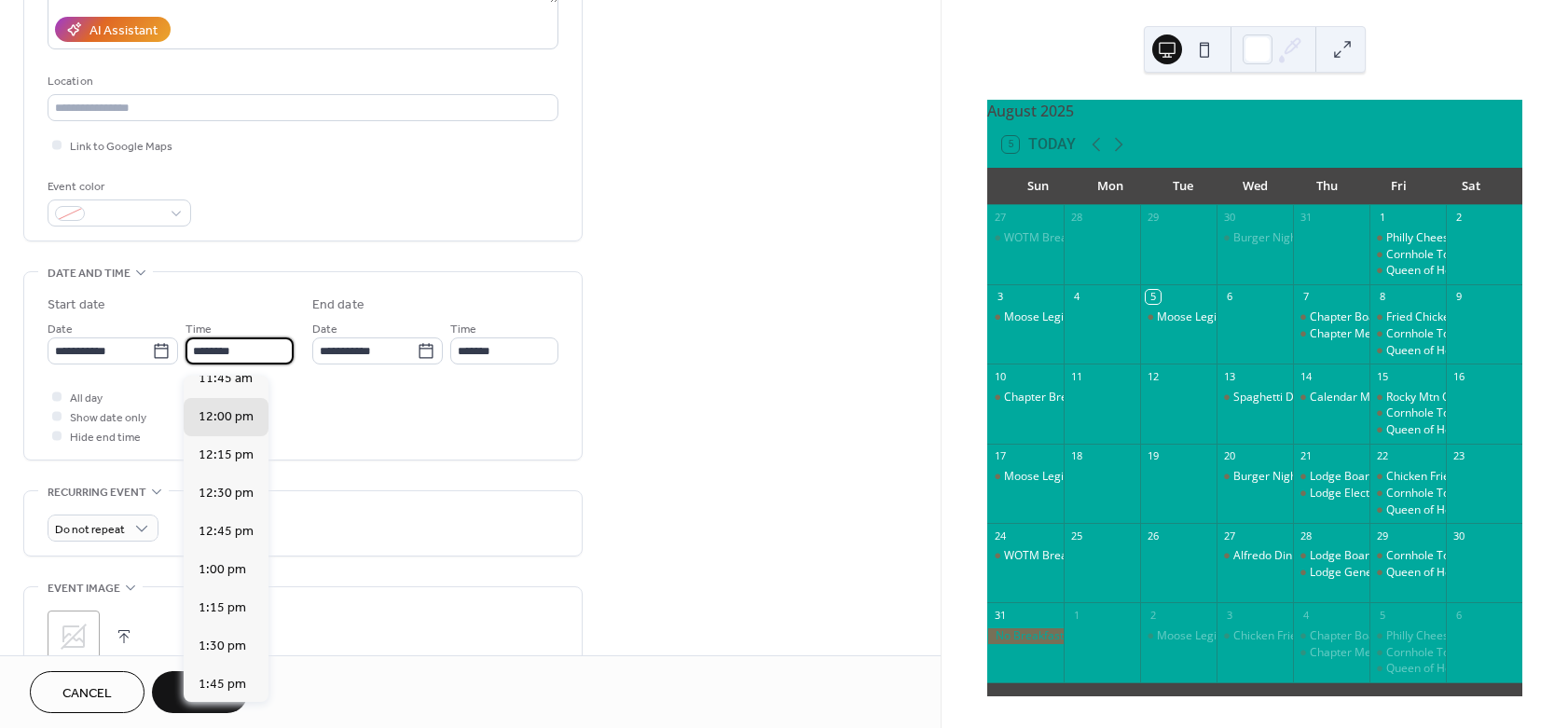 click on "********" at bounding box center (240, 350) 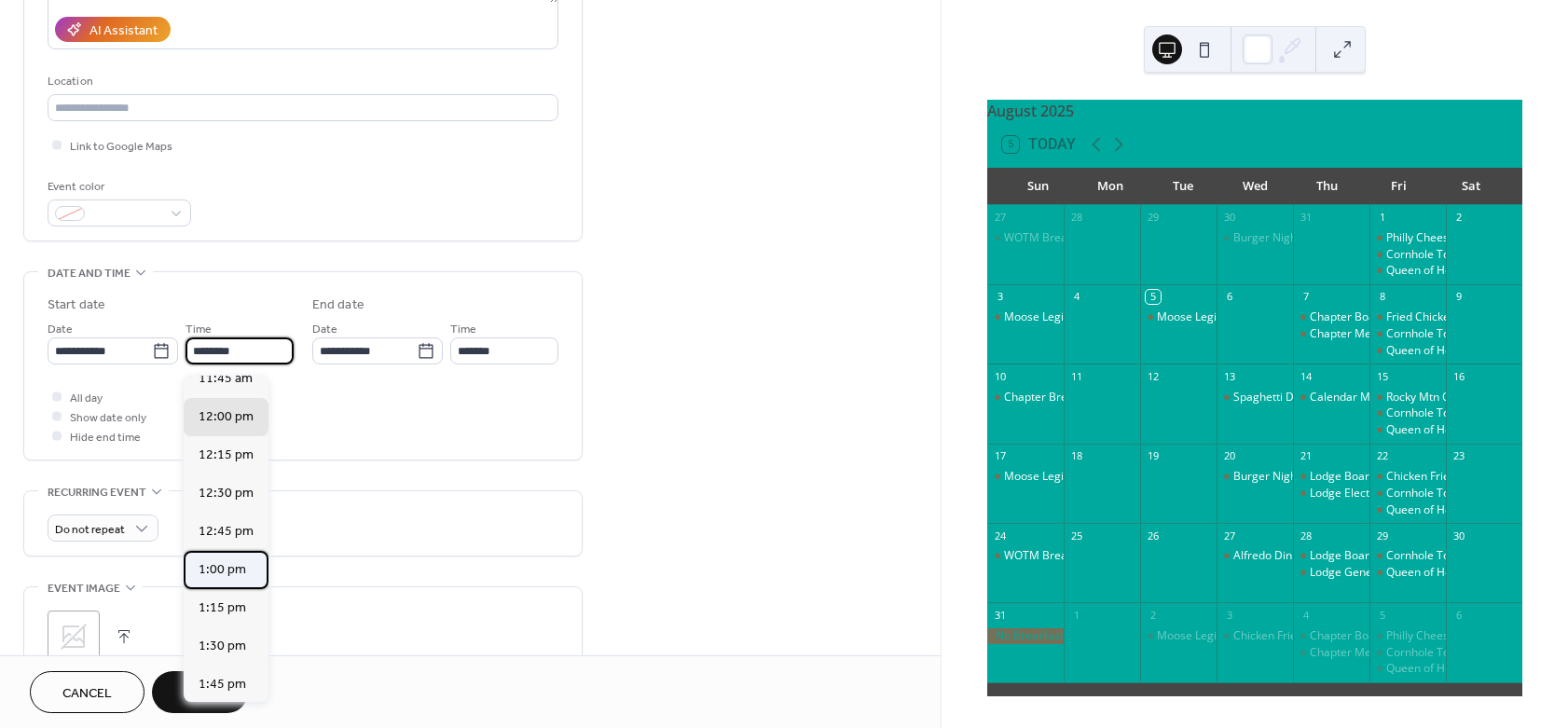 click on "1:00 pm" at bounding box center [222, 570] 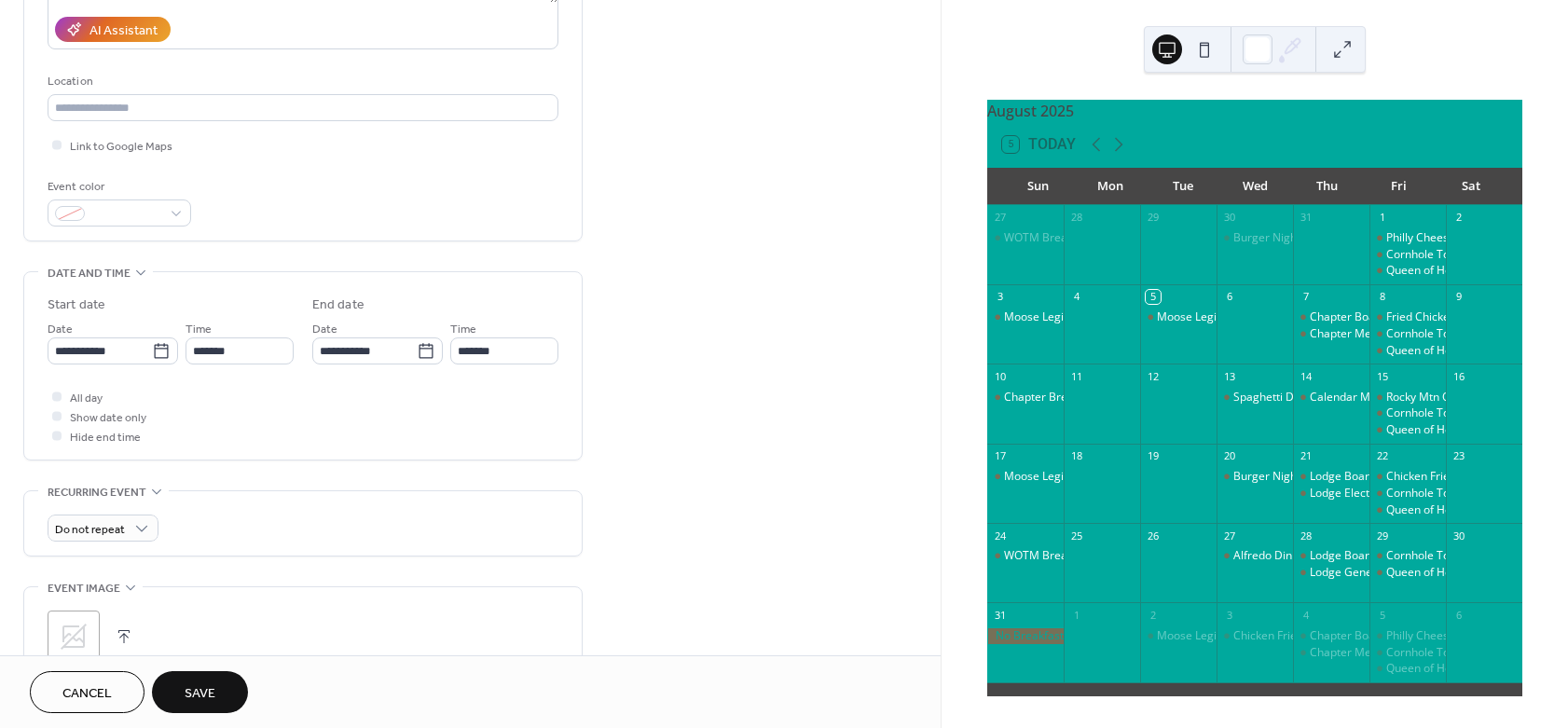type on "*******" 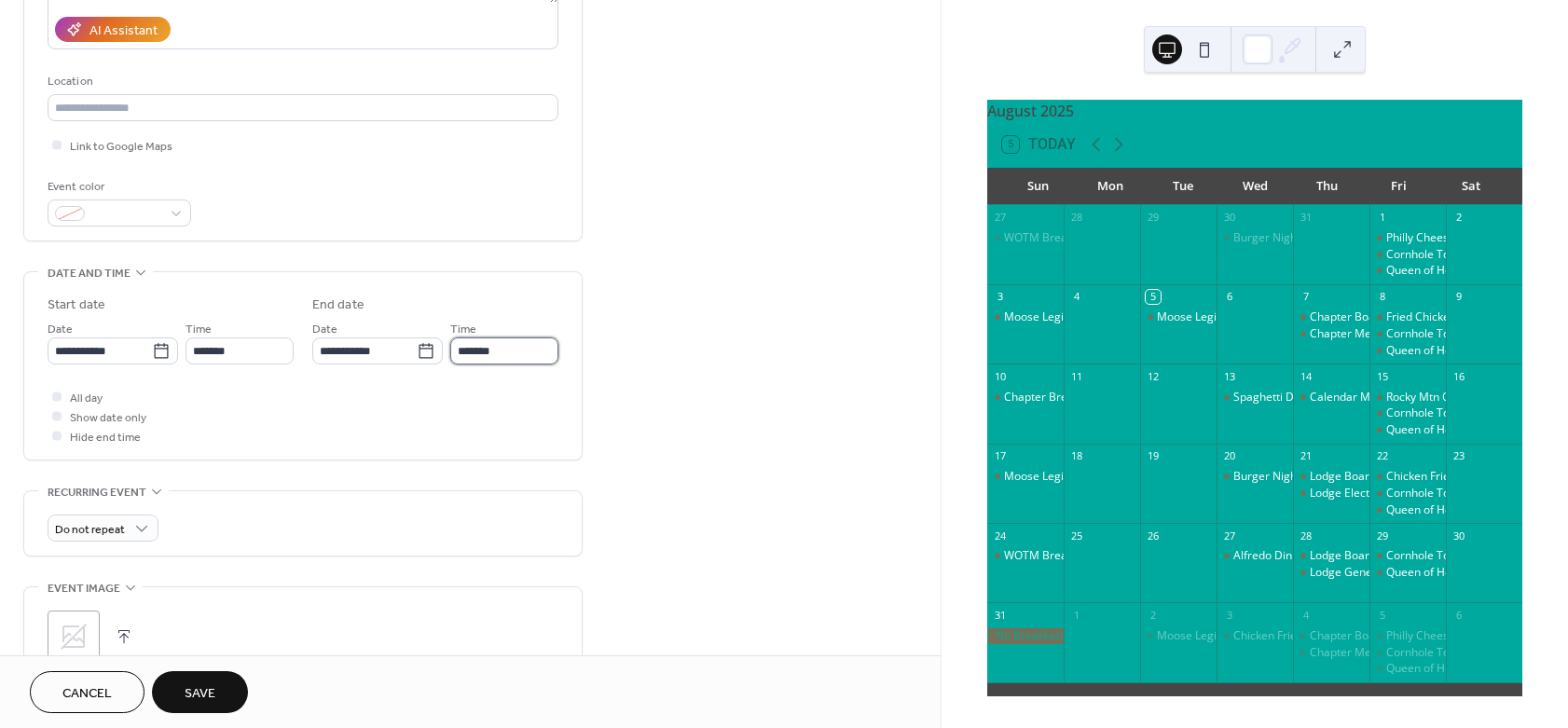 click on "*******" at bounding box center (504, 350) 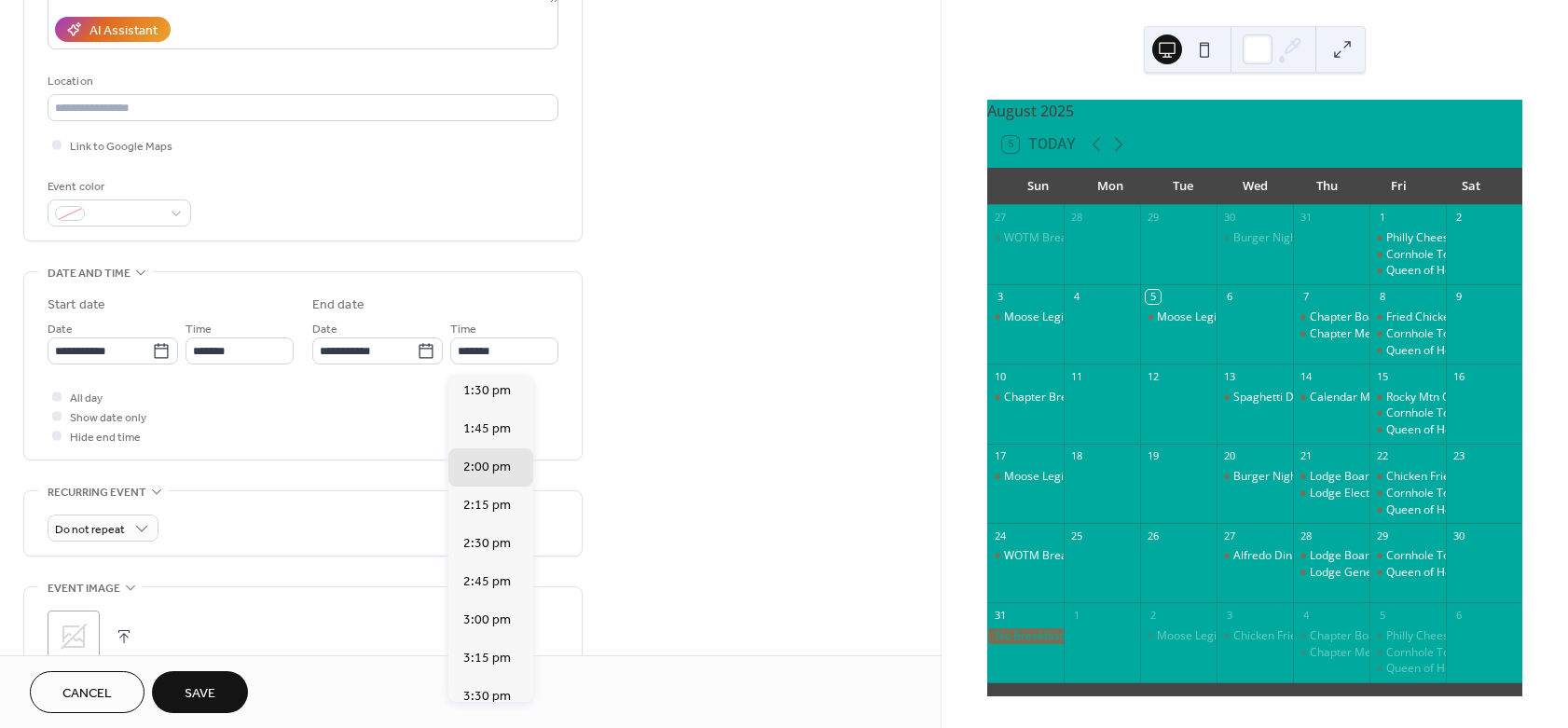 scroll, scrollTop: 84, scrollLeft: 0, axis: vertical 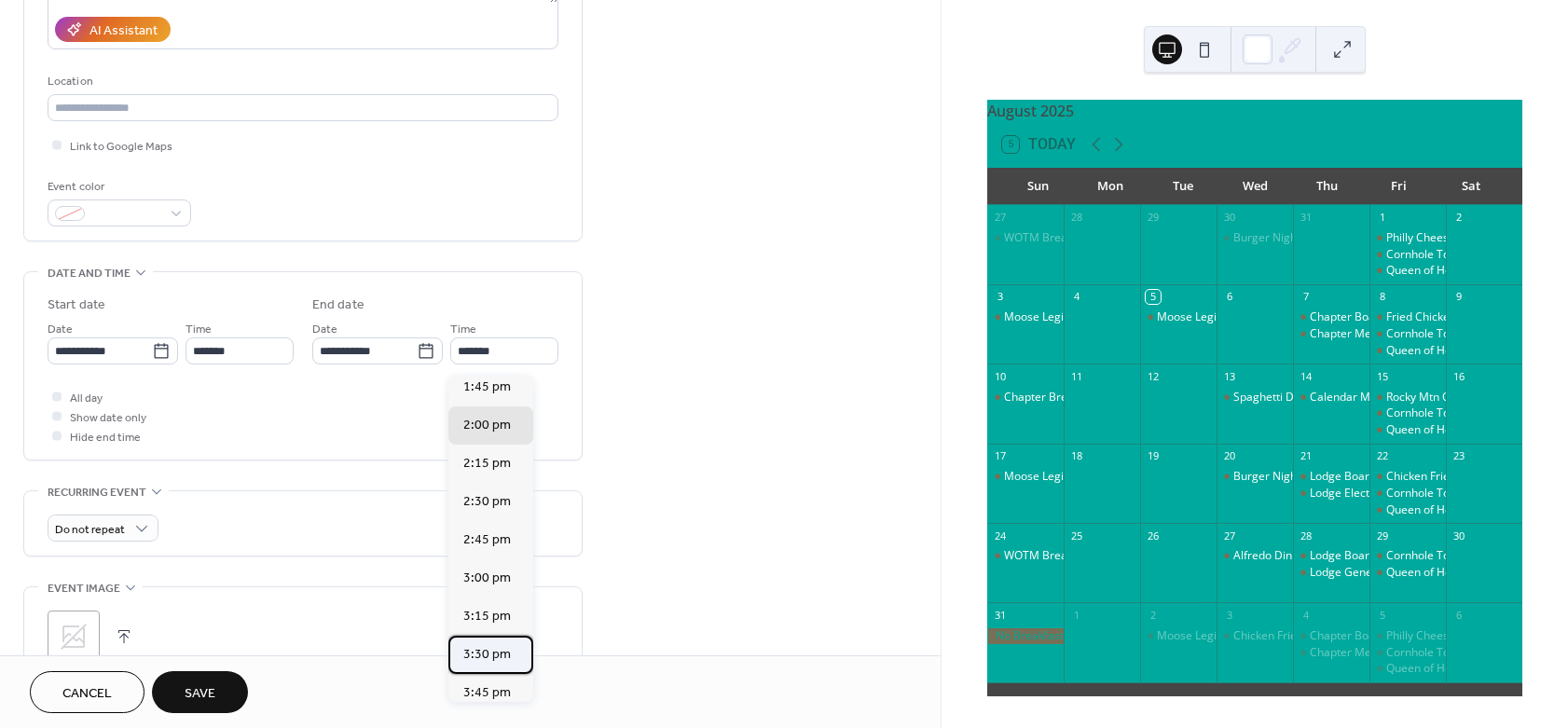 click on "3:30 pm" at bounding box center (487, 654) 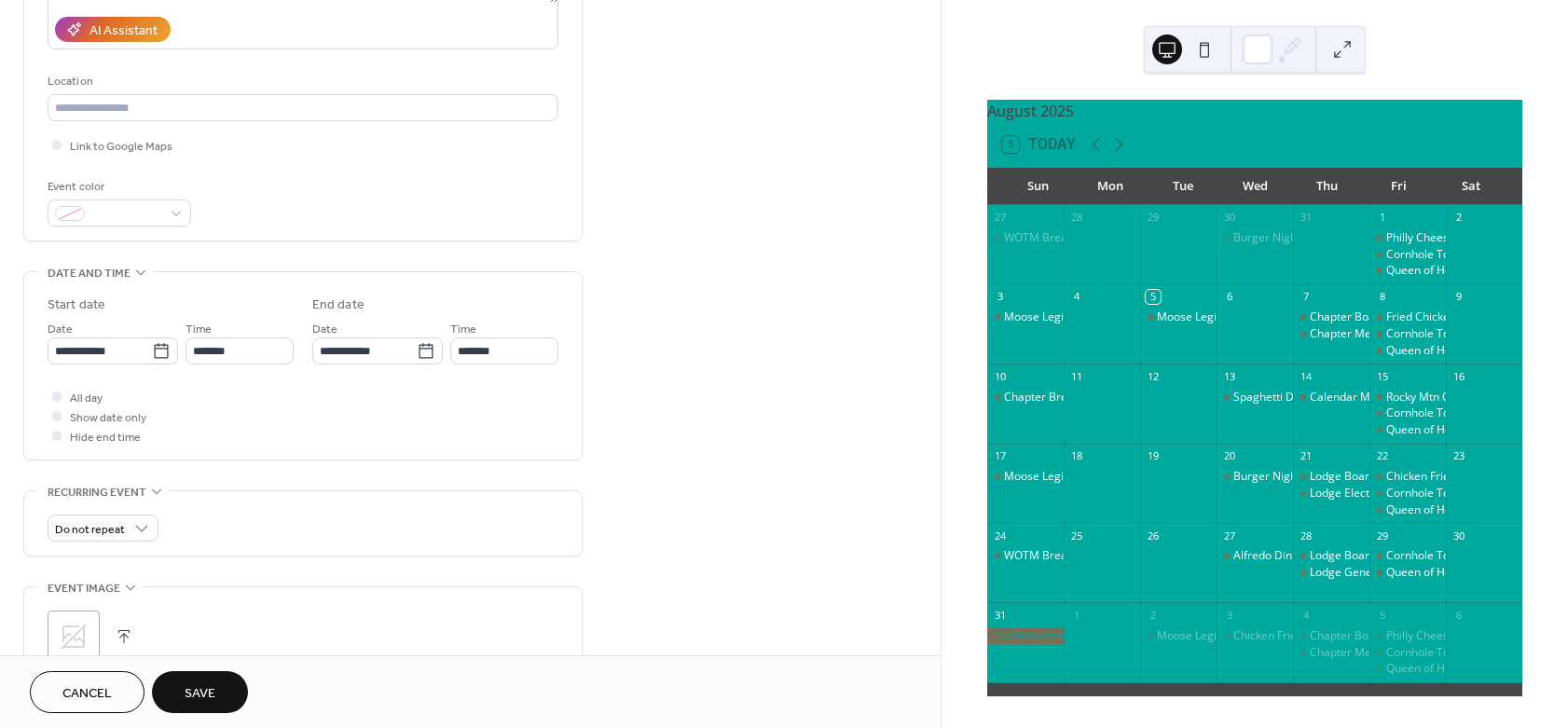 click on "Save" at bounding box center [199, 694] 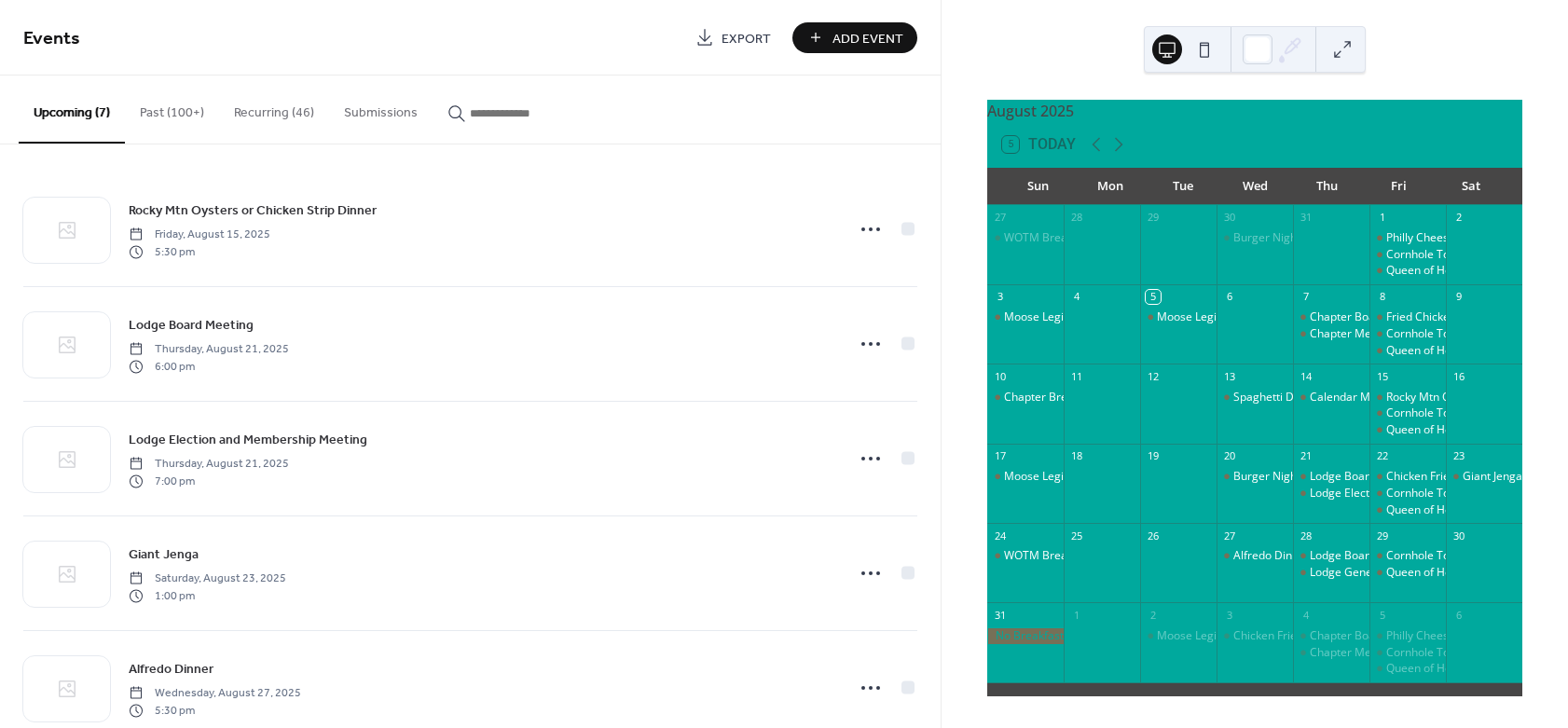 drag, startPoint x: 862, startPoint y: 32, endPoint x: 319, endPoint y: 324, distance: 616.533 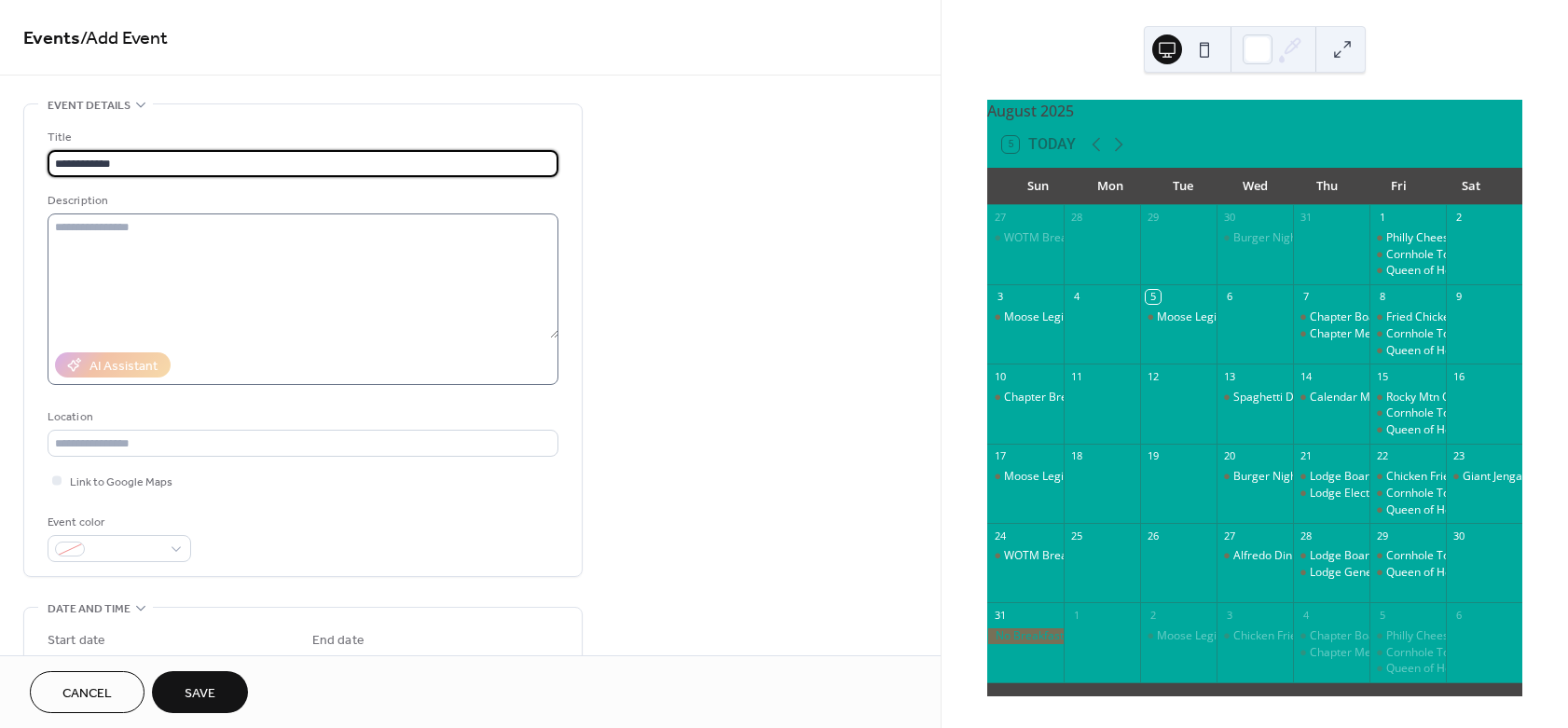 type on "**********" 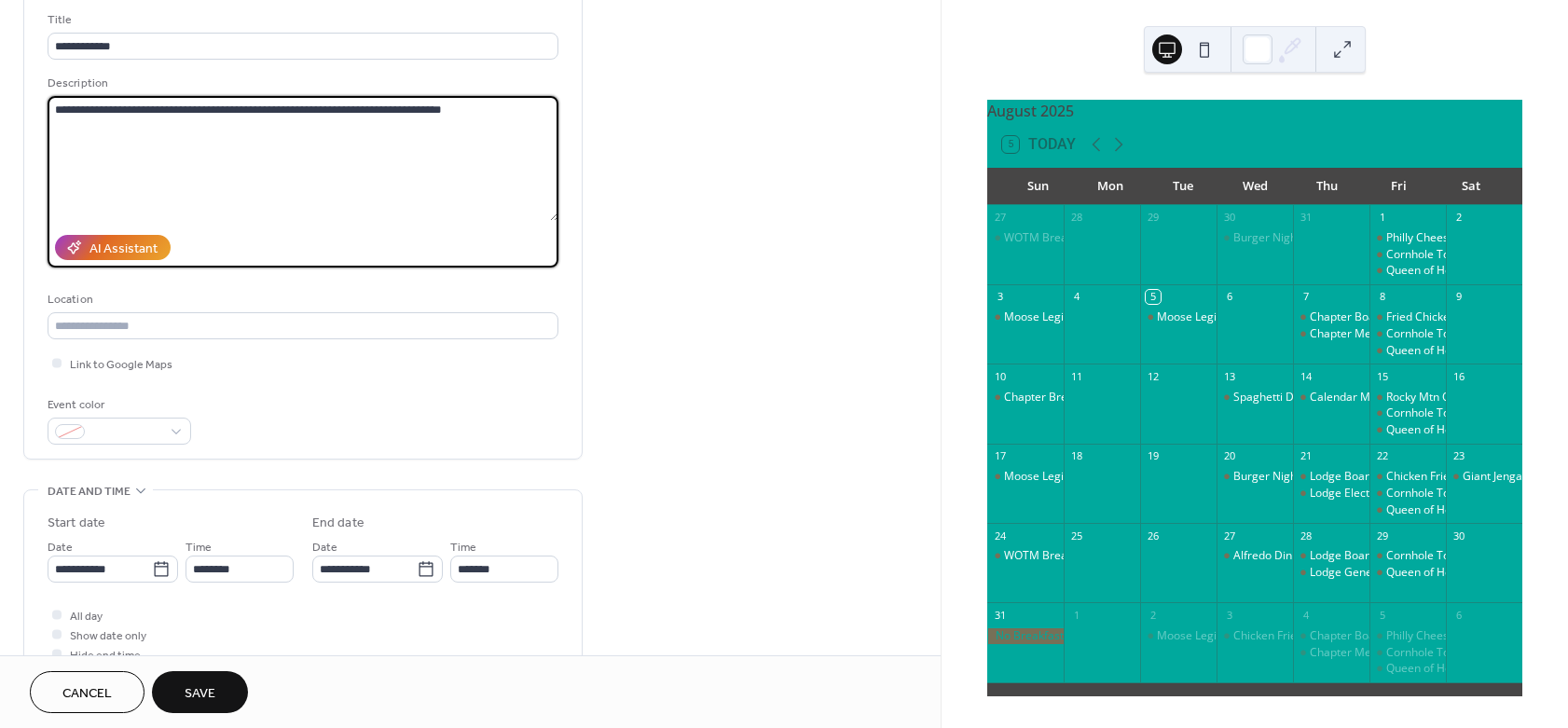 scroll, scrollTop: 168, scrollLeft: 0, axis: vertical 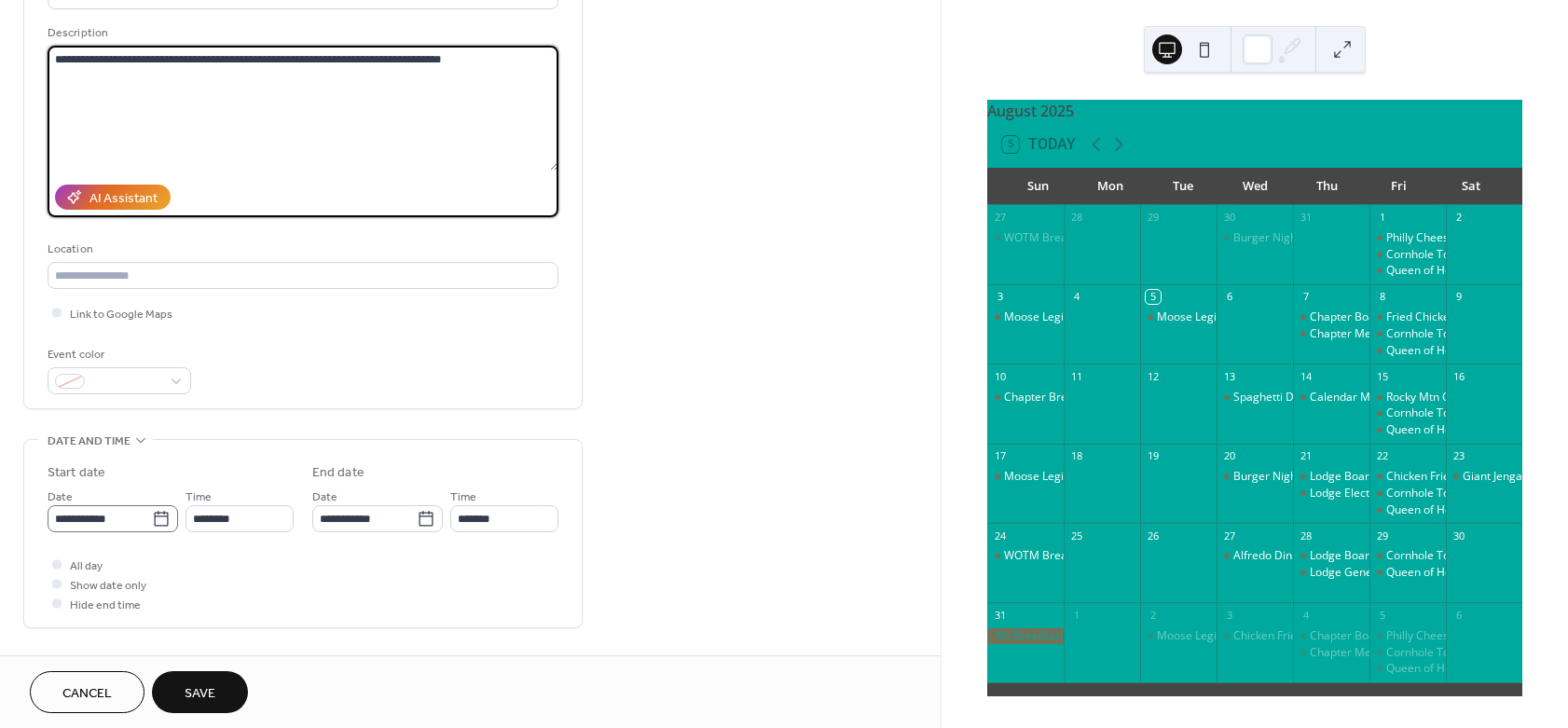 type on "**********" 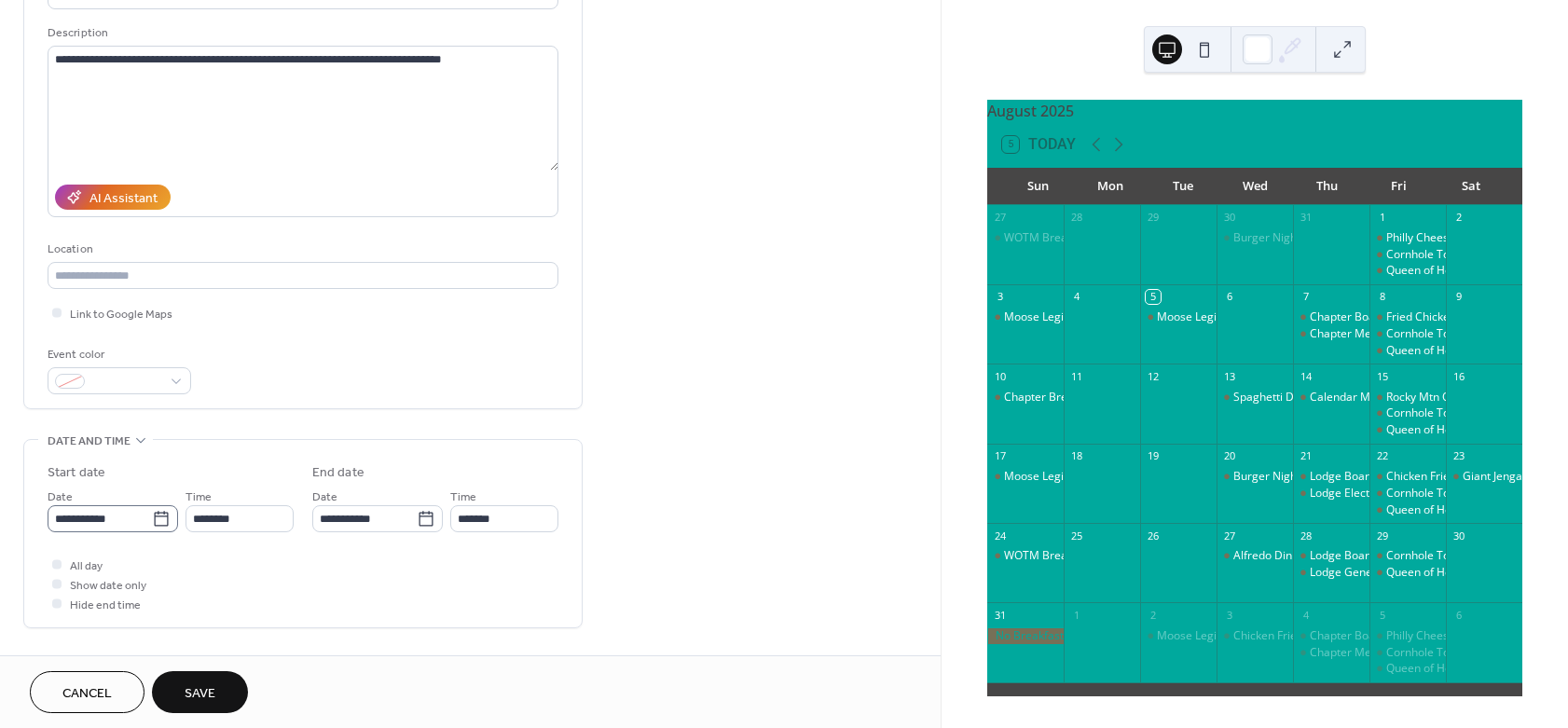 click 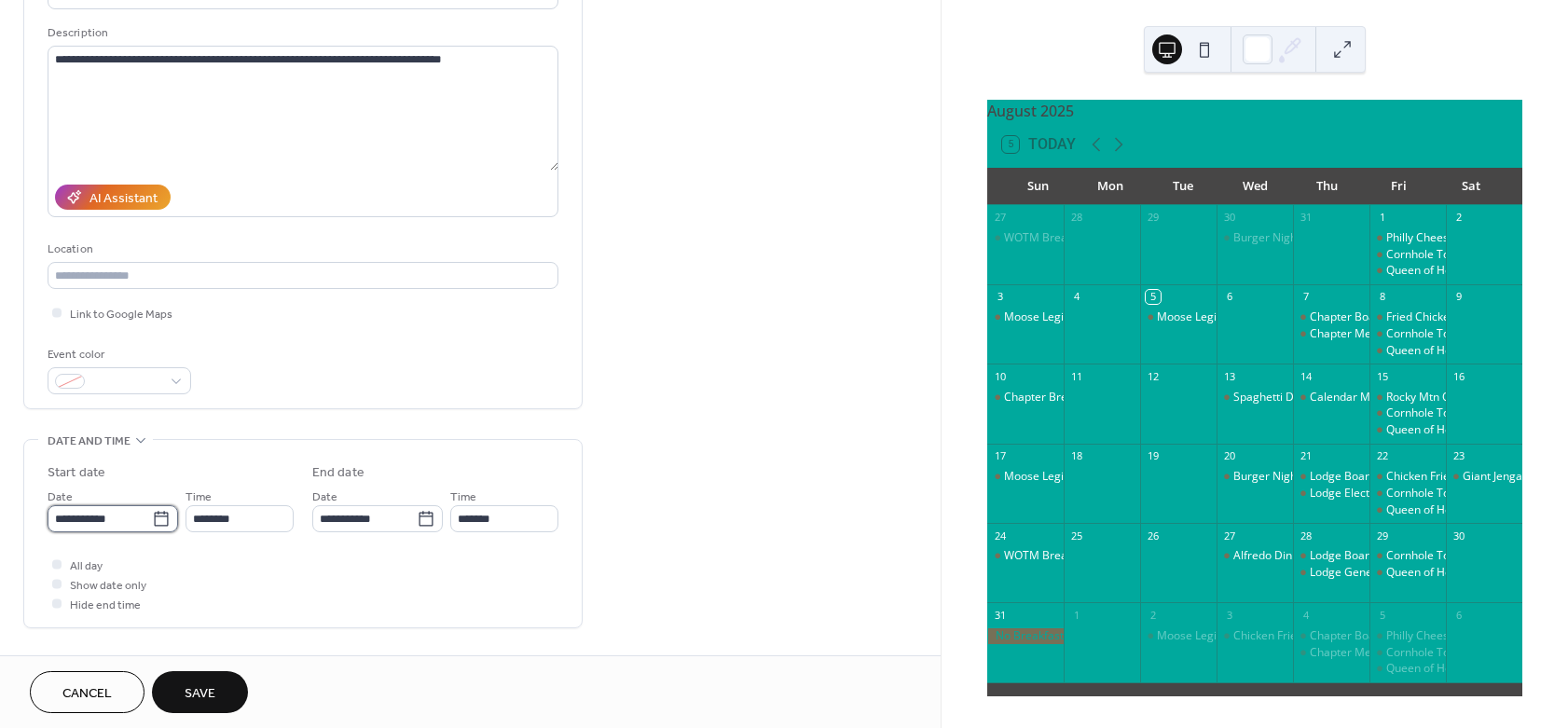 click on "**********" at bounding box center [100, 518] 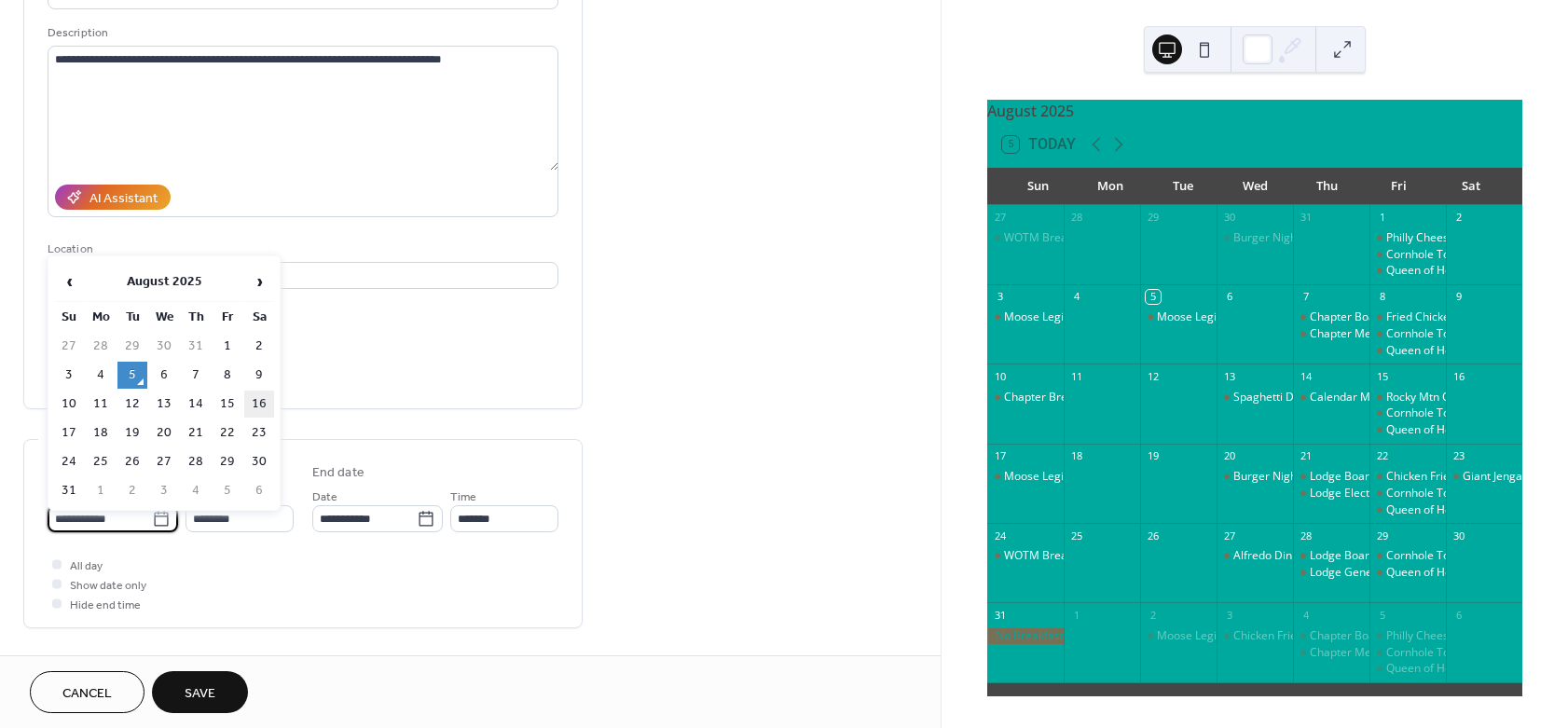 click on "16" at bounding box center [259, 404] 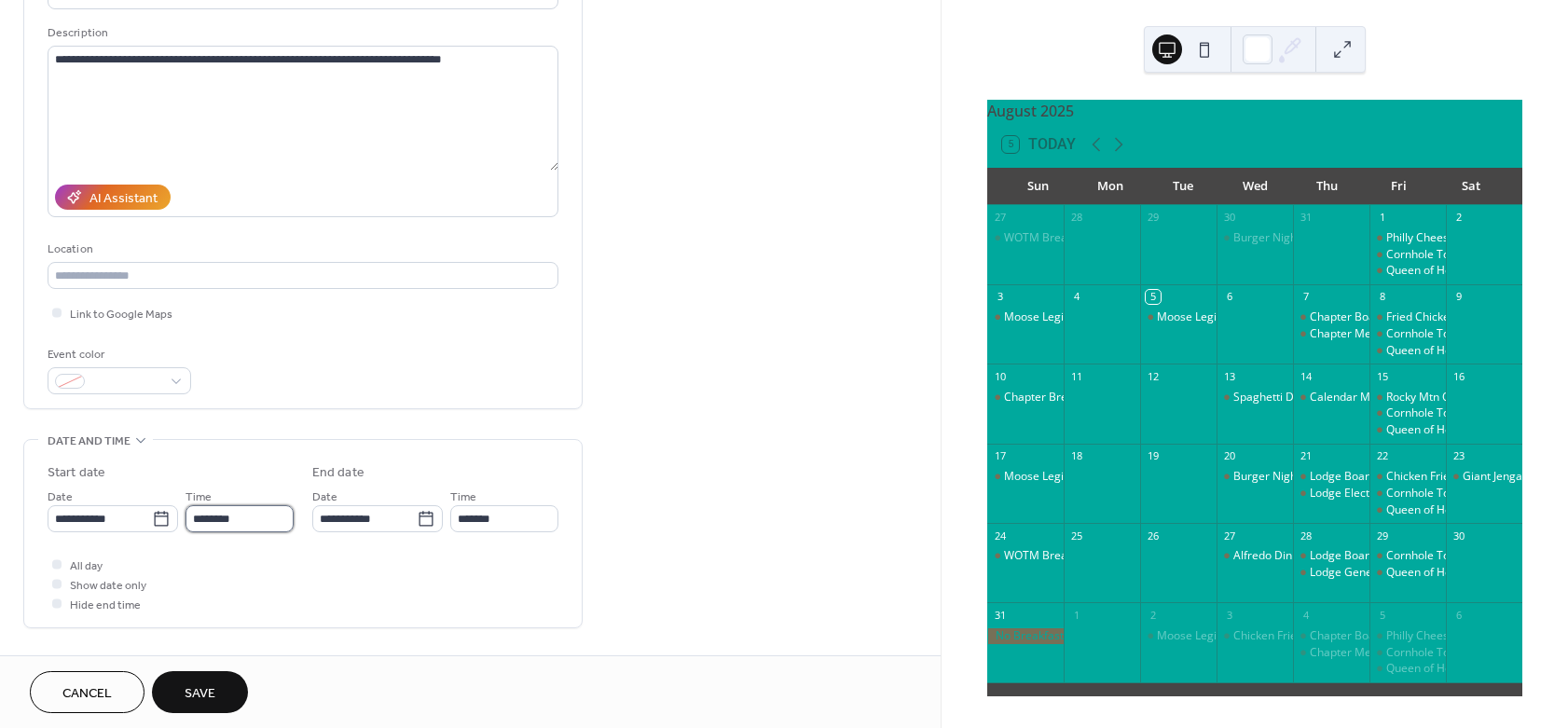 click on "********" at bounding box center (240, 518) 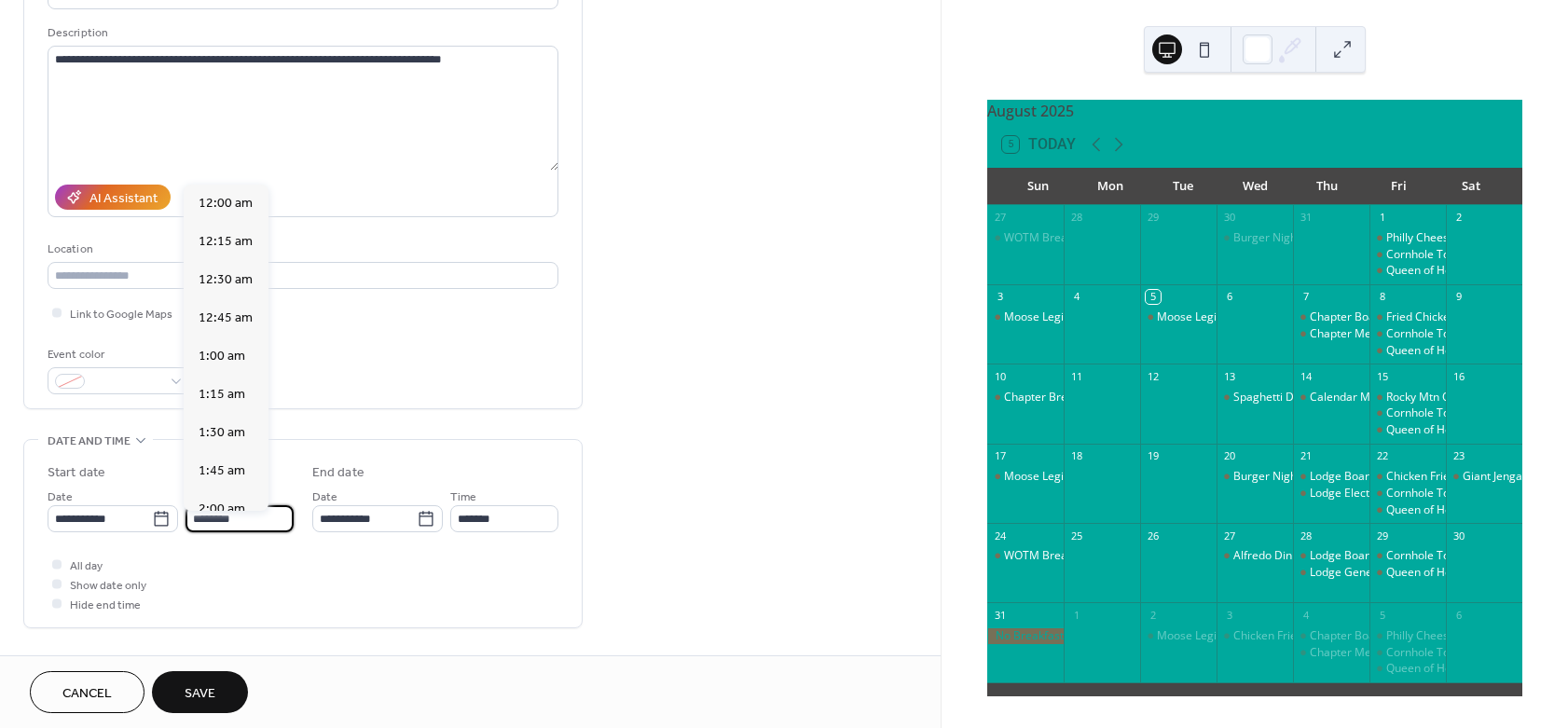 scroll, scrollTop: 1812, scrollLeft: 0, axis: vertical 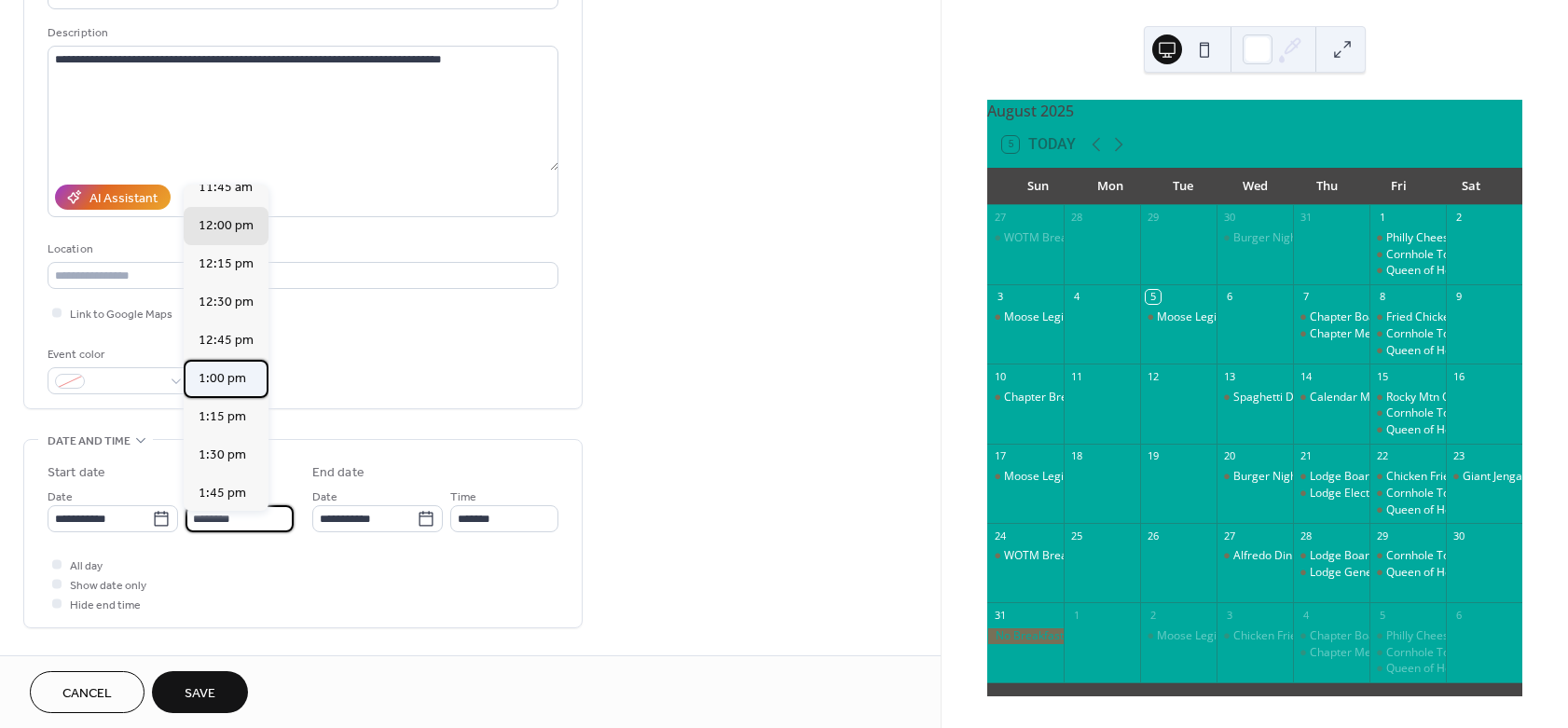 click on "1:00 pm" at bounding box center (222, 378) 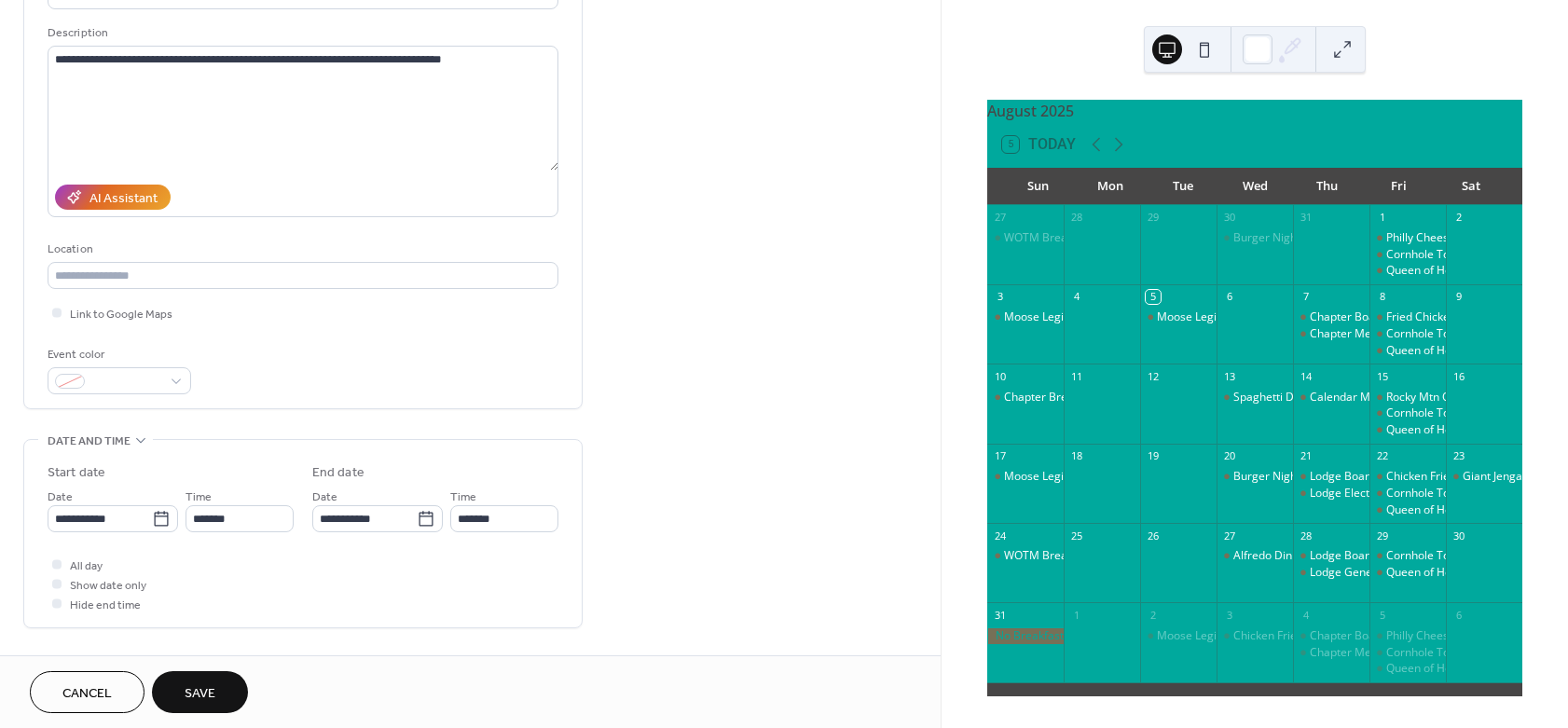 type on "*******" 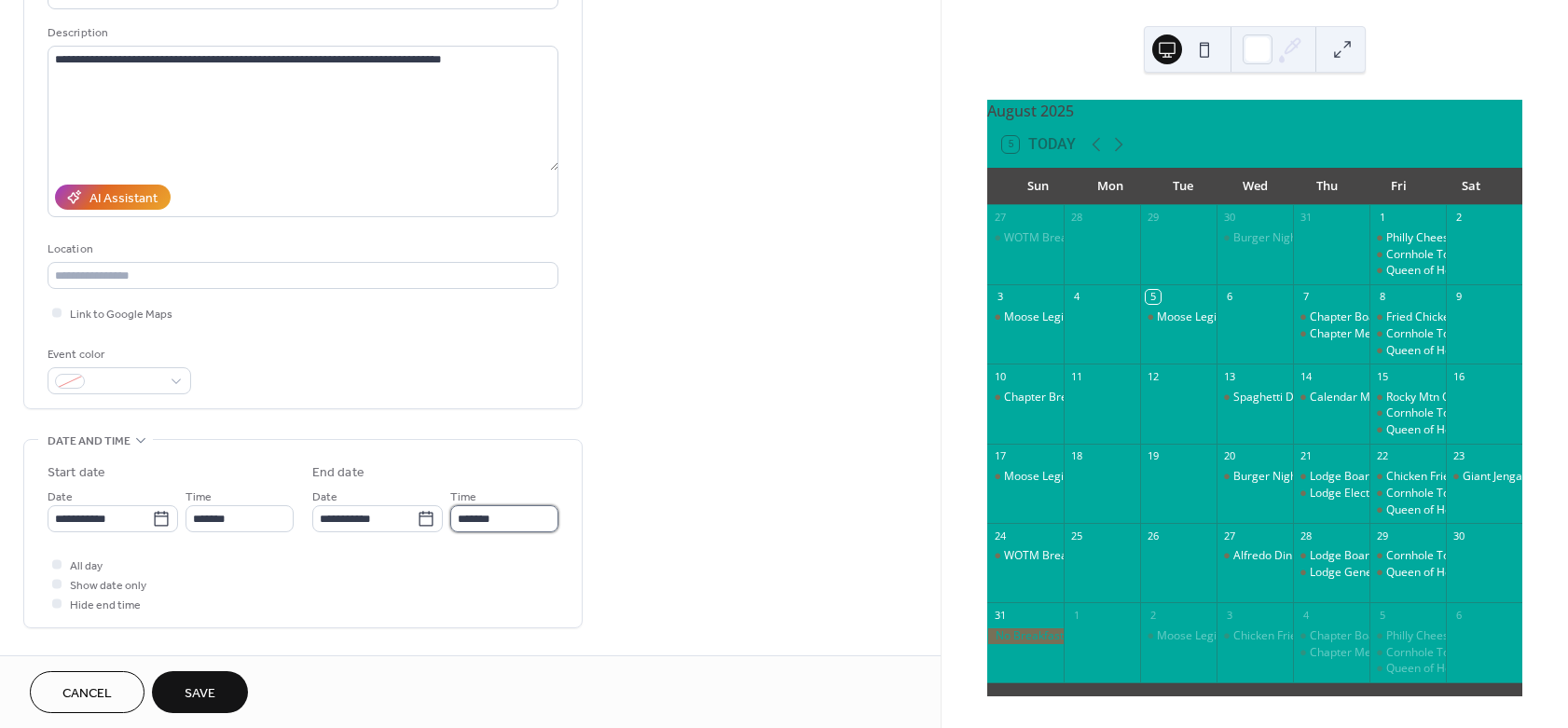 click on "*******" at bounding box center [504, 518] 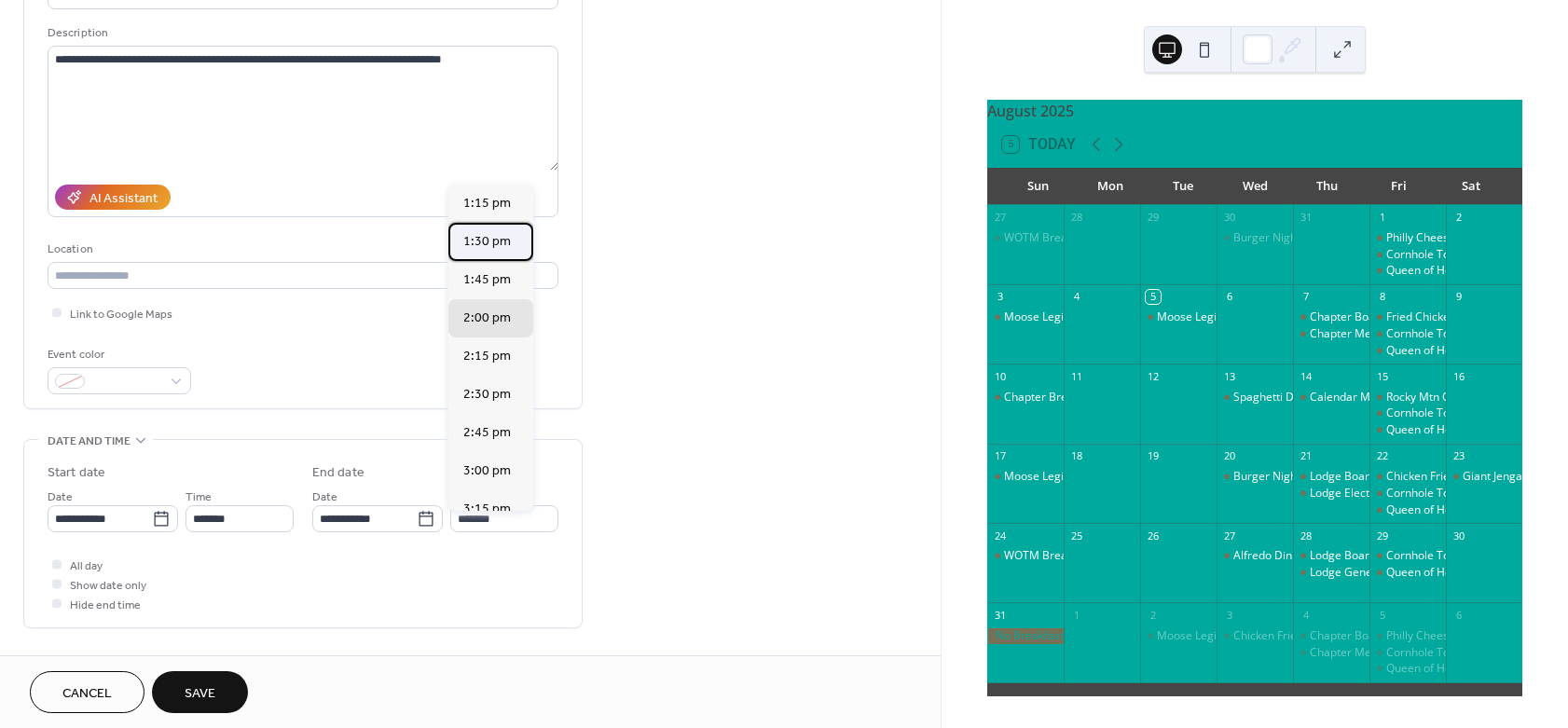 click on "1:30 pm" at bounding box center (487, 241) 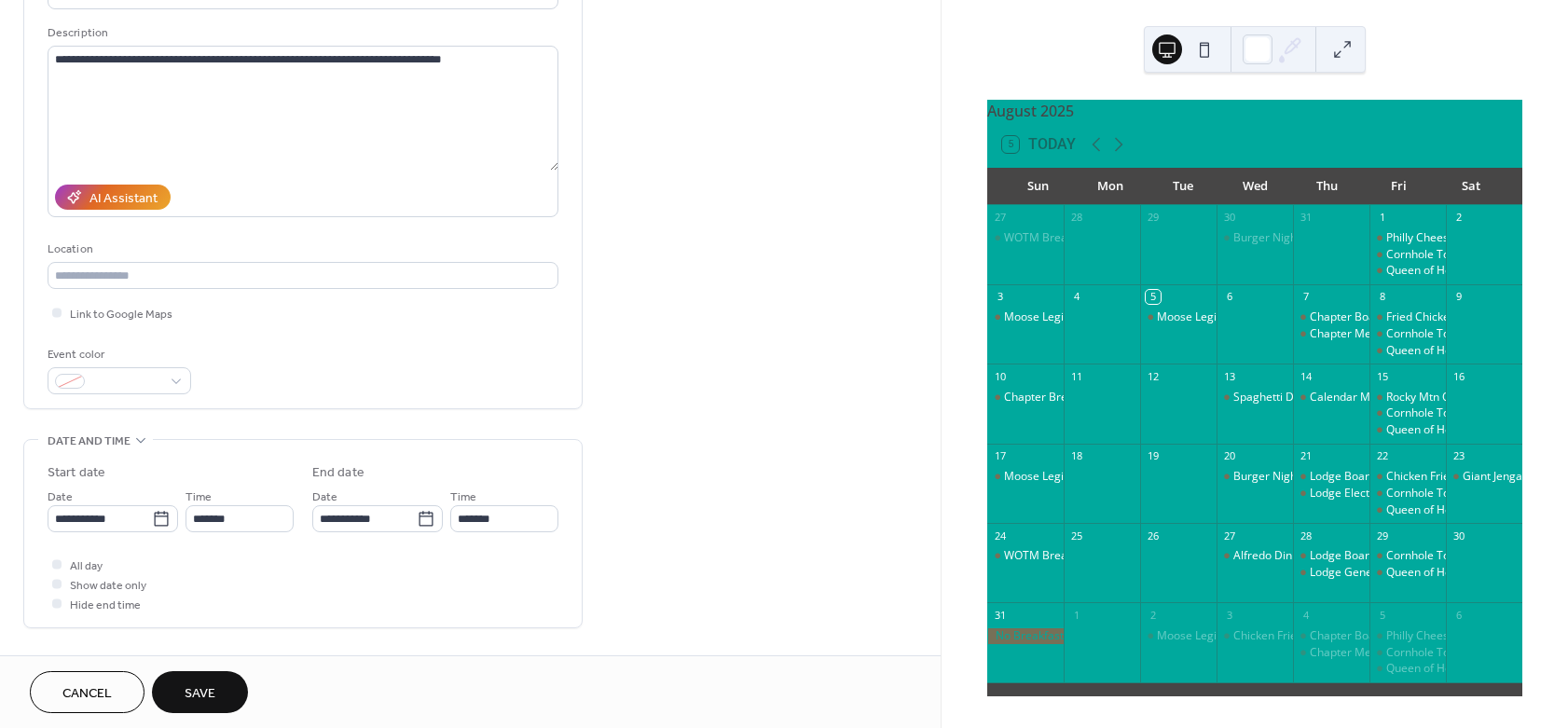 scroll, scrollTop: 336, scrollLeft: 0, axis: vertical 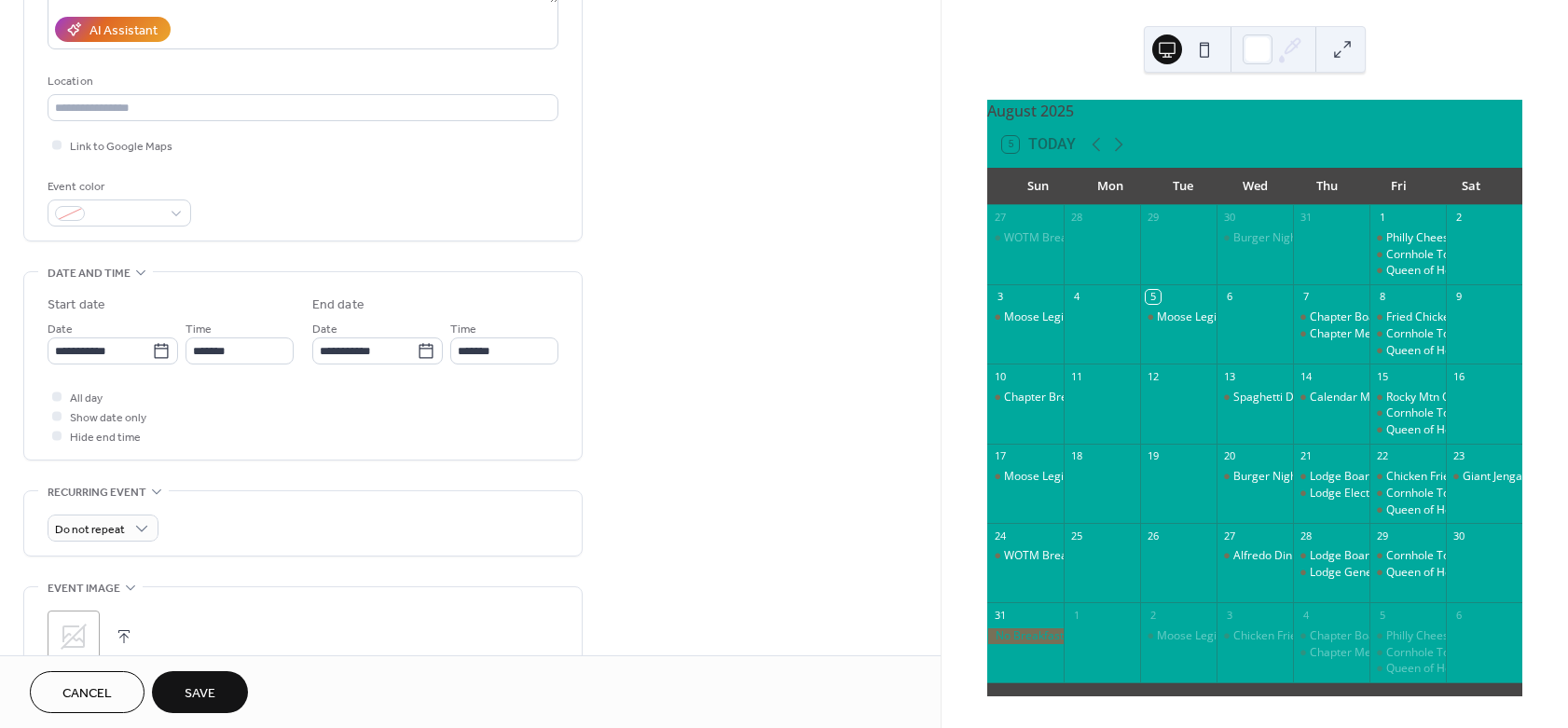click on "Save" at bounding box center (199, 694) 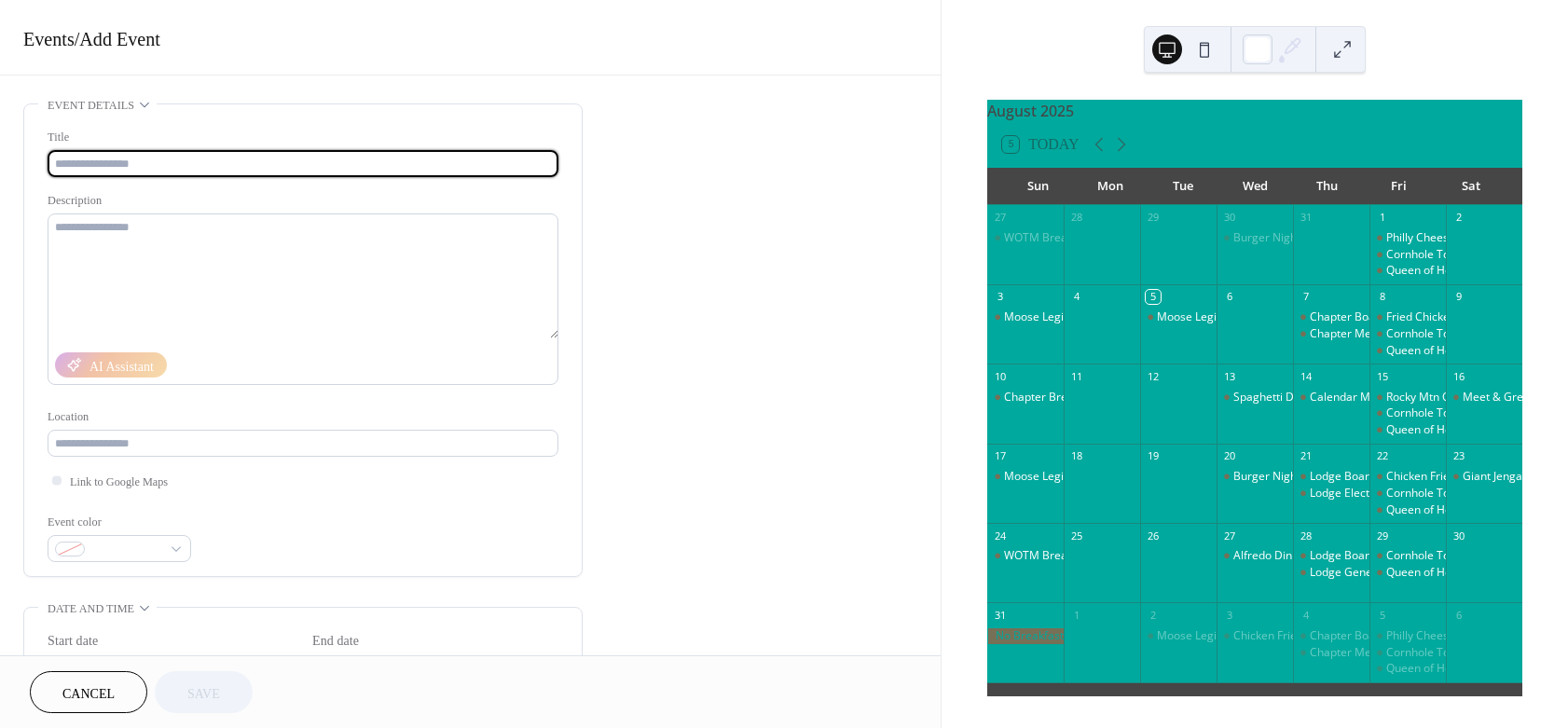 scroll, scrollTop: 0, scrollLeft: 0, axis: both 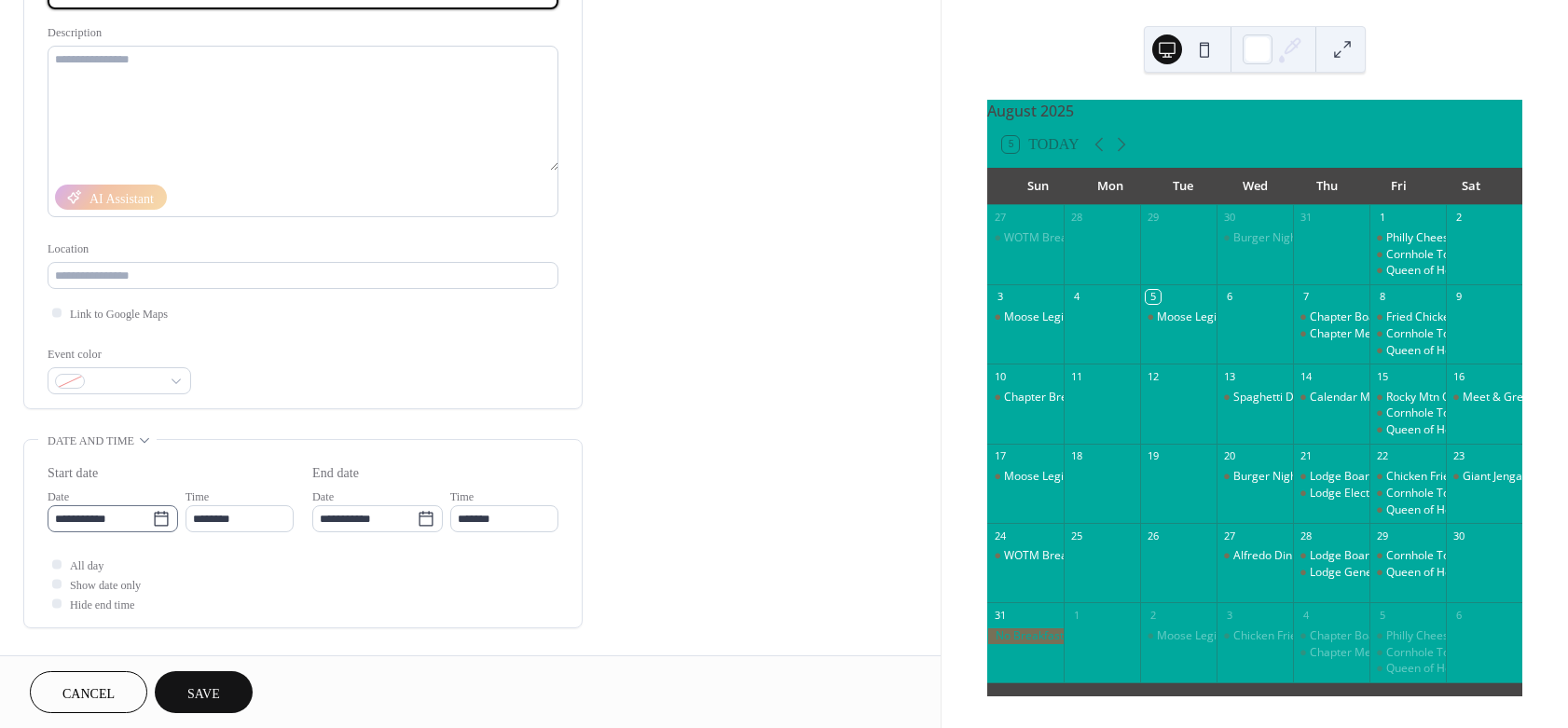 type on "**********" 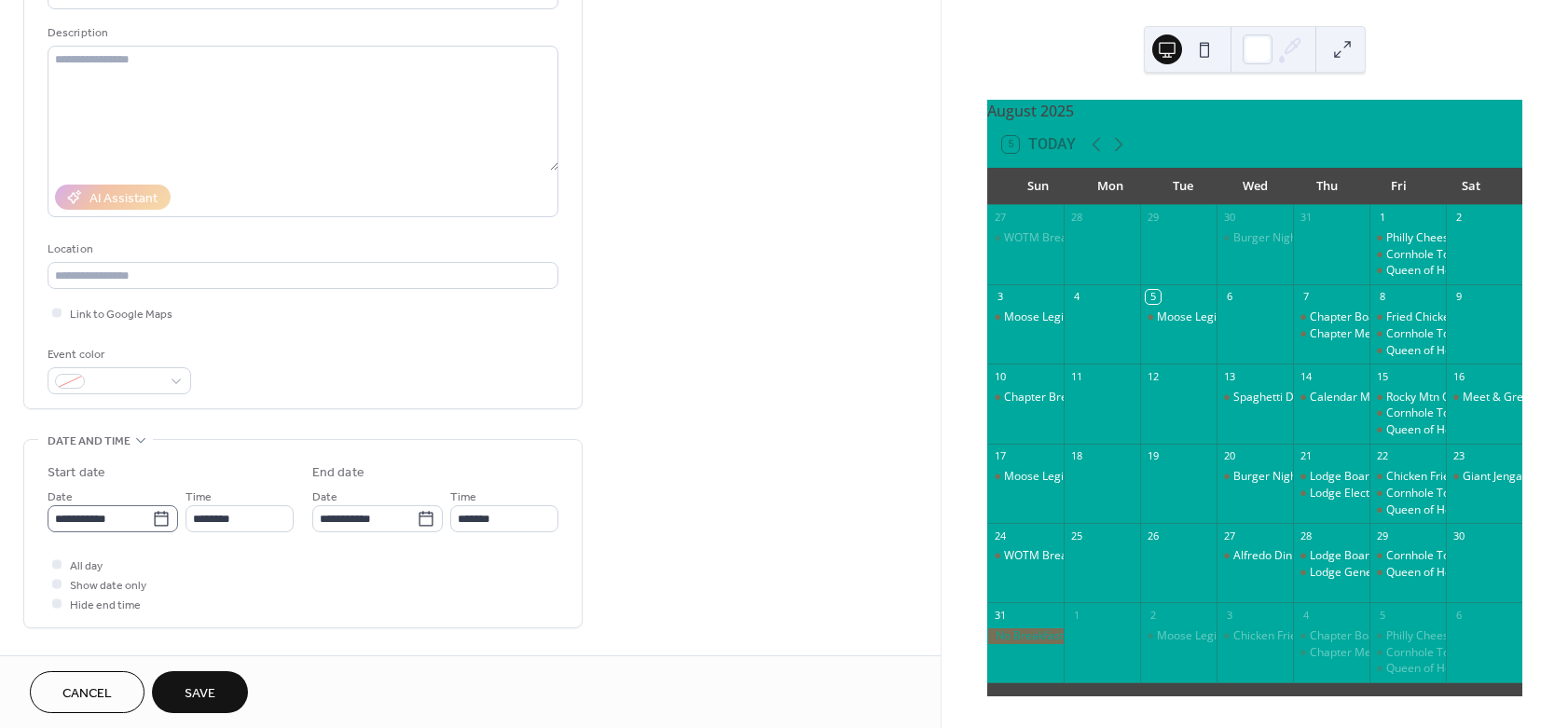 click 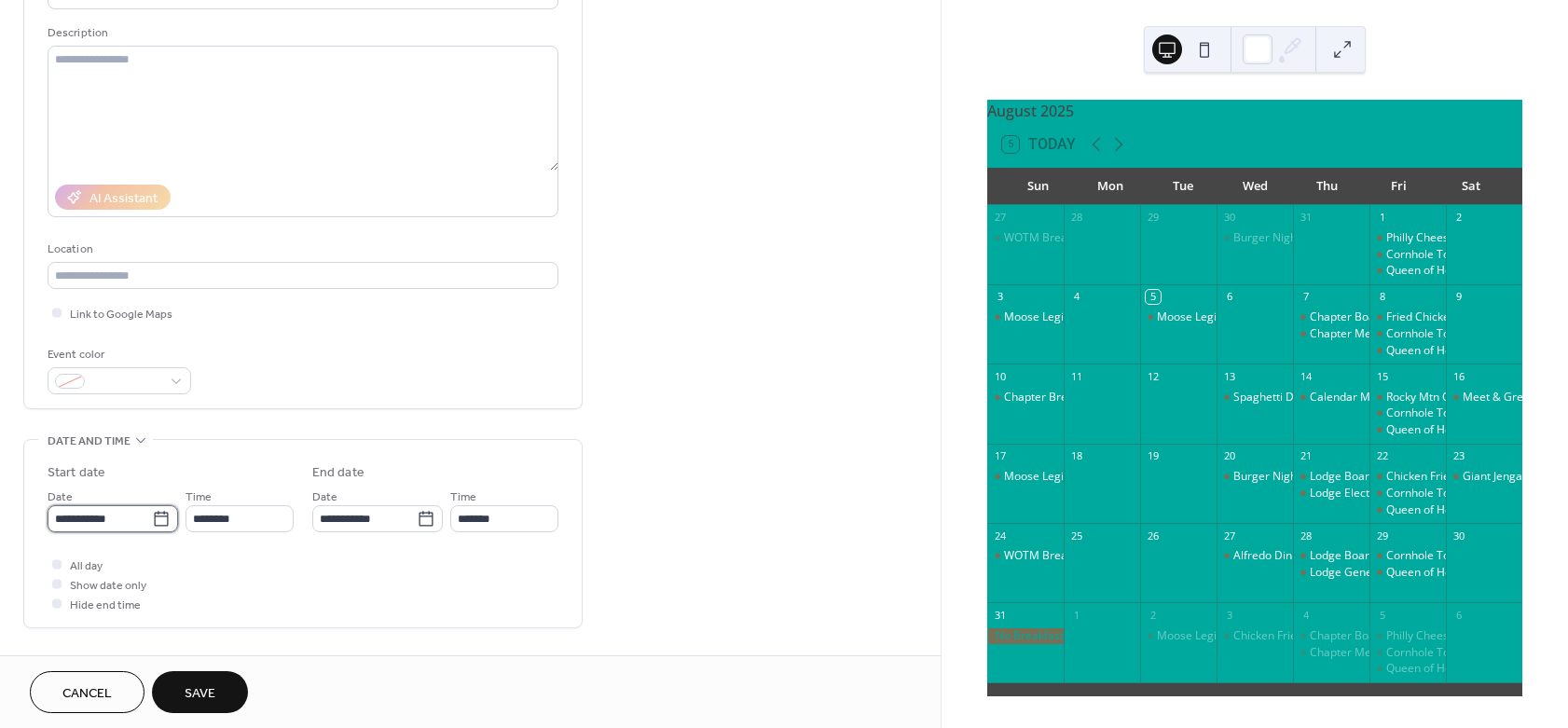 click on "**********" at bounding box center [100, 518] 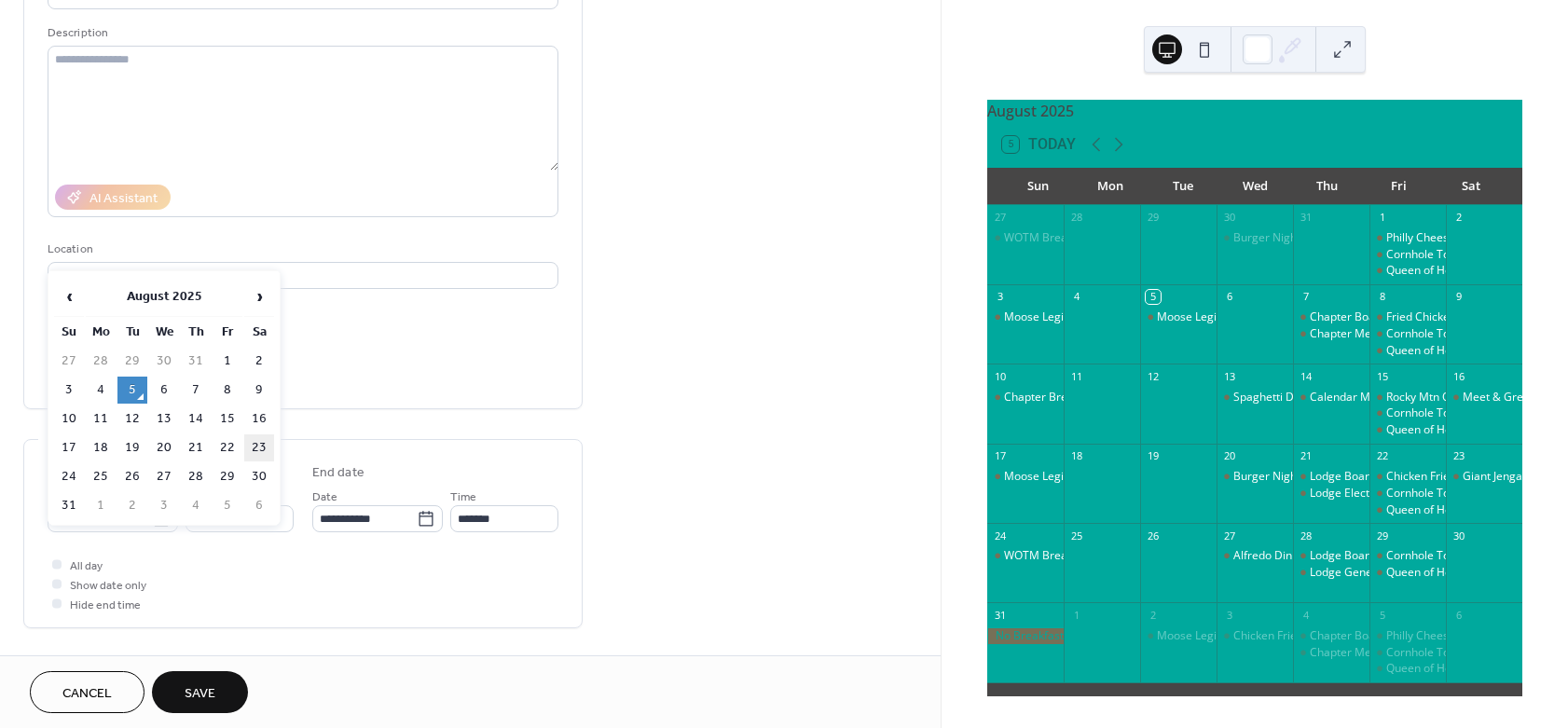 click on "23" at bounding box center [259, 447] 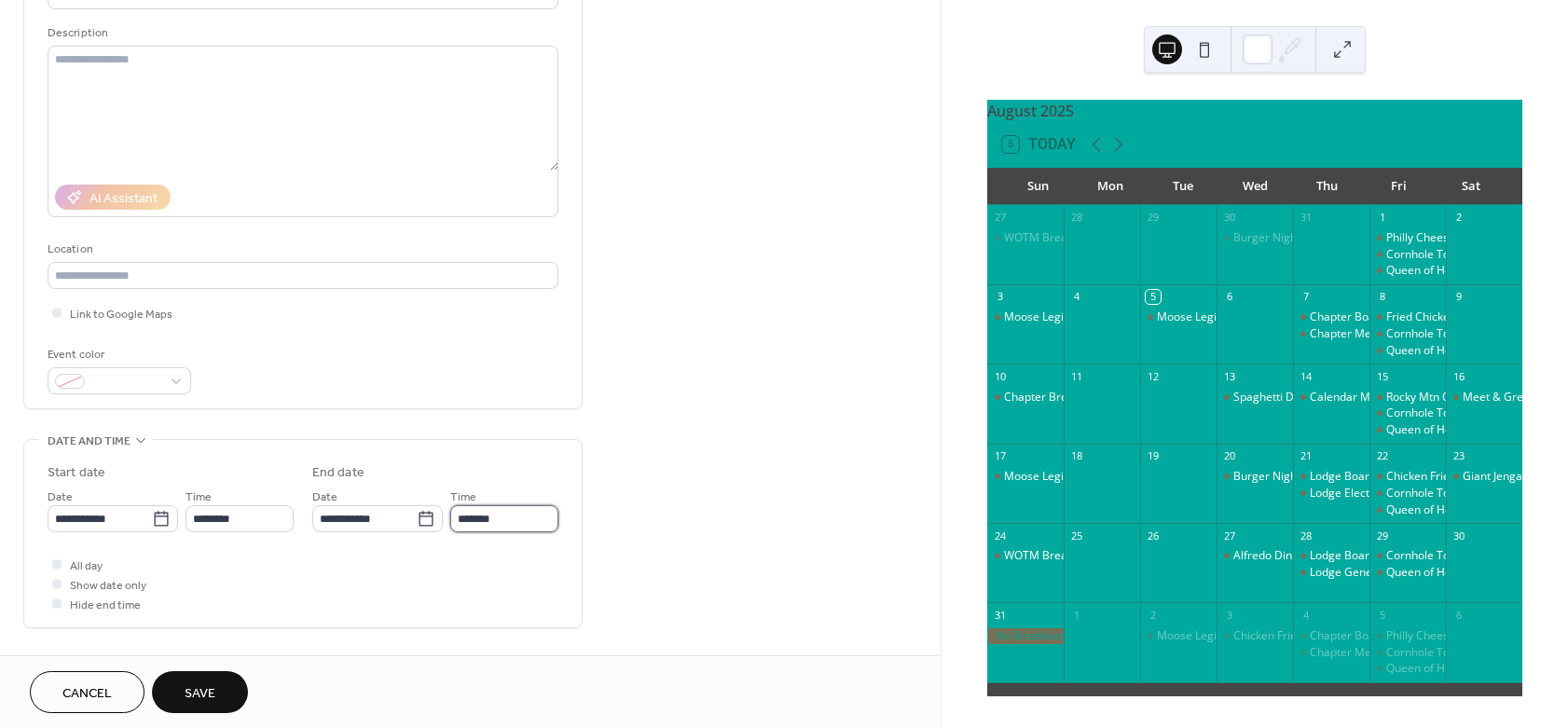 click on "*******" at bounding box center (504, 518) 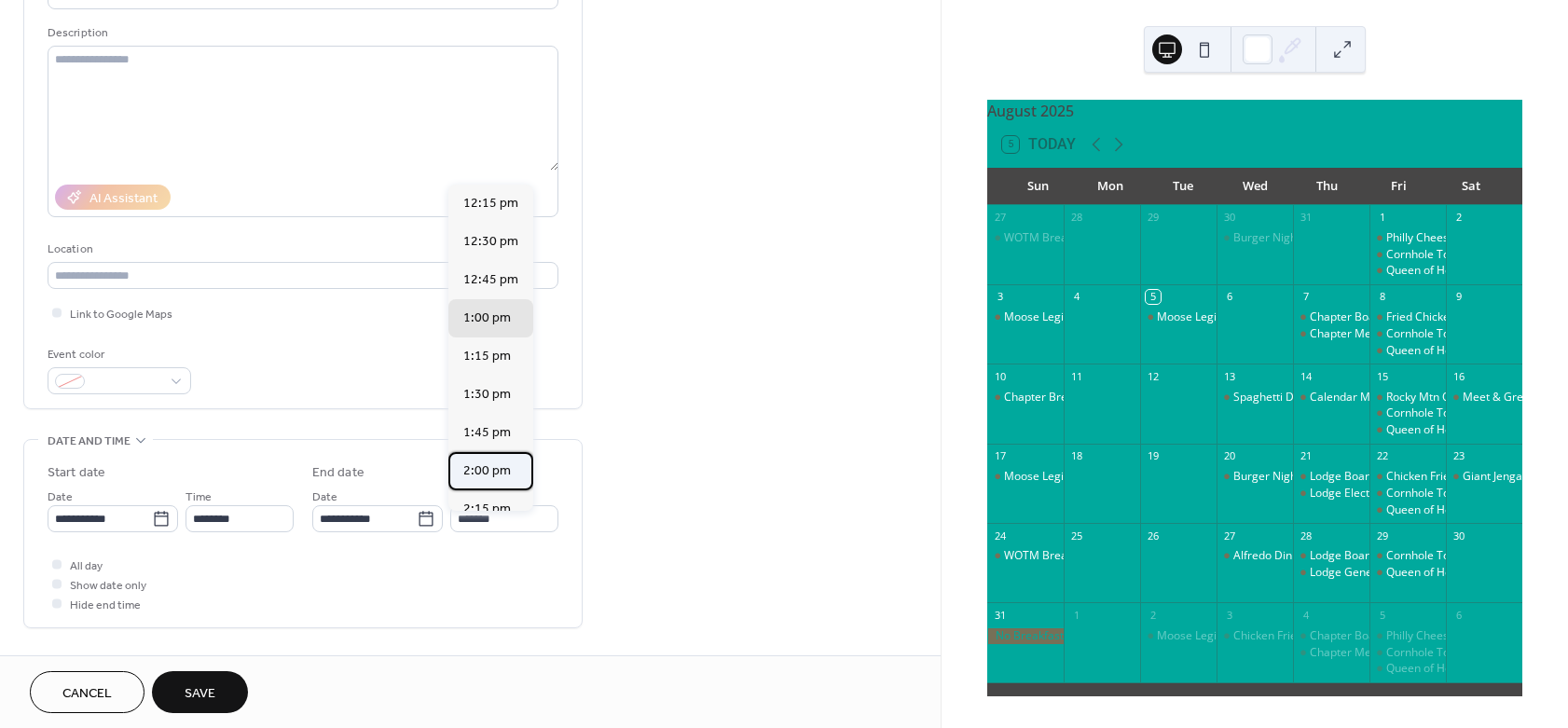 click on "2:00 pm" at bounding box center [487, 471] 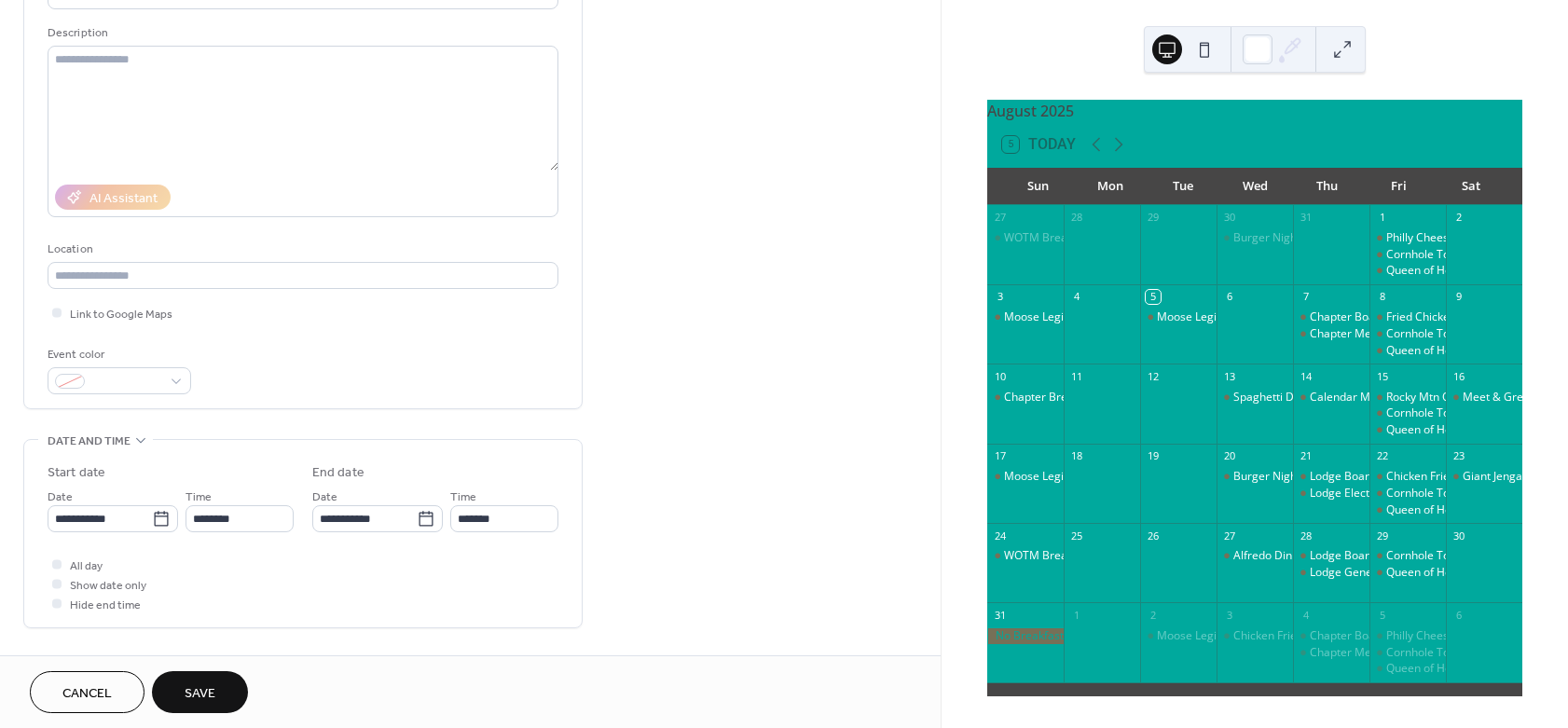 click on "Save" at bounding box center [199, 694] 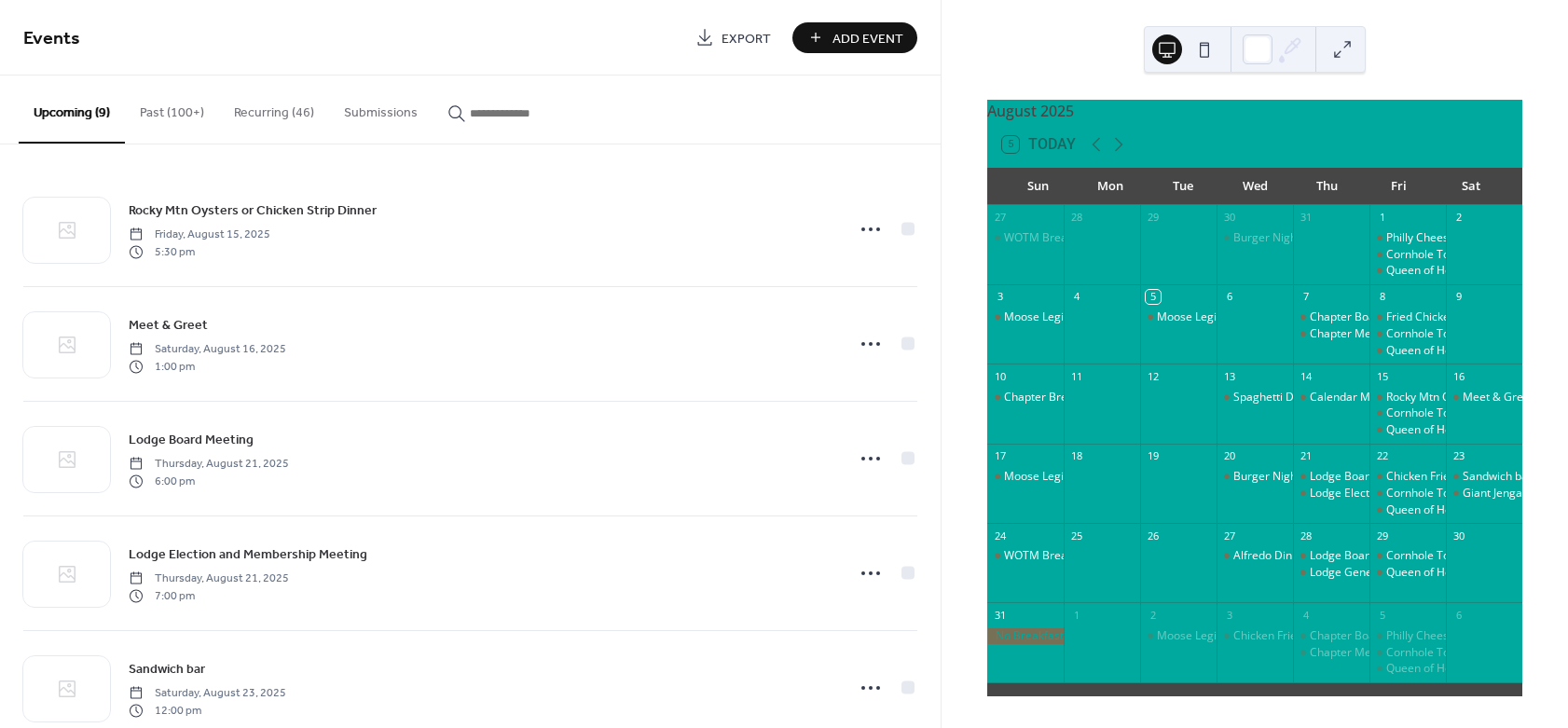 click on "Recurring (46)" at bounding box center (274, 108) 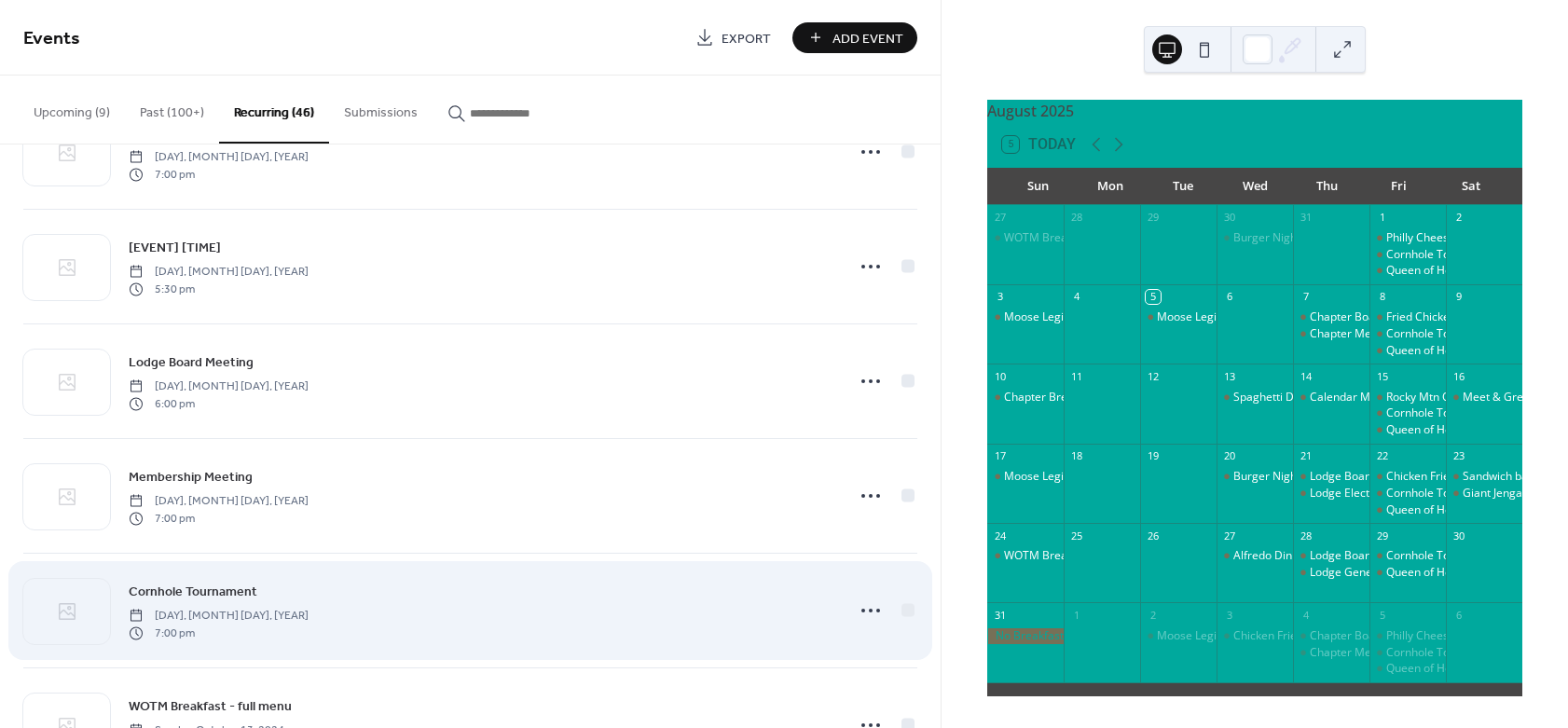 scroll, scrollTop: 48, scrollLeft: 0, axis: vertical 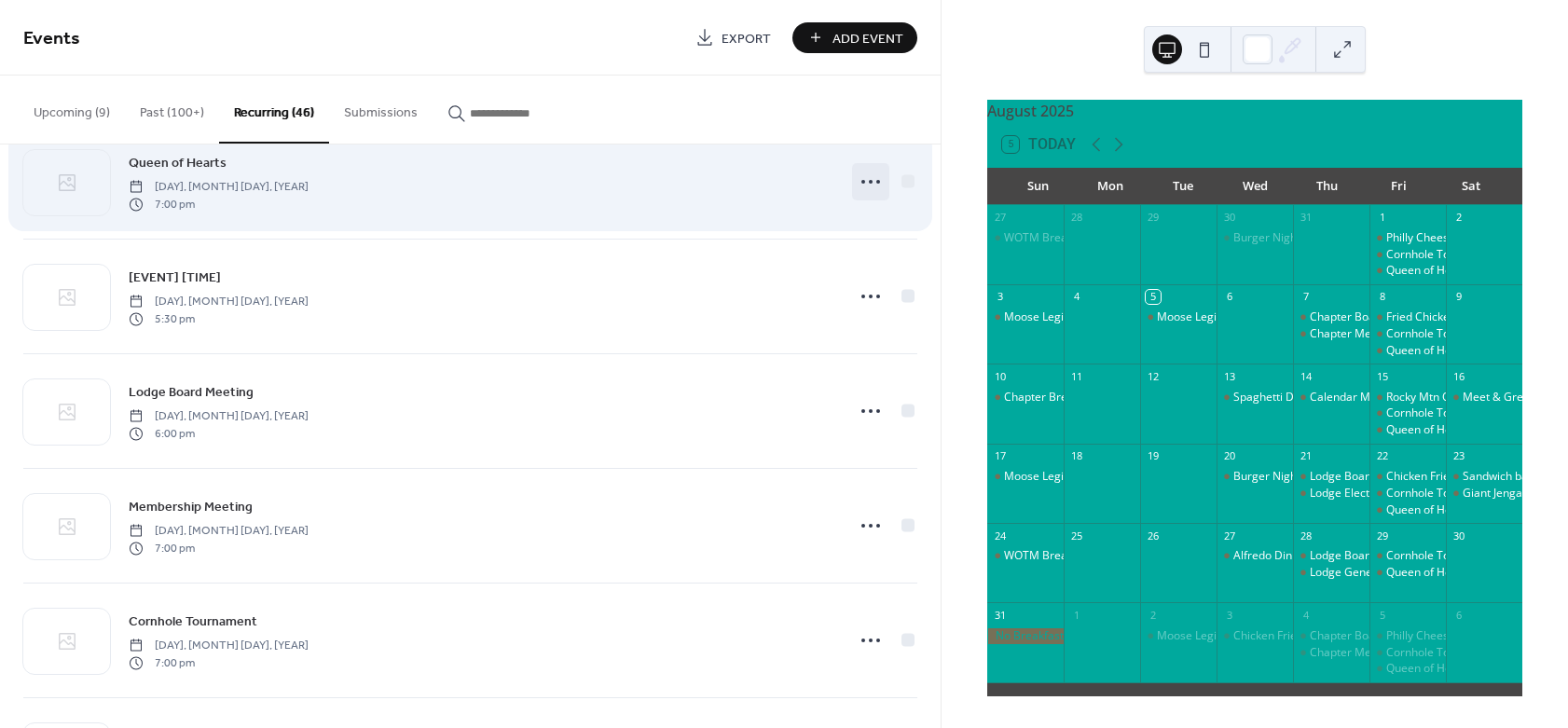 click 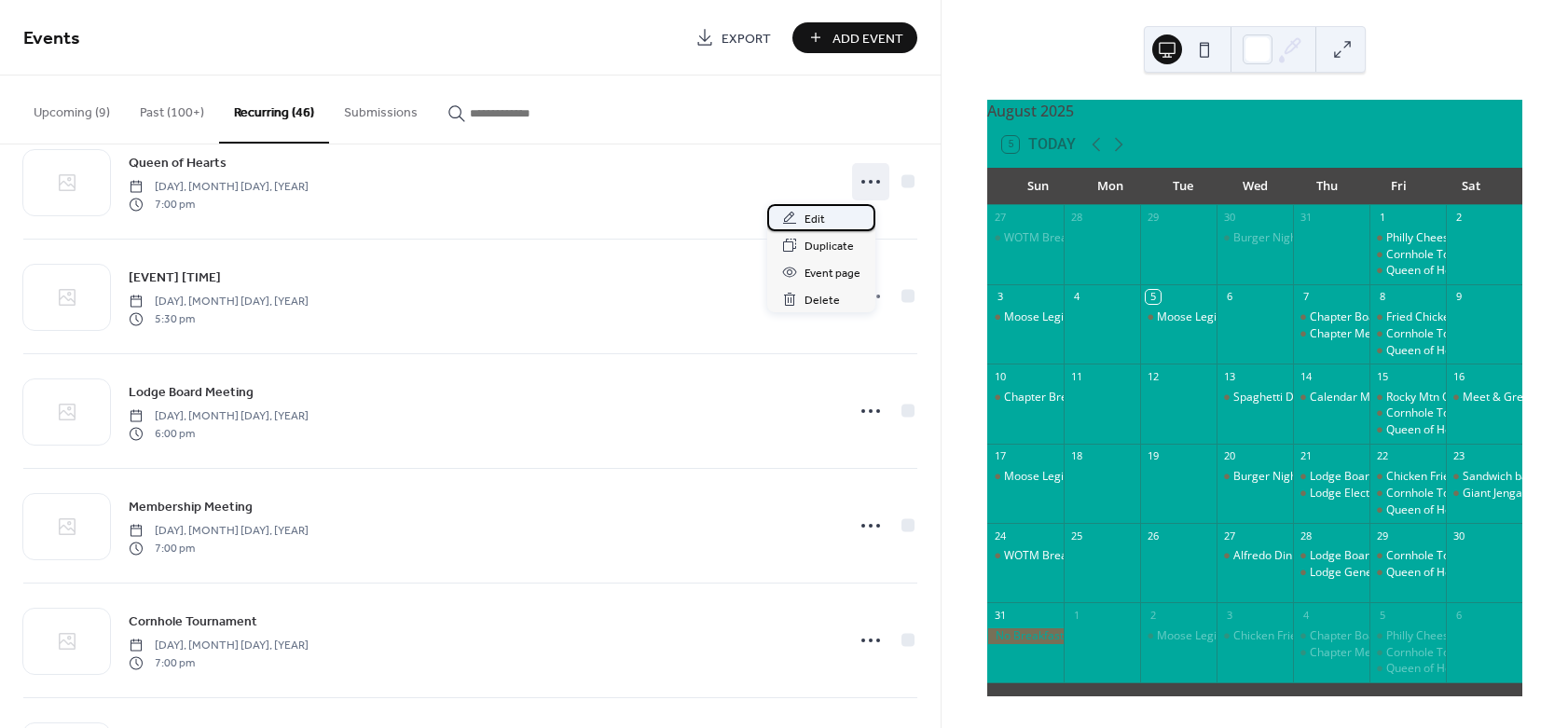 click on "Edit" at bounding box center [815, 219] 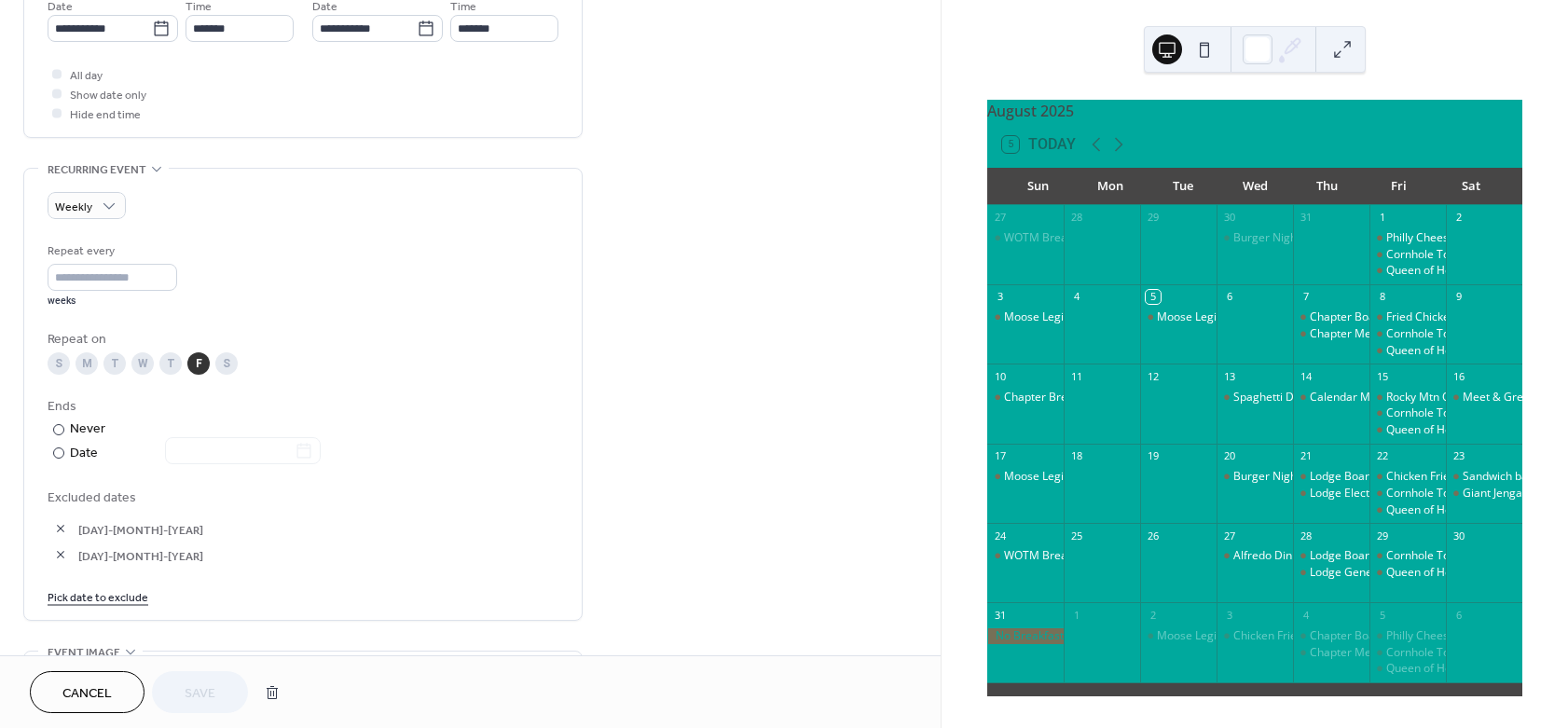 scroll, scrollTop: 671, scrollLeft: 0, axis: vertical 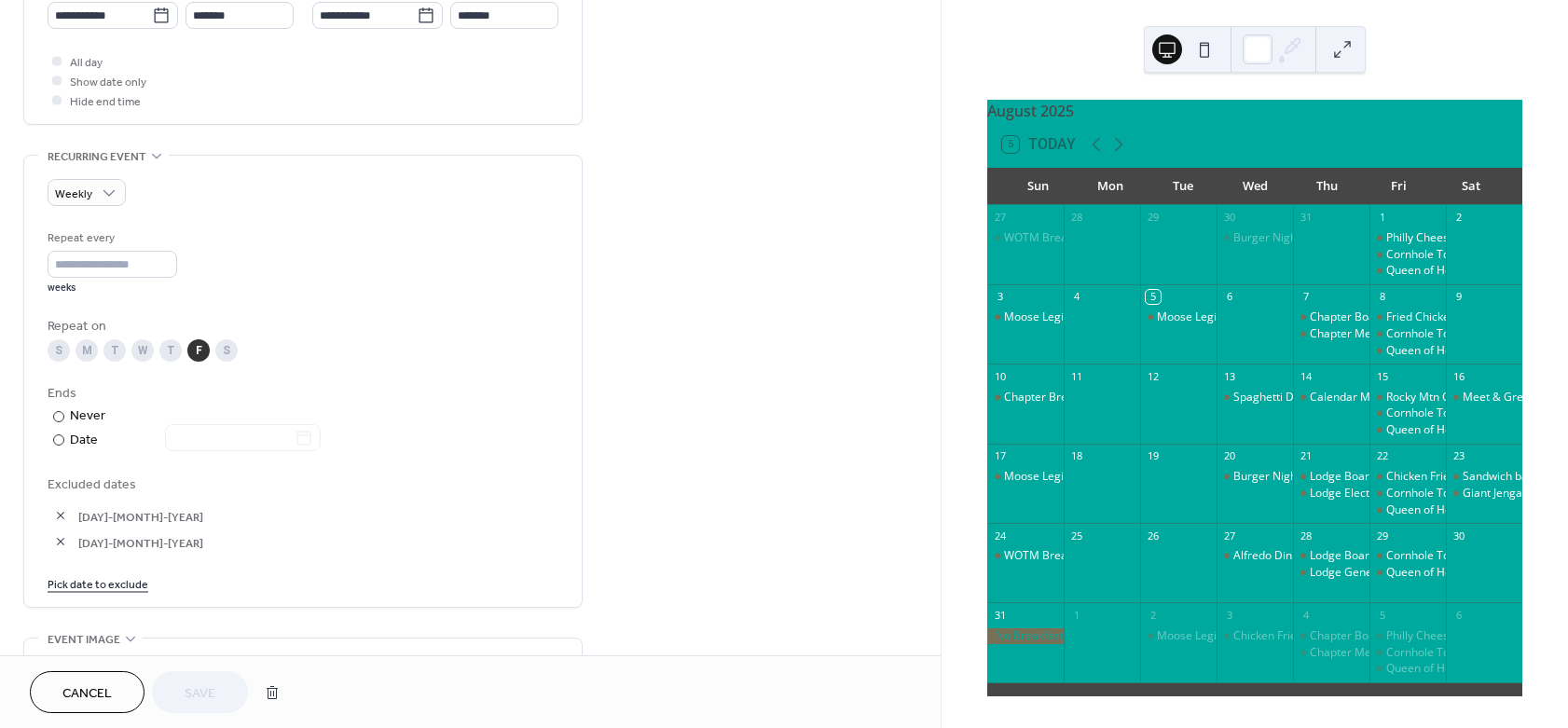 click on "Pick date to exclude" at bounding box center (98, 583) 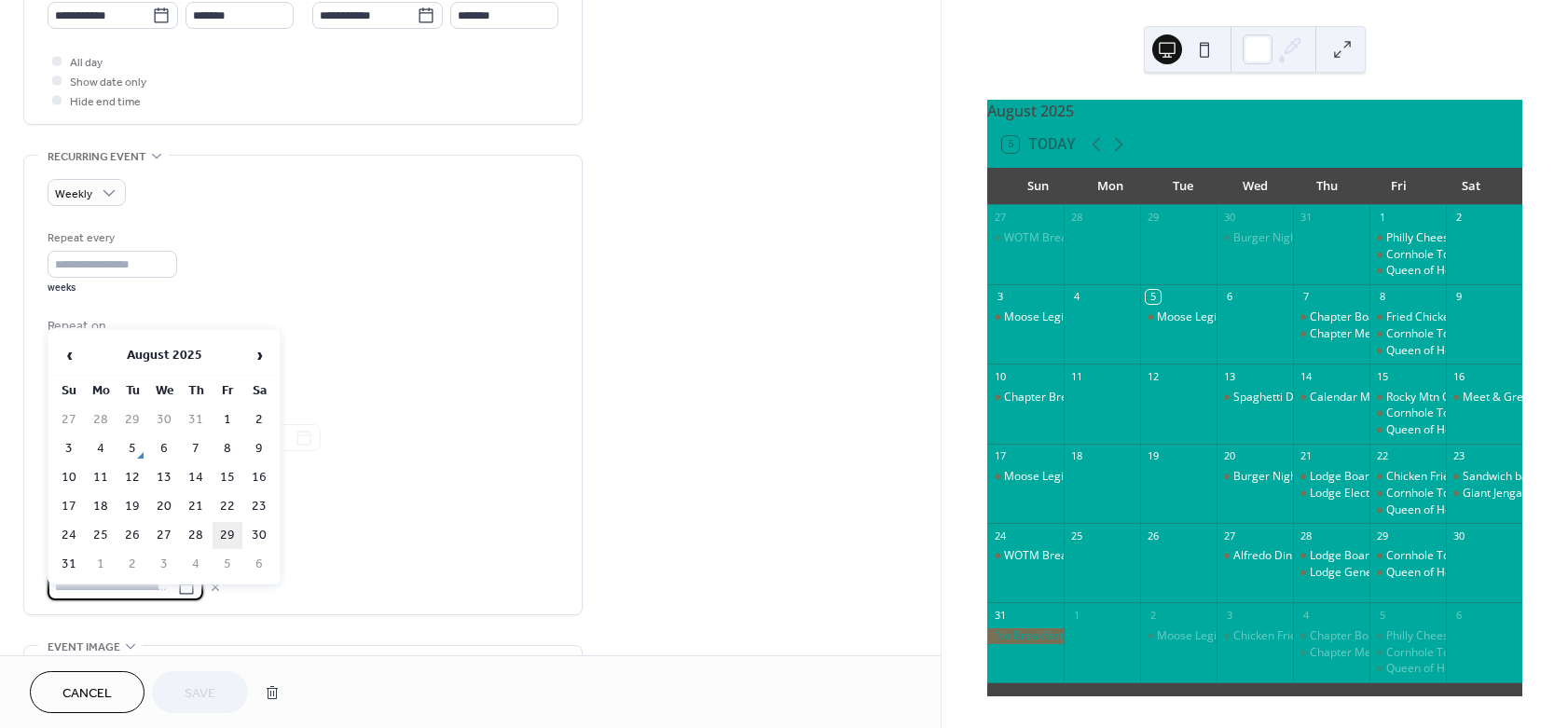 click on "29" at bounding box center [227, 535] 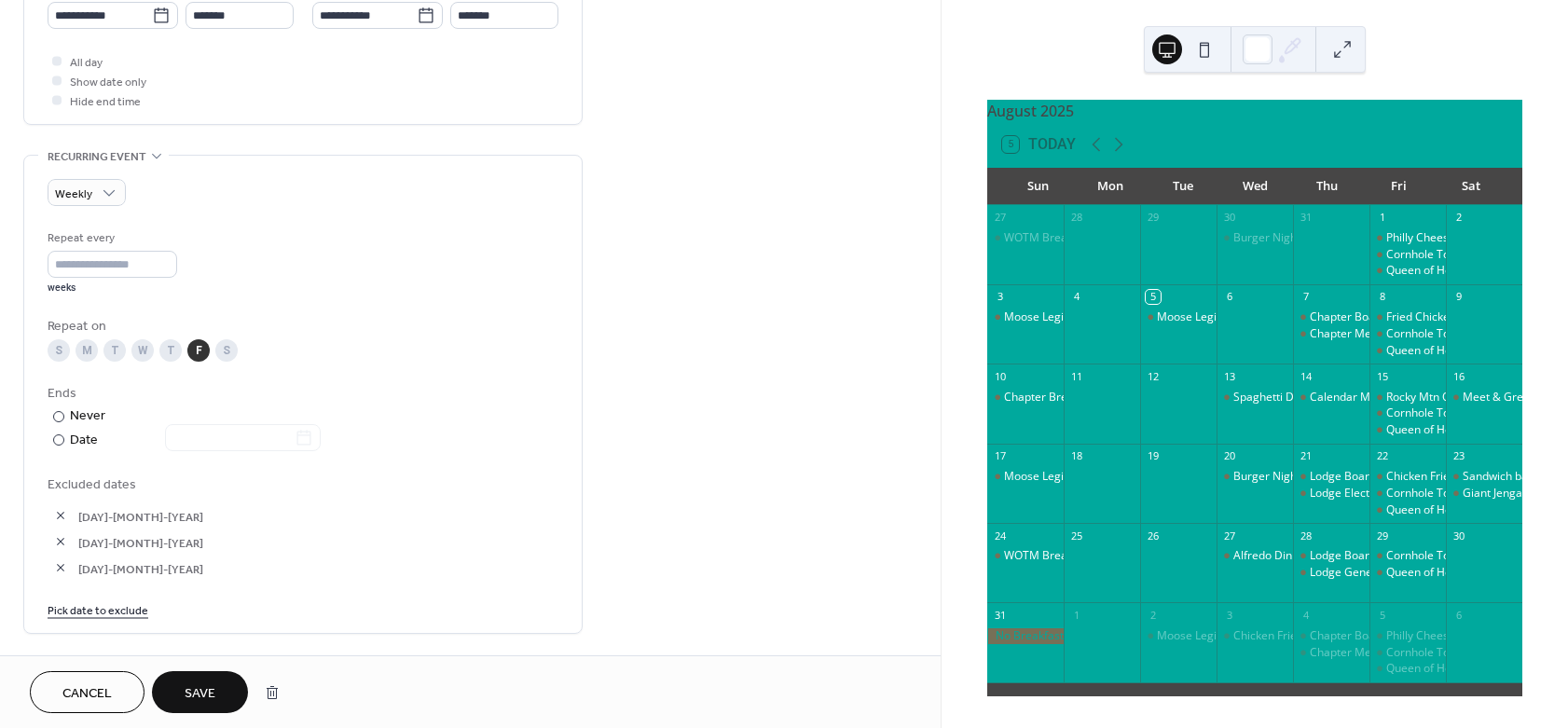 click on "Save" at bounding box center [199, 694] 